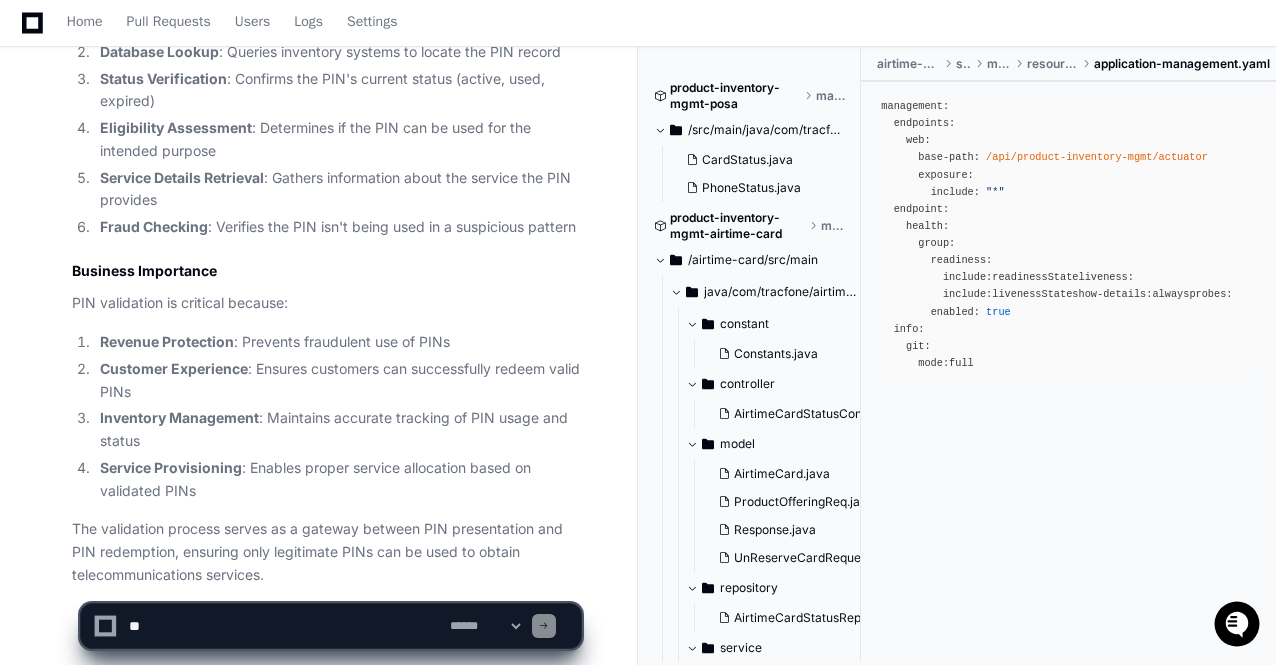 scroll, scrollTop: 0, scrollLeft: 0, axis: both 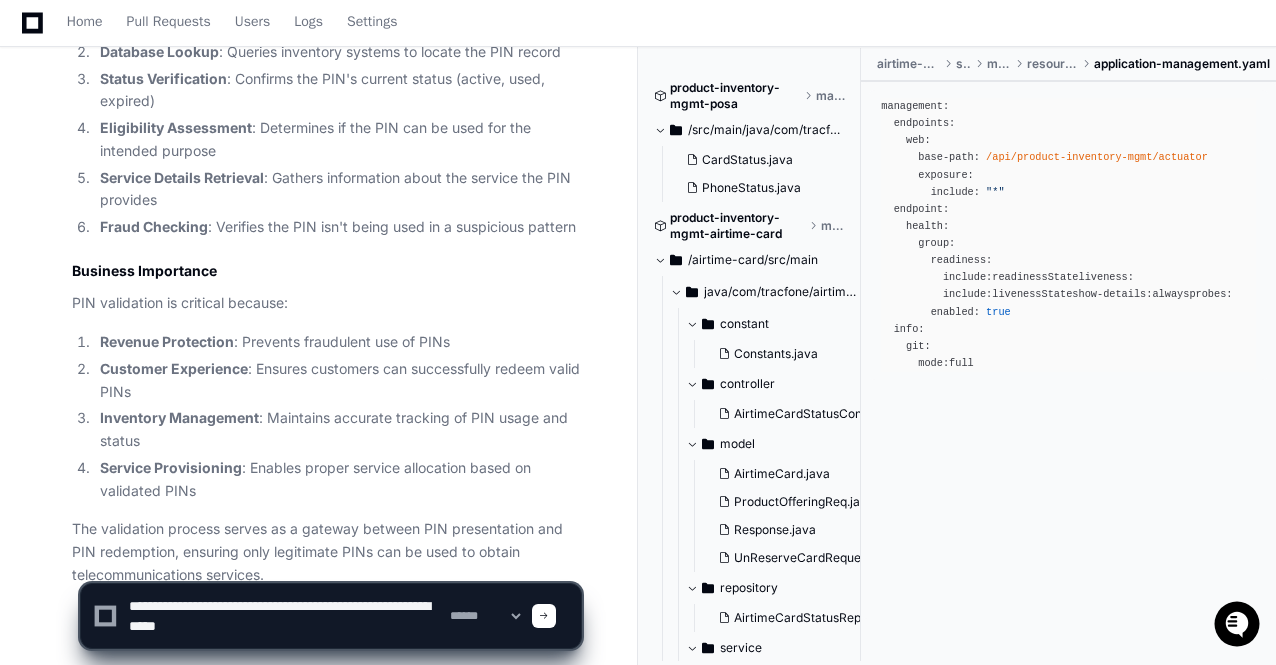 click 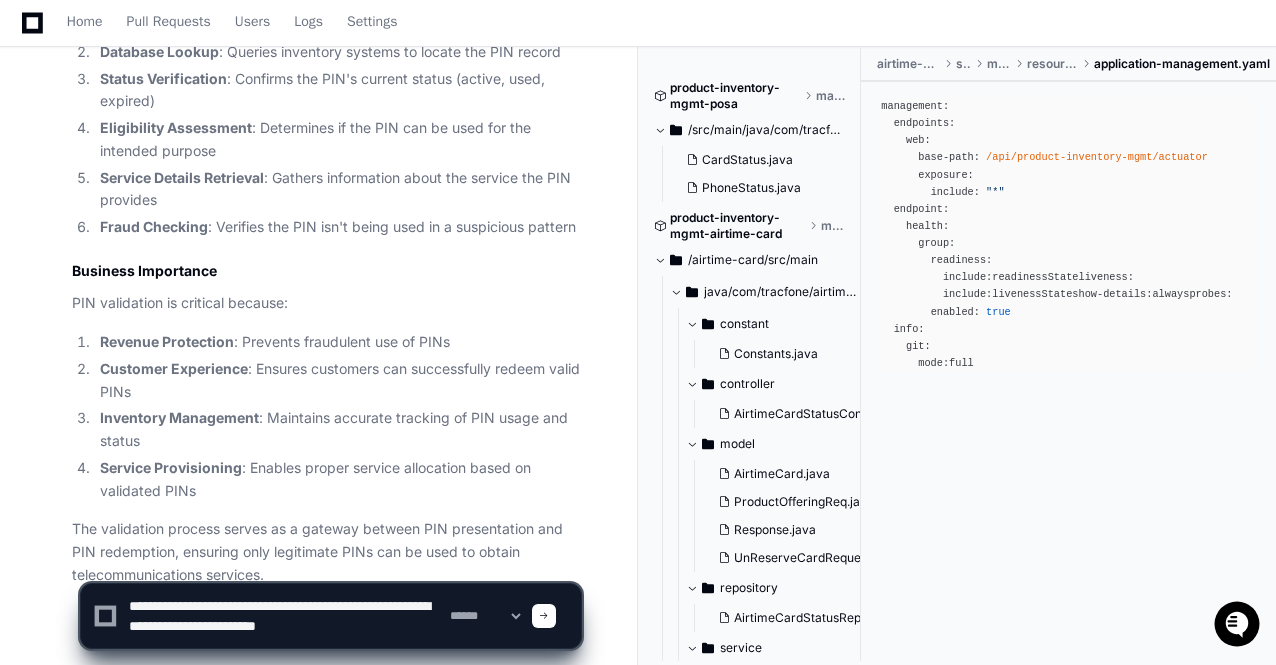 type on "**********" 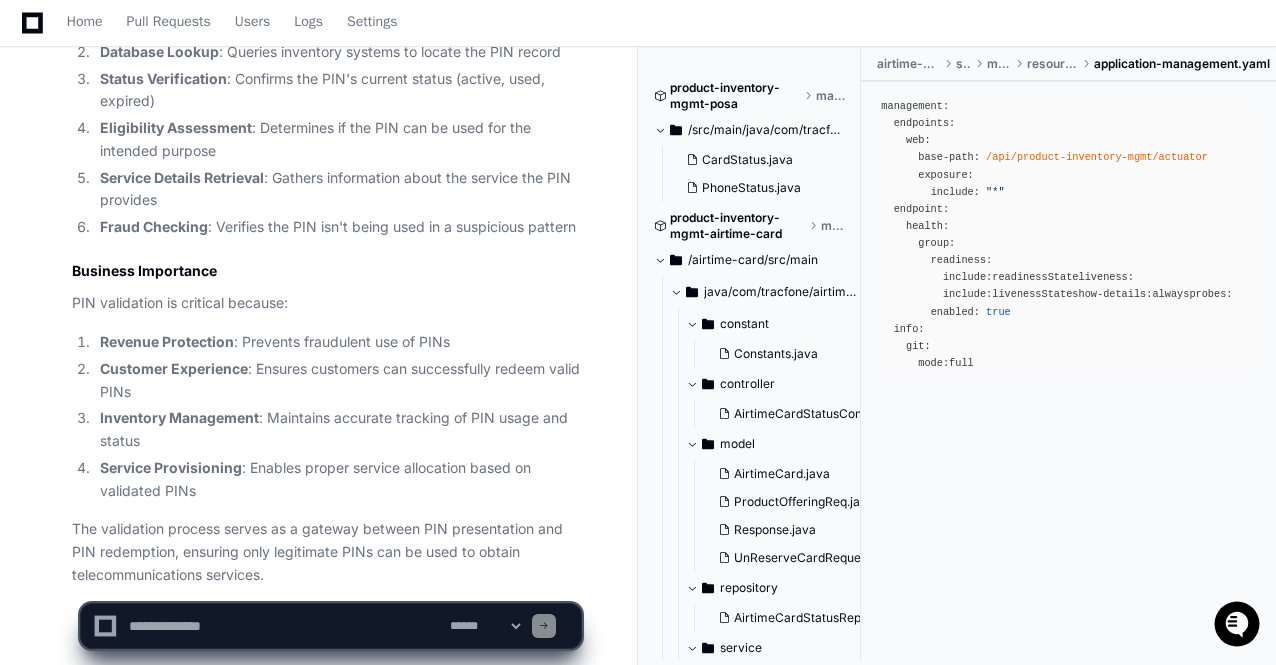 scroll, scrollTop: 0, scrollLeft: 0, axis: both 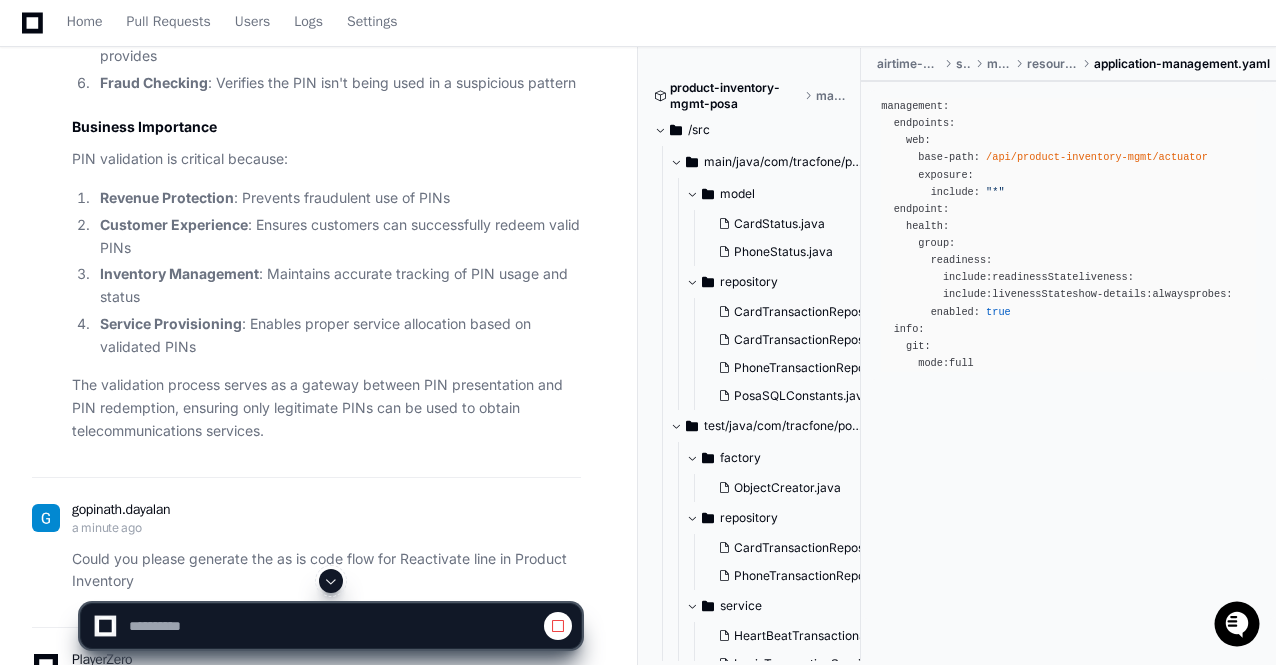 click 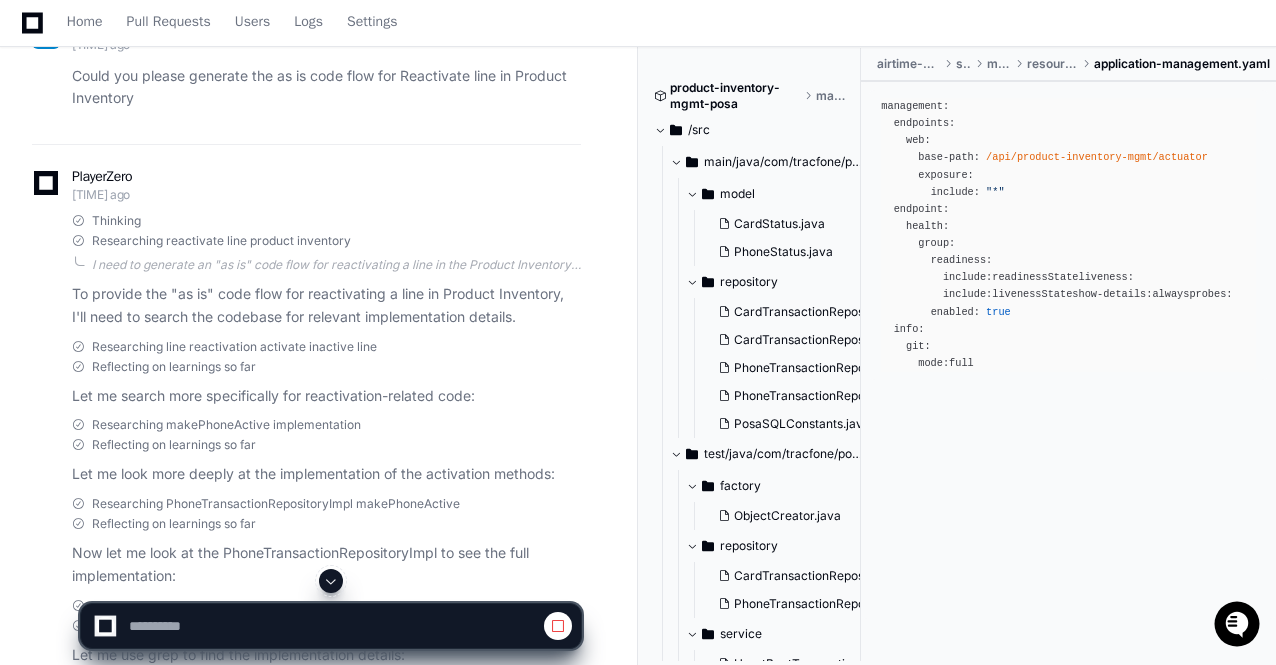 click 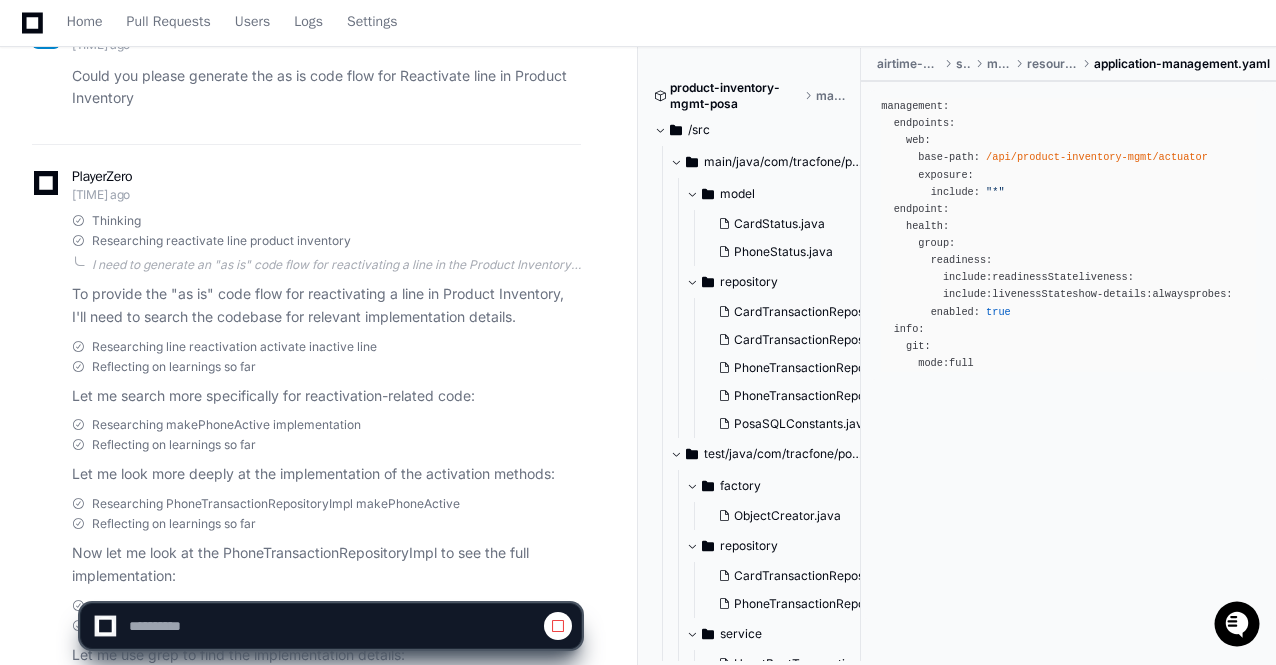 scroll, scrollTop: 219317, scrollLeft: 0, axis: vertical 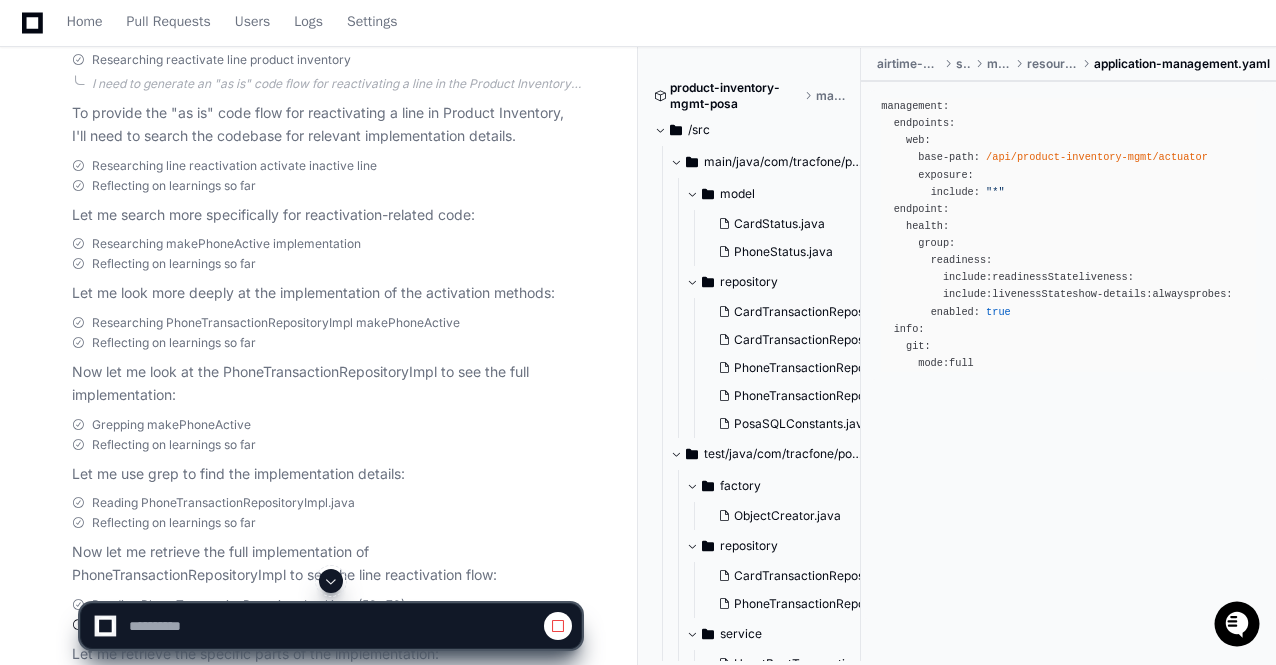 click 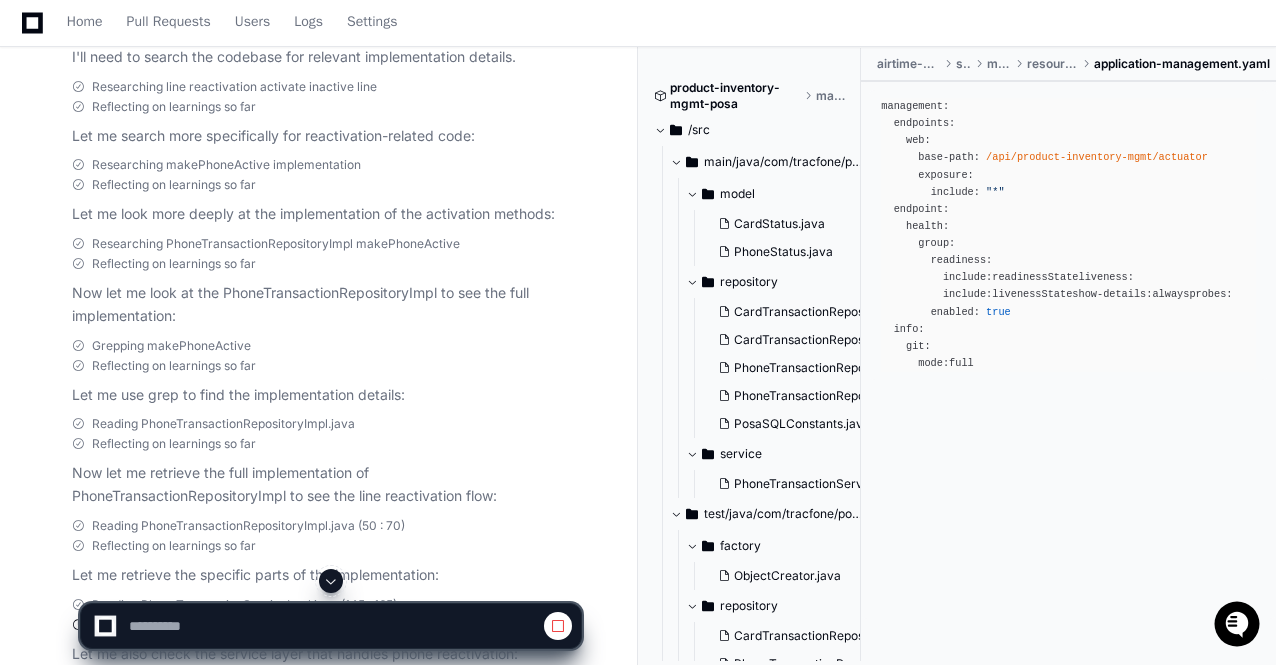 click 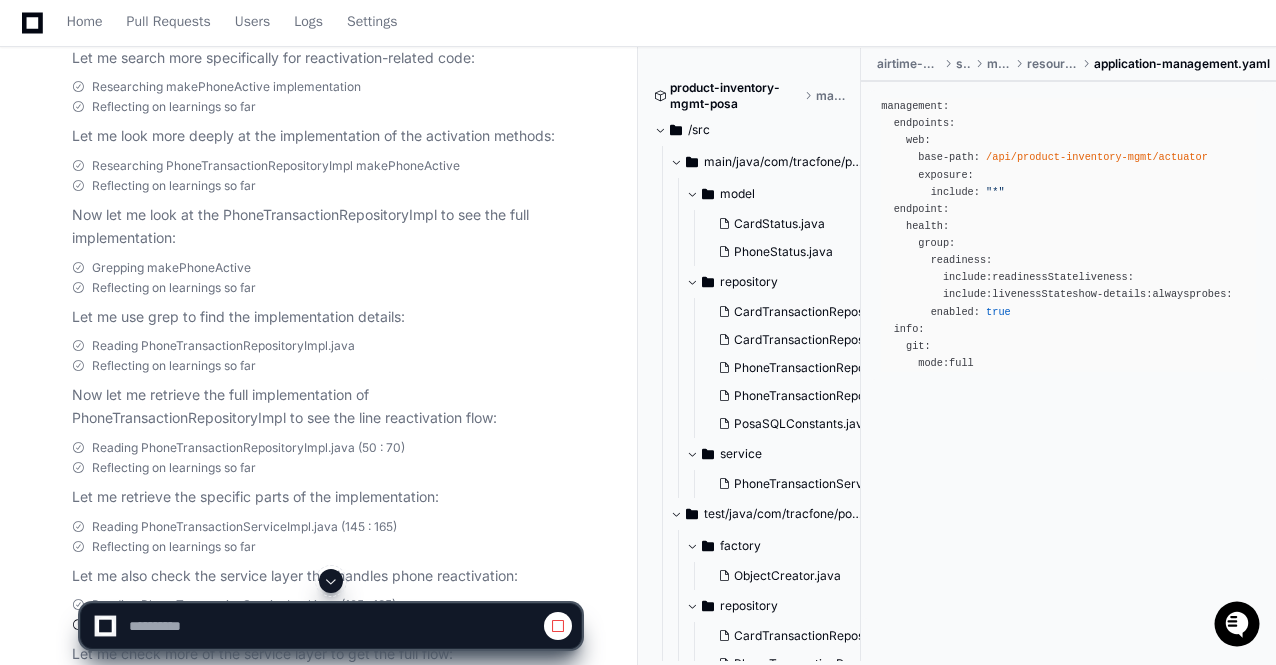 click 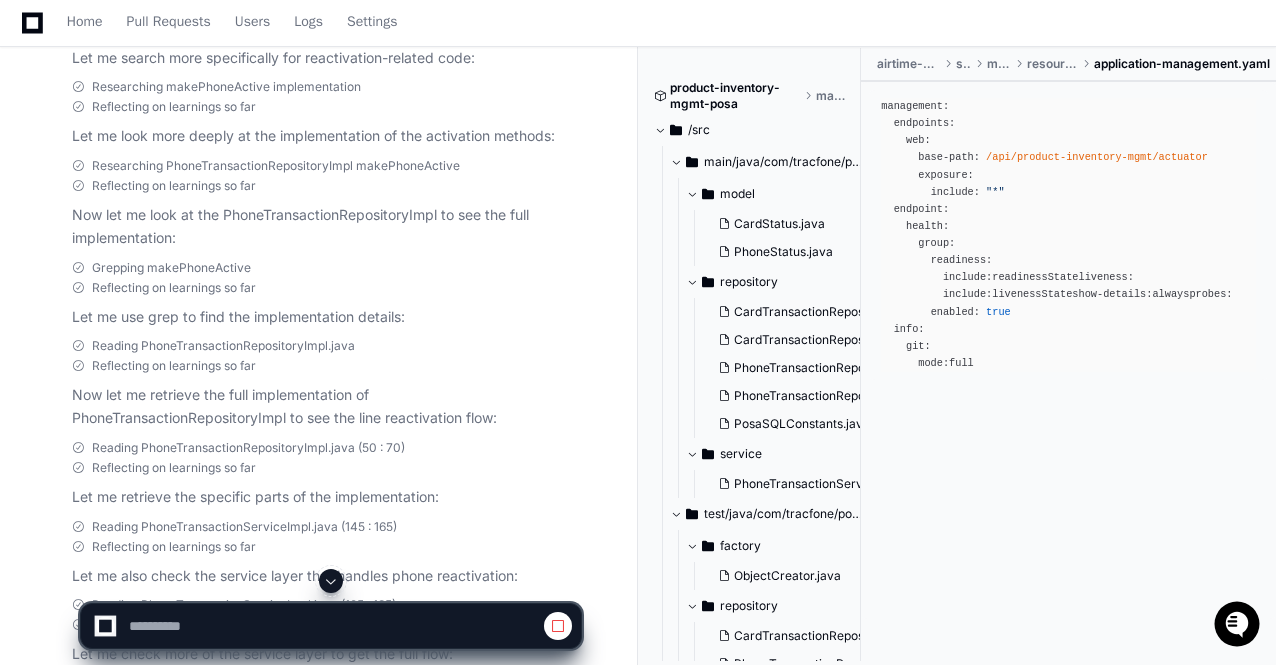 scroll, scrollTop: 219577, scrollLeft: 0, axis: vertical 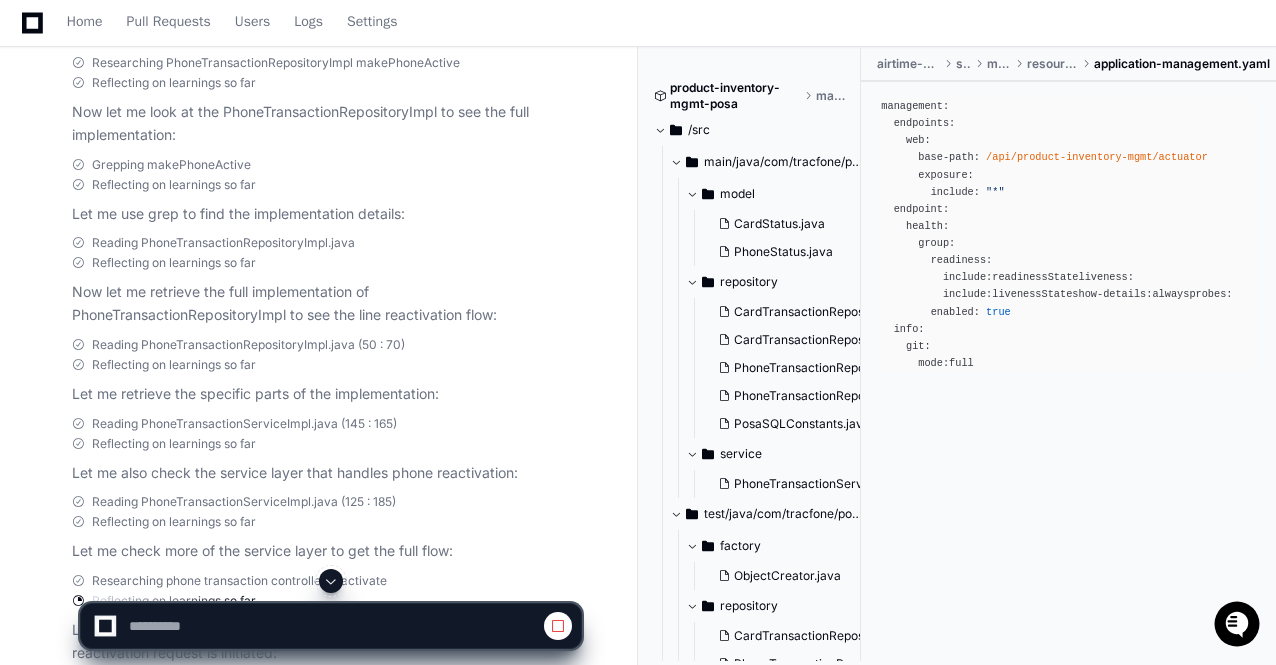 click 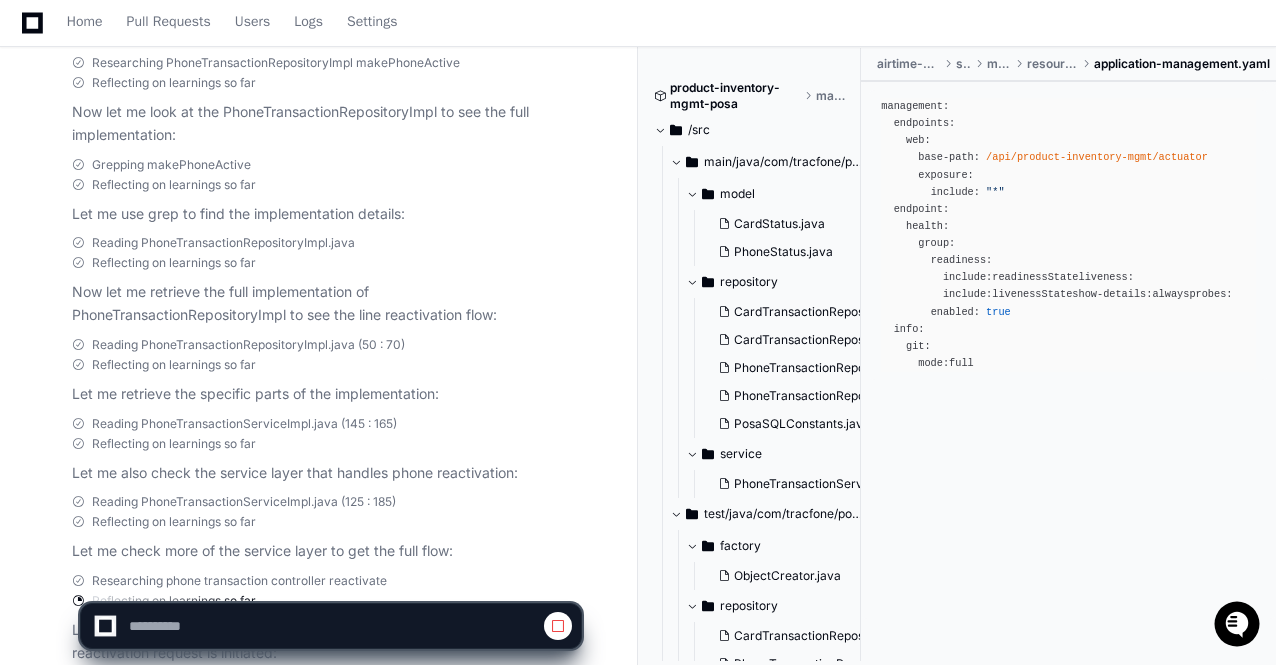 scroll, scrollTop: 219654, scrollLeft: 0, axis: vertical 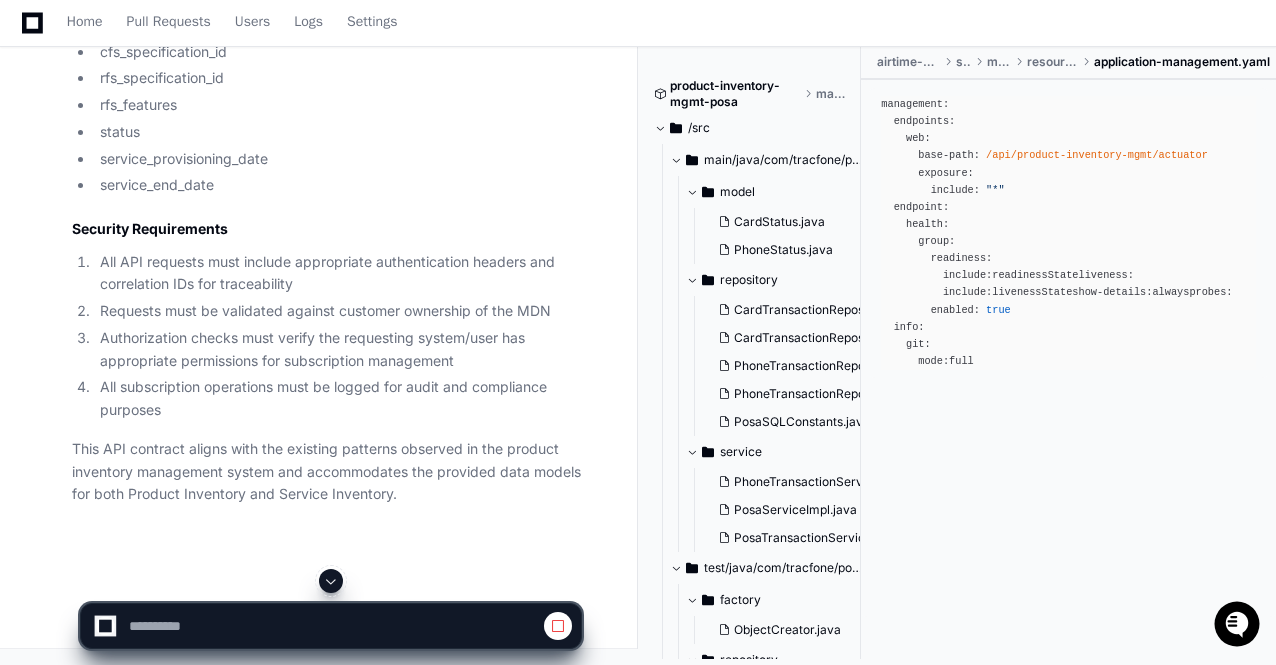 click 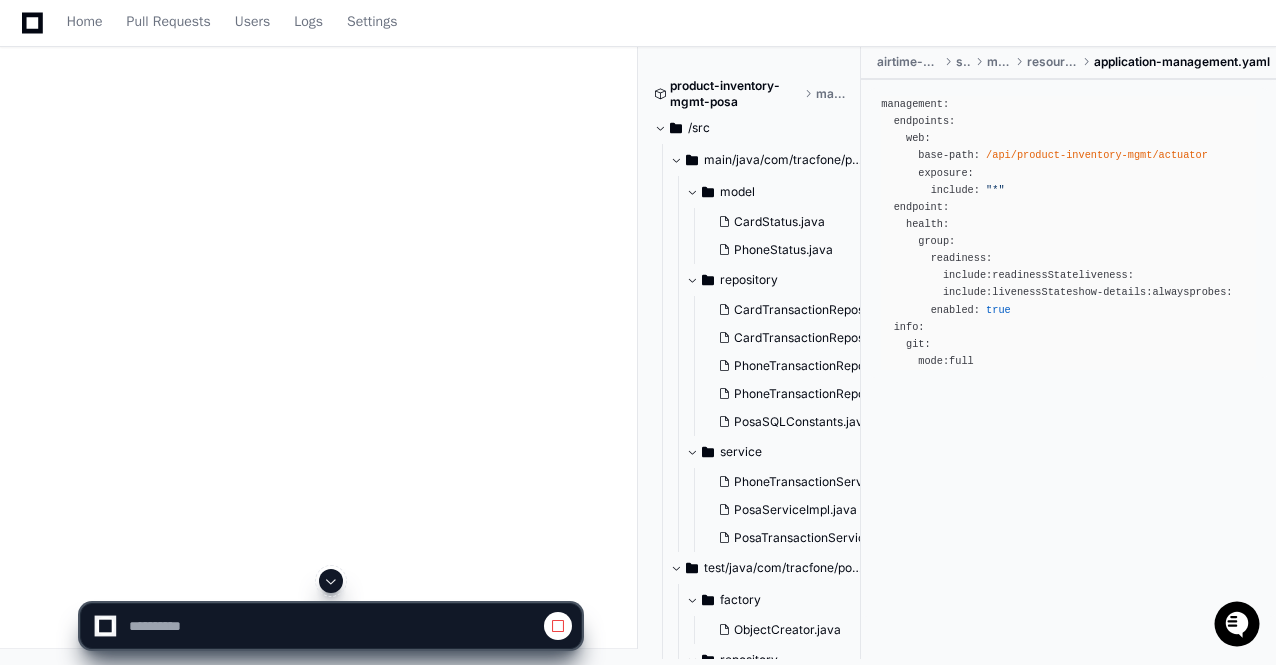 scroll, scrollTop: 219836, scrollLeft: 0, axis: vertical 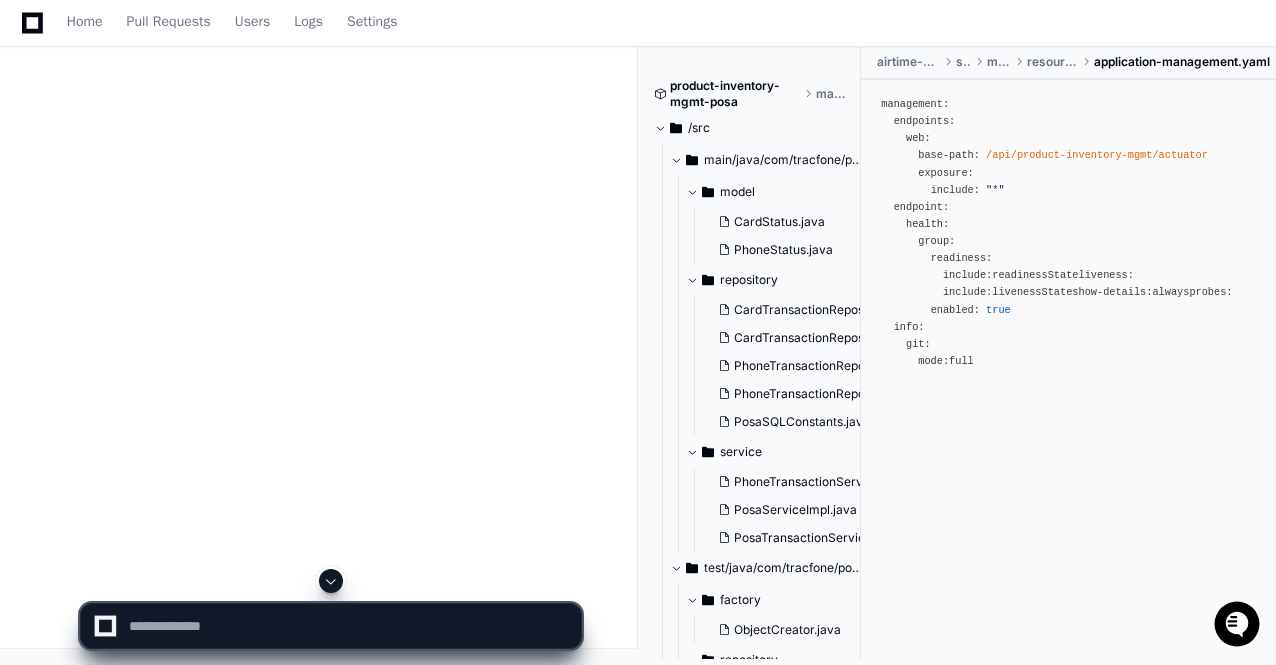 click 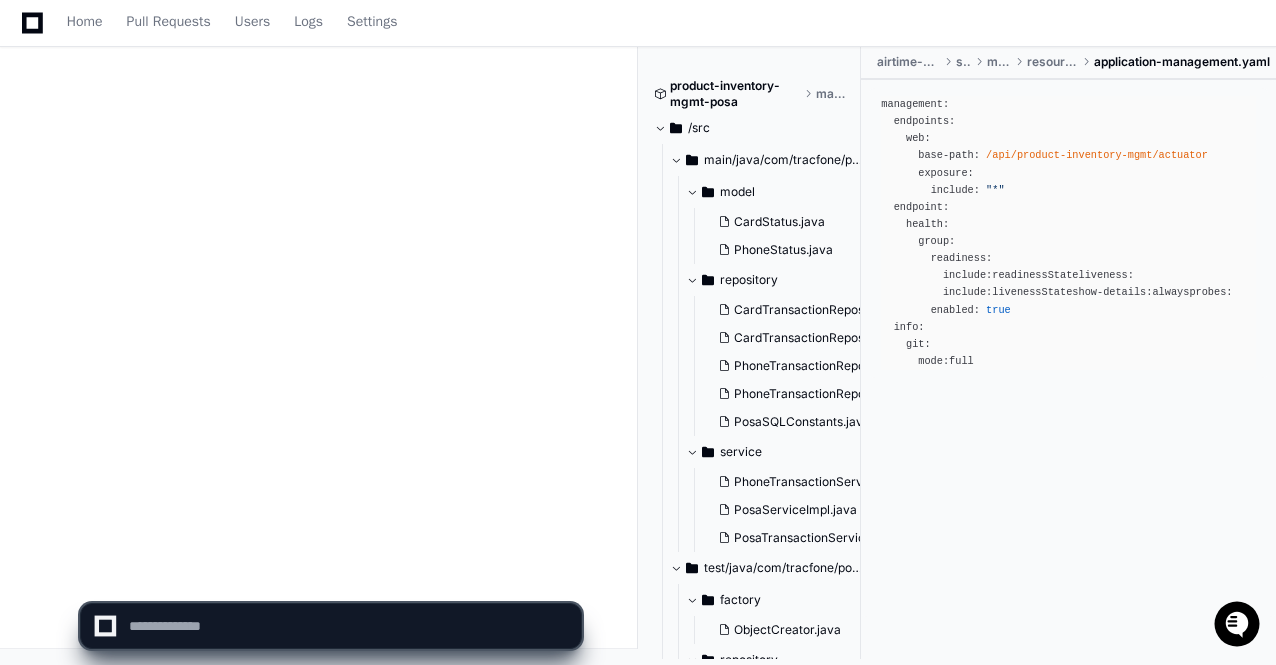 scroll, scrollTop: 222890, scrollLeft: 0, axis: vertical 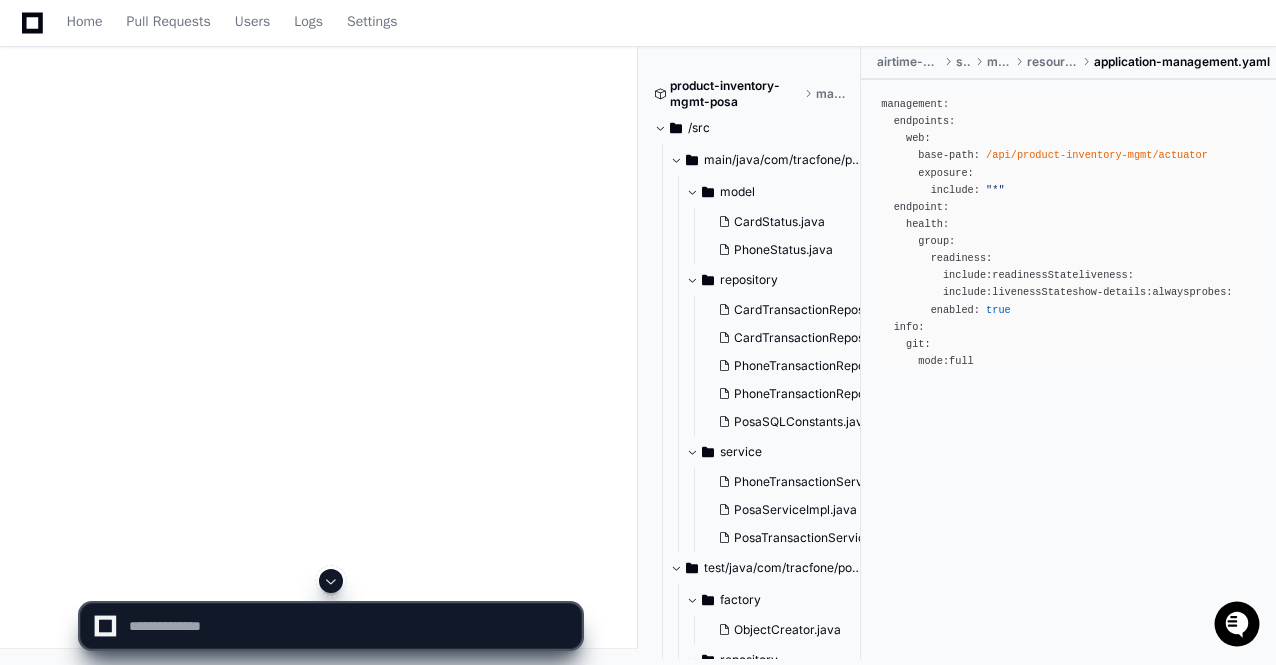 click on "1. TCP Message Reception" 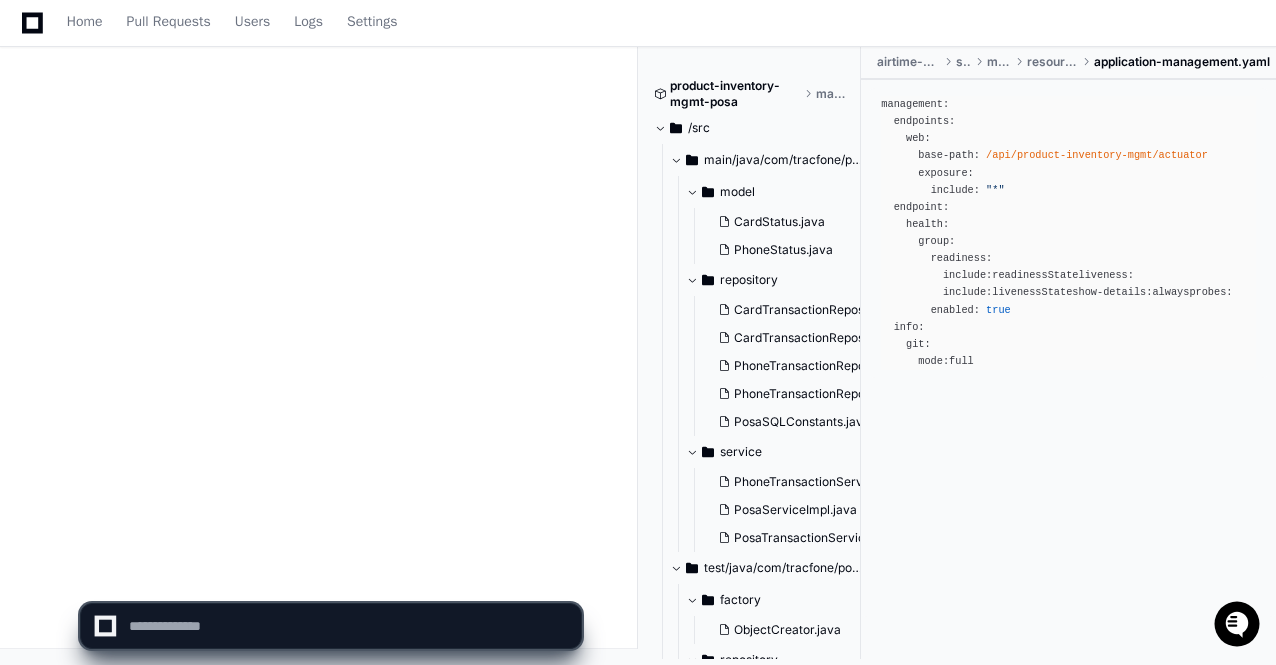 click on "This represents the current "as is" implementation of line reactivation in the Product Inventory system based on the available codebase." 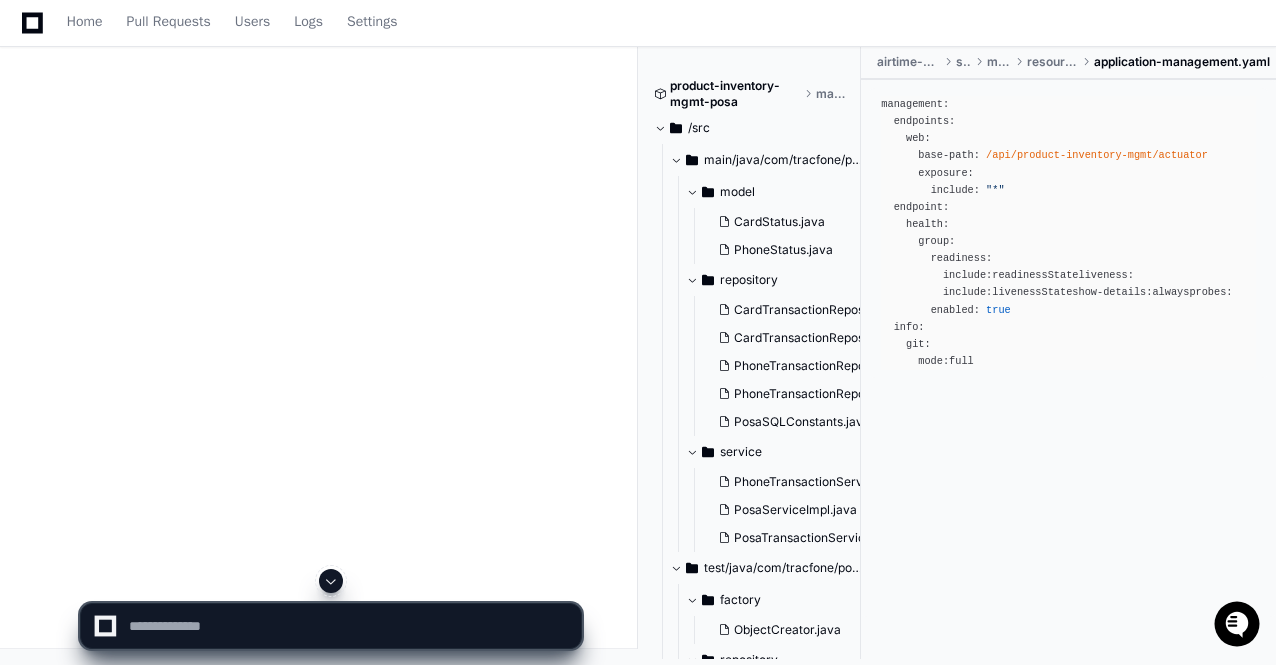 scroll, scrollTop: 222010, scrollLeft: 0, axis: vertical 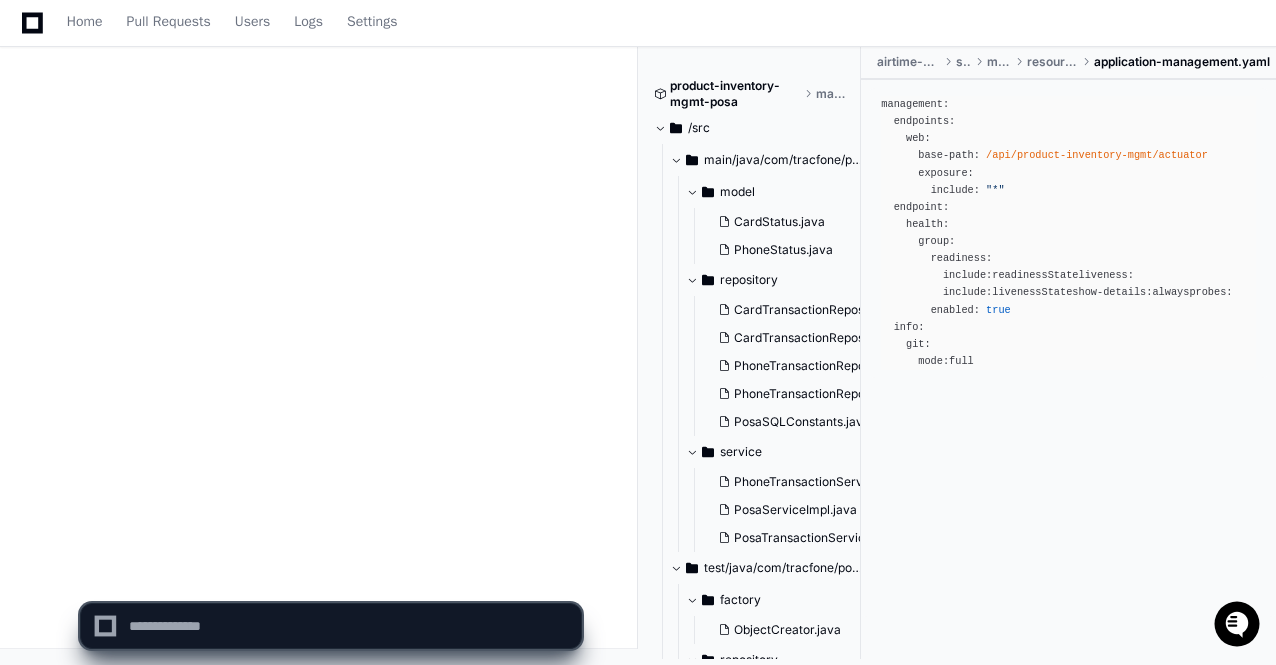 click 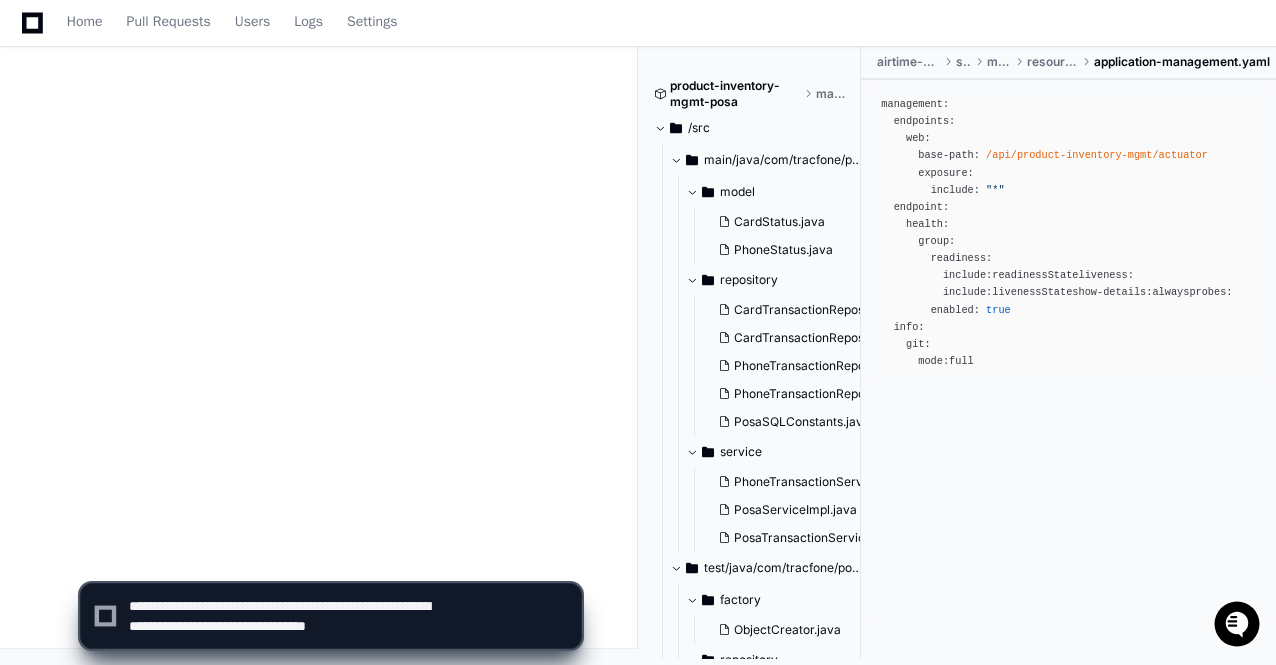 scroll, scrollTop: 6, scrollLeft: 0, axis: vertical 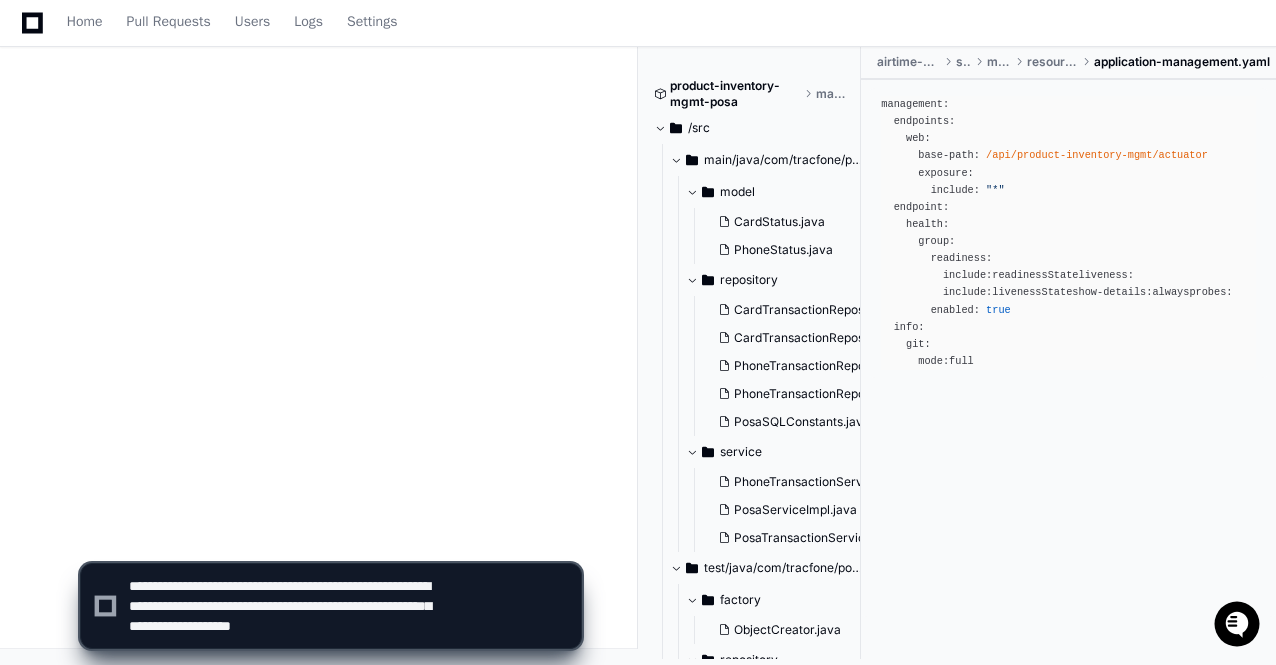 type on "**********" 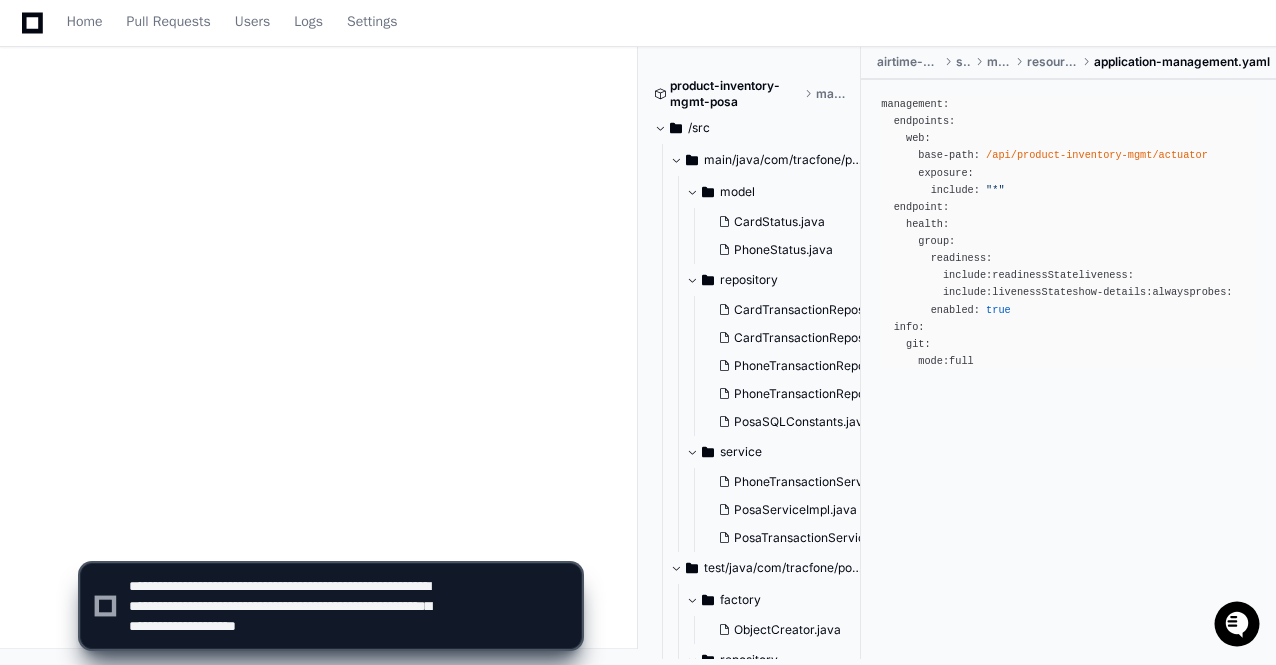 type 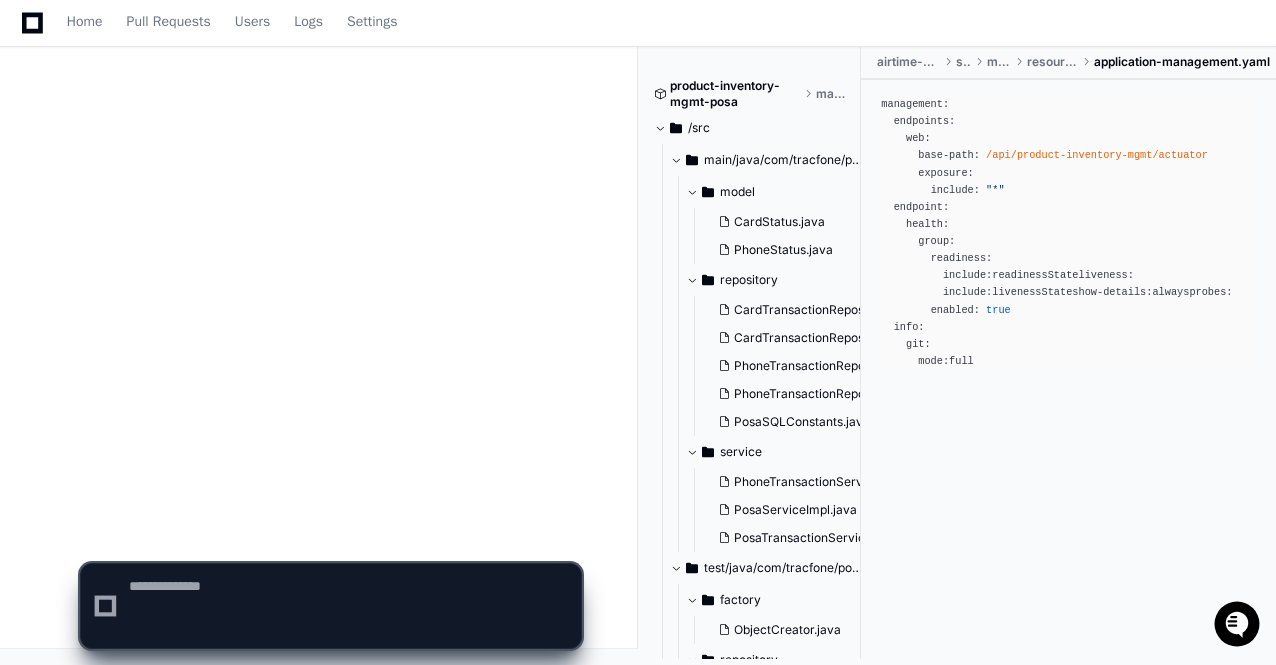 scroll, scrollTop: 0, scrollLeft: 0, axis: both 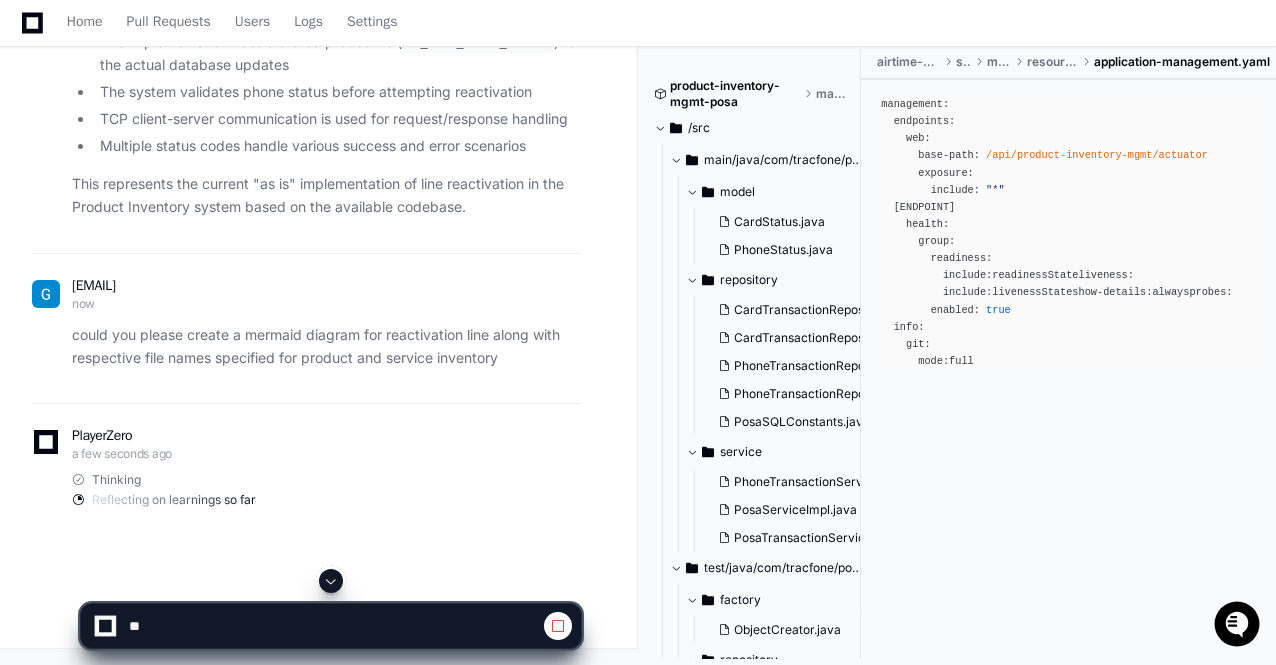 click 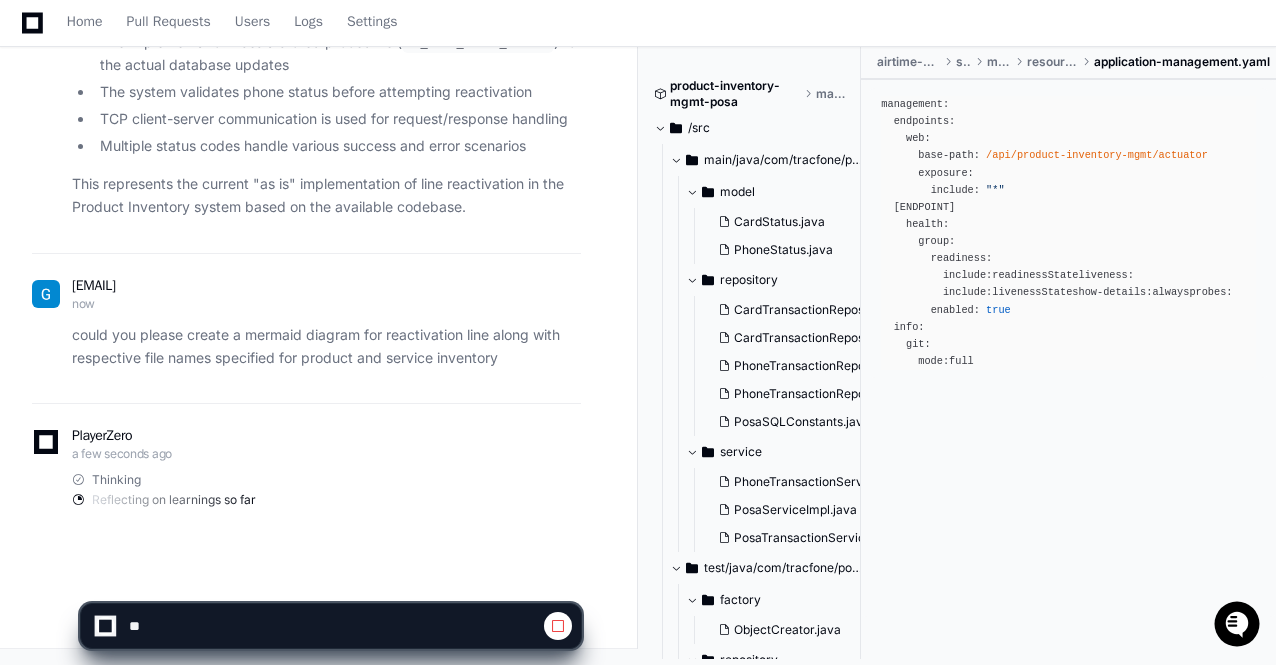 scroll, scrollTop: 223166, scrollLeft: 0, axis: vertical 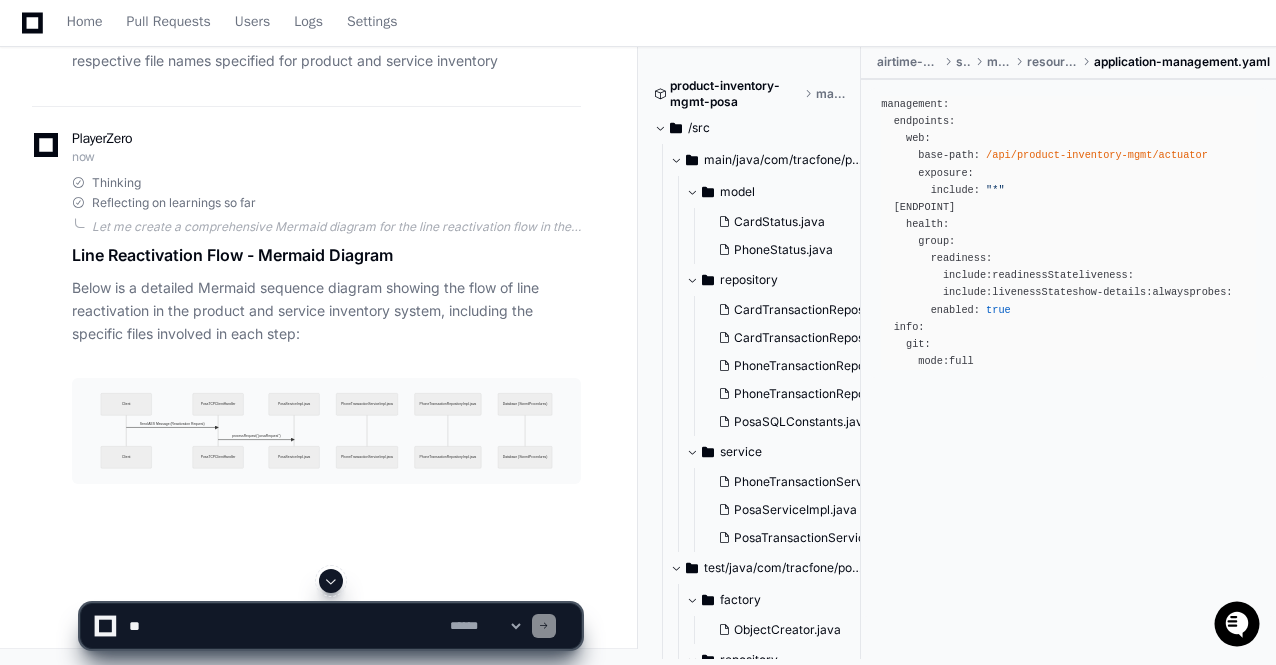 click 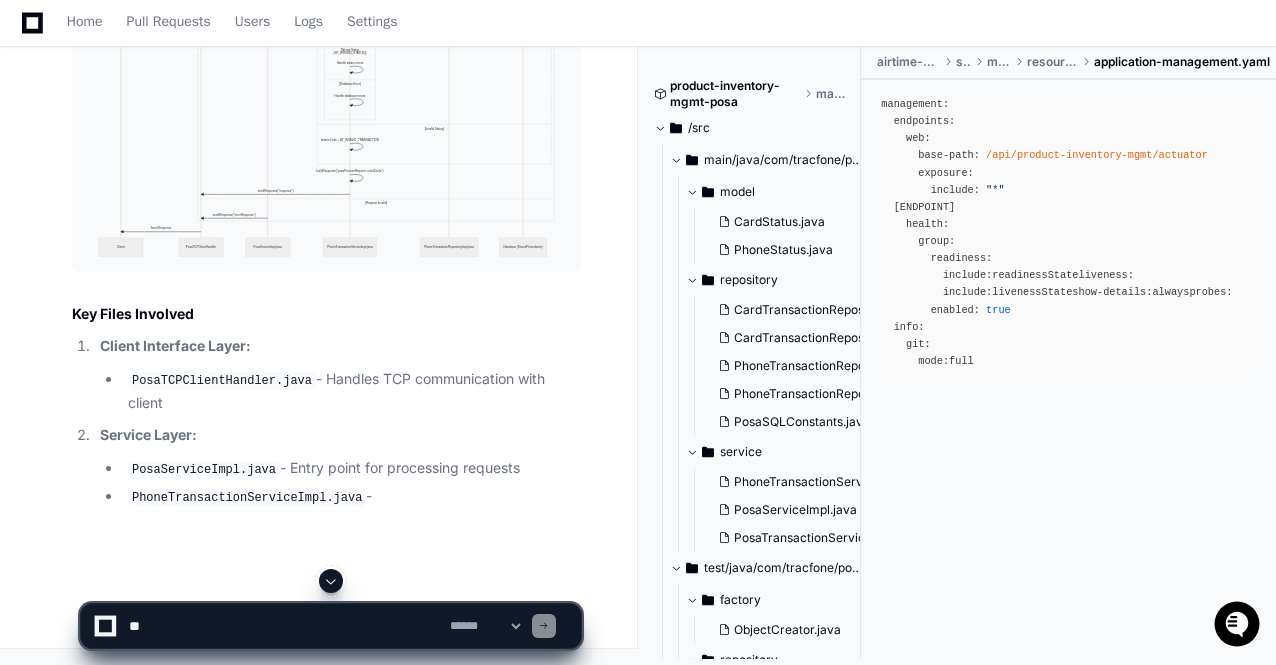 click 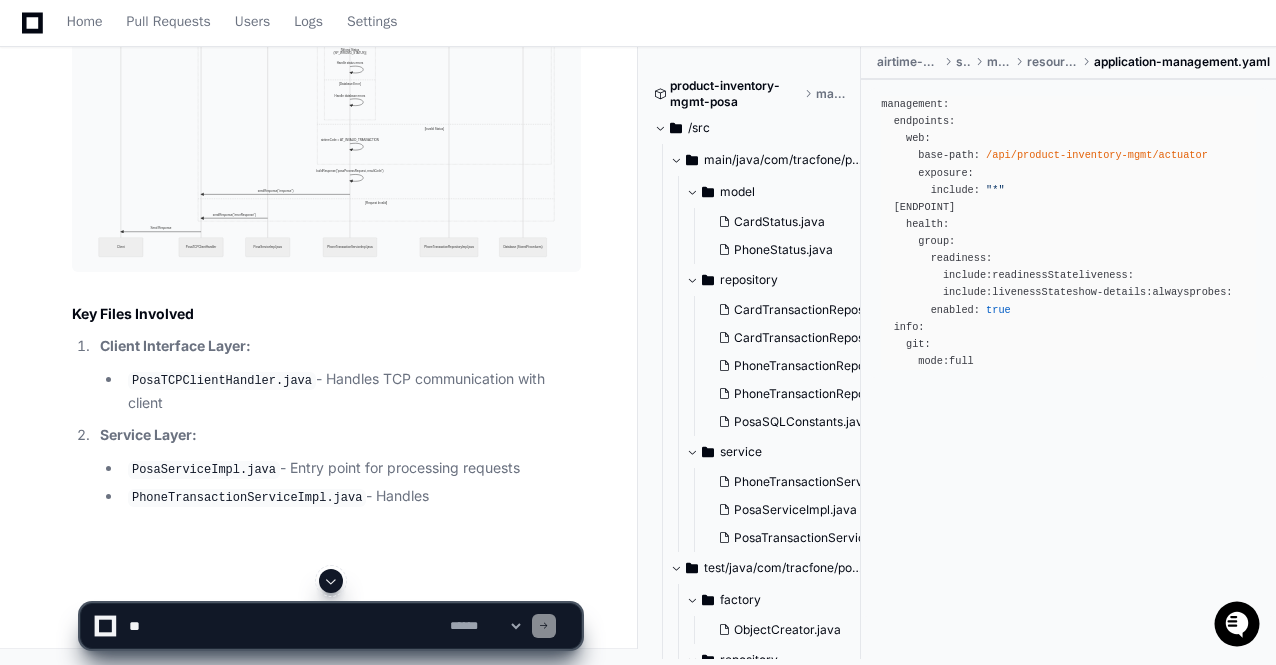 scroll, scrollTop: 224024, scrollLeft: 0, axis: vertical 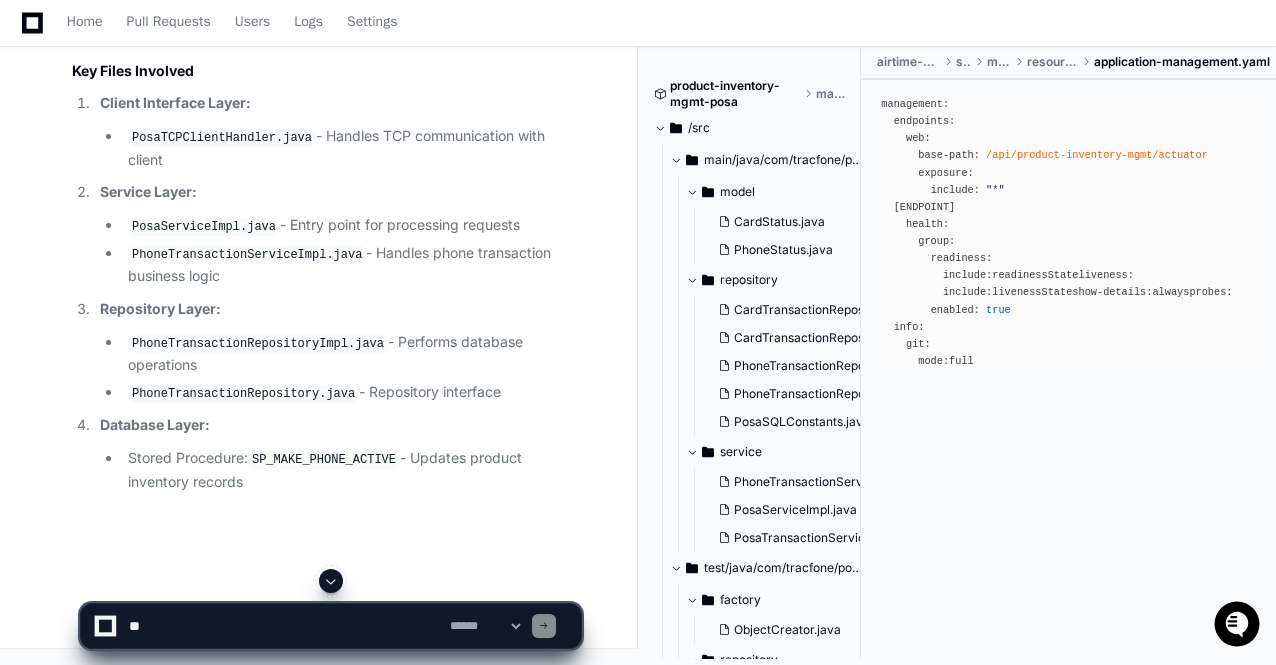click 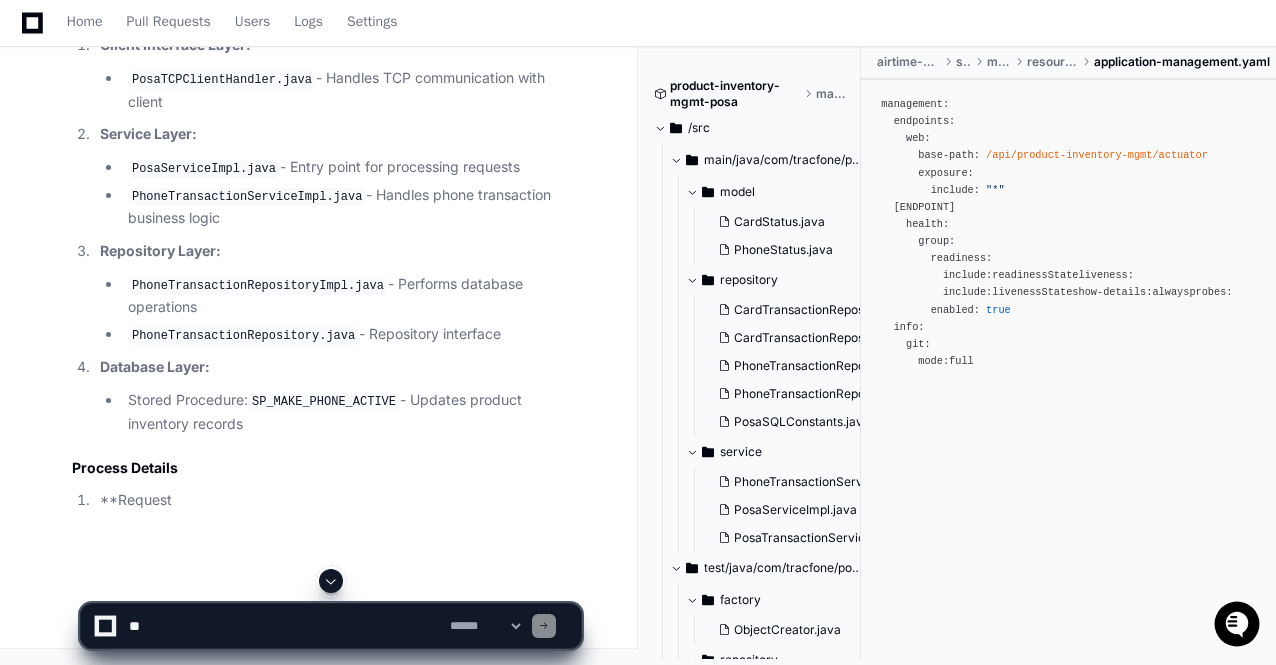 click on "**********" 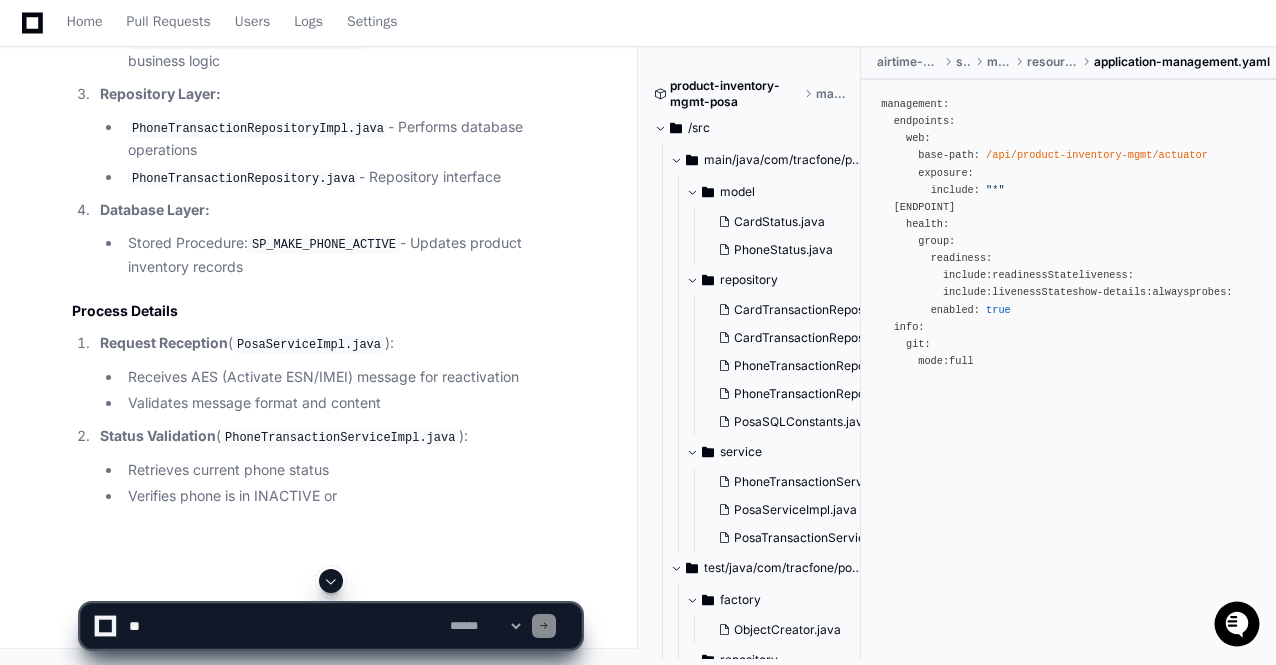 click 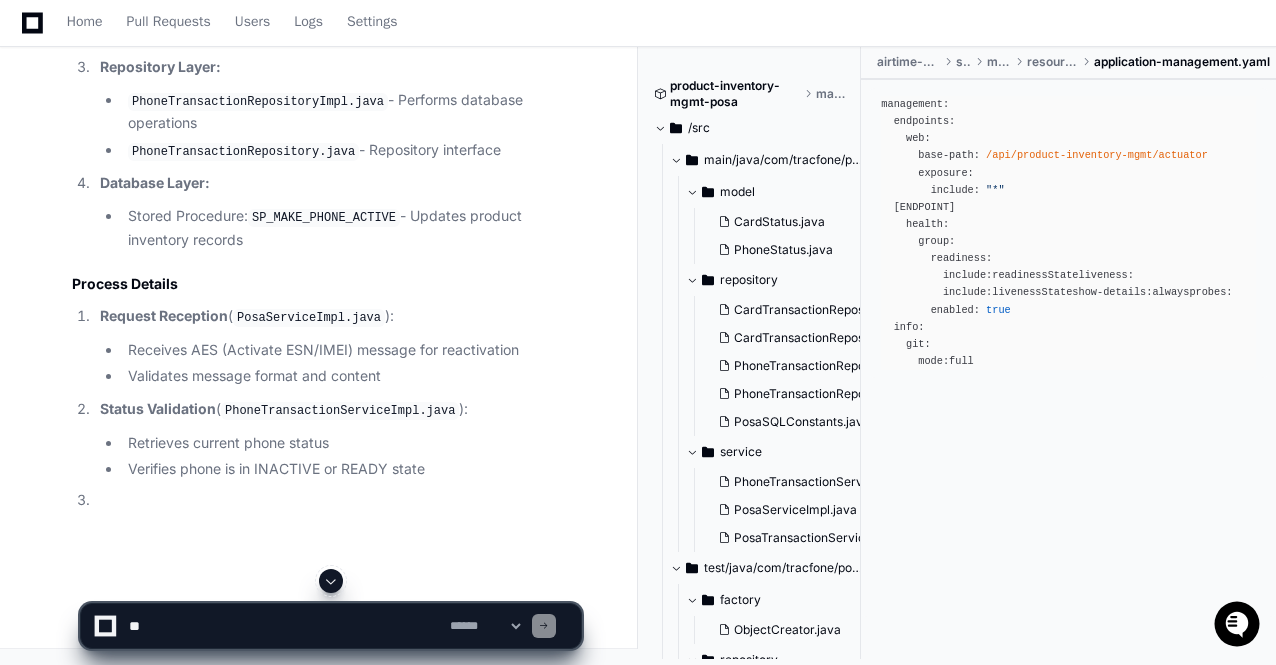 click on "**********" 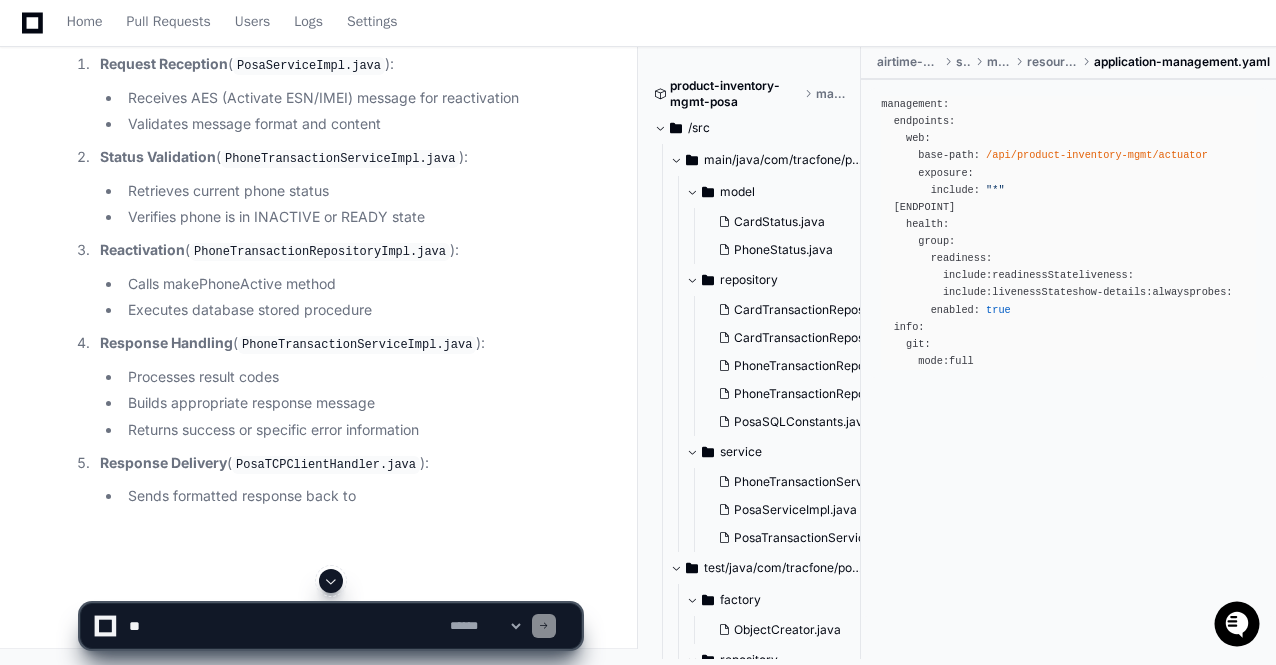 click 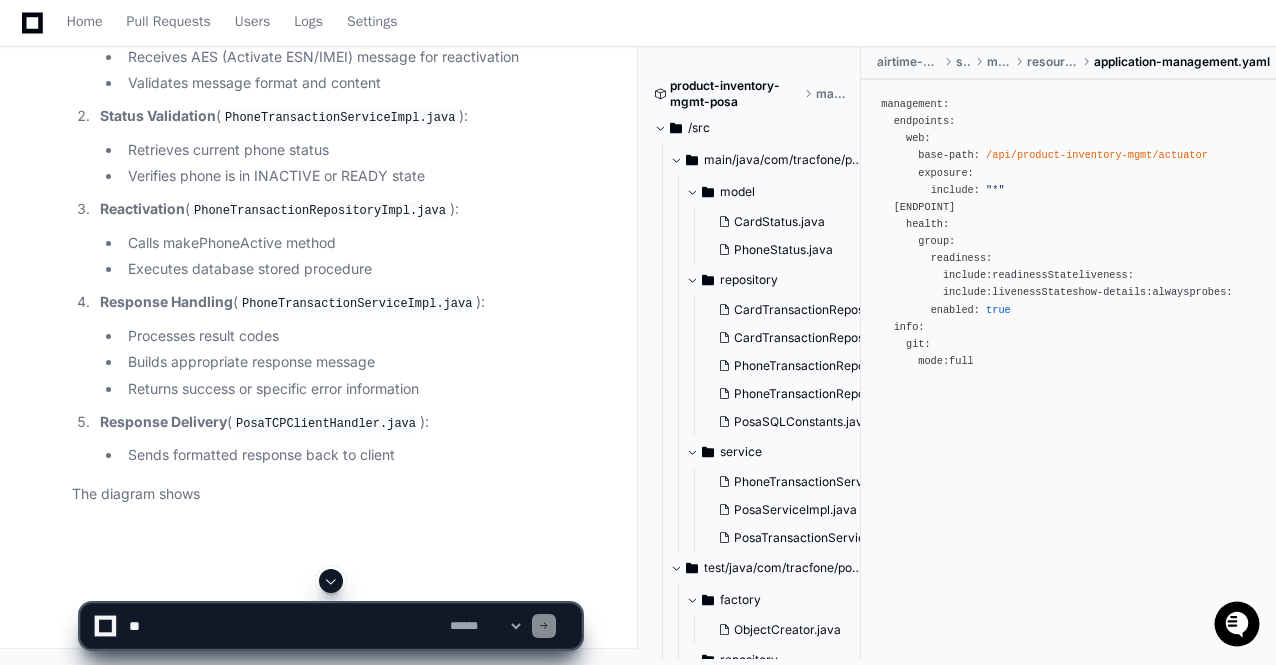 click on "**********" 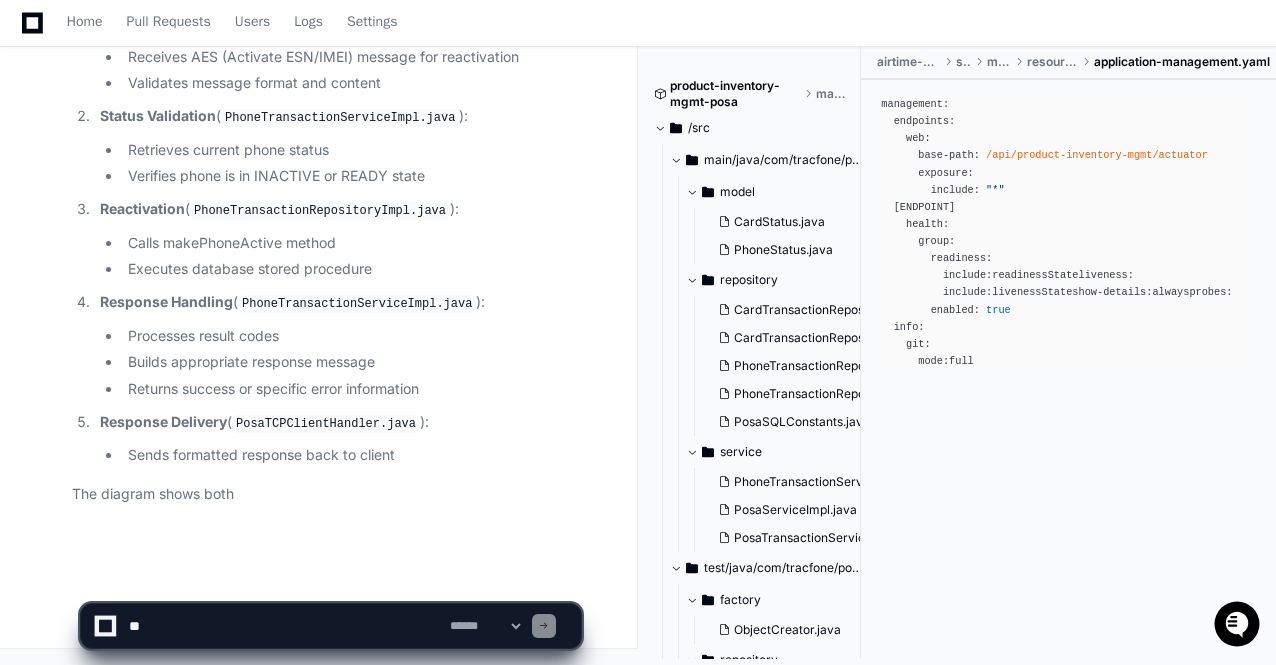scroll, scrollTop: 224772, scrollLeft: 0, axis: vertical 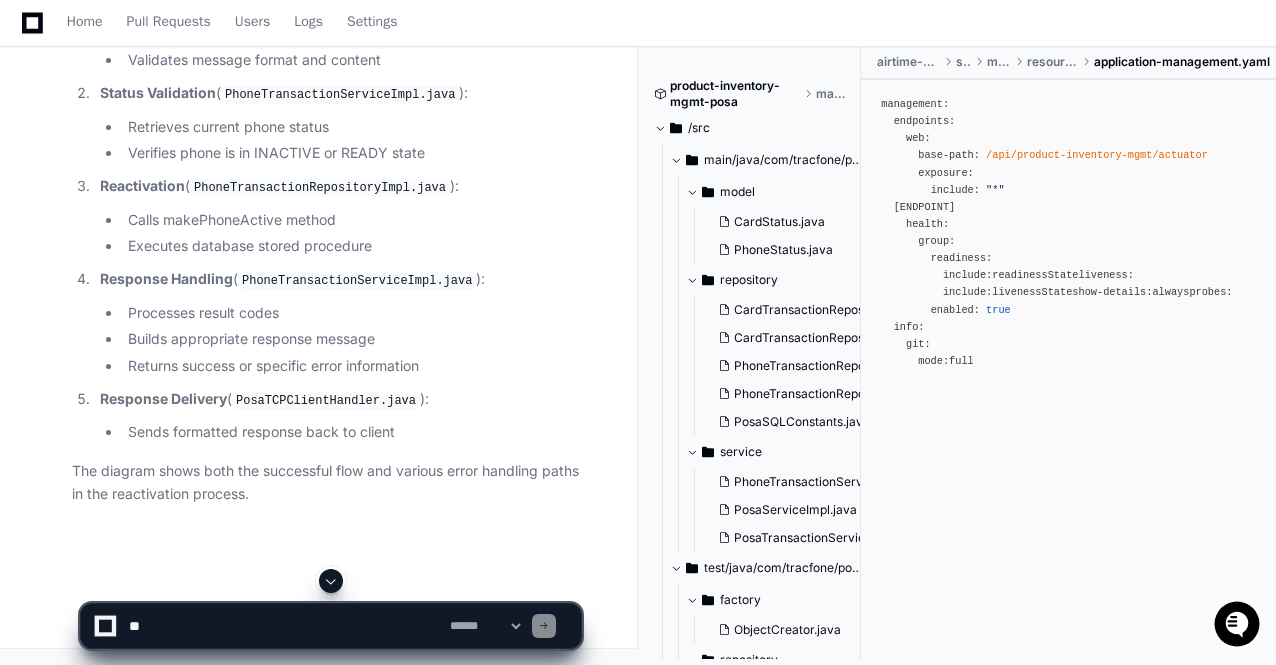 click 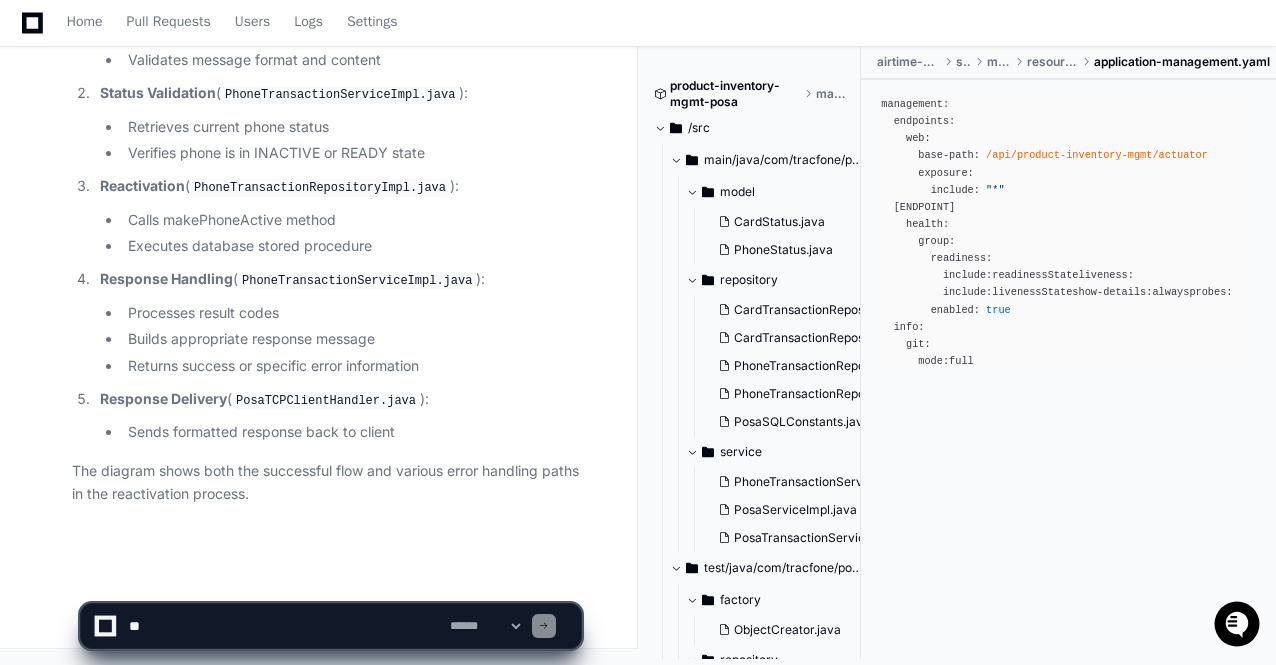 scroll, scrollTop: 224795, scrollLeft: 0, axis: vertical 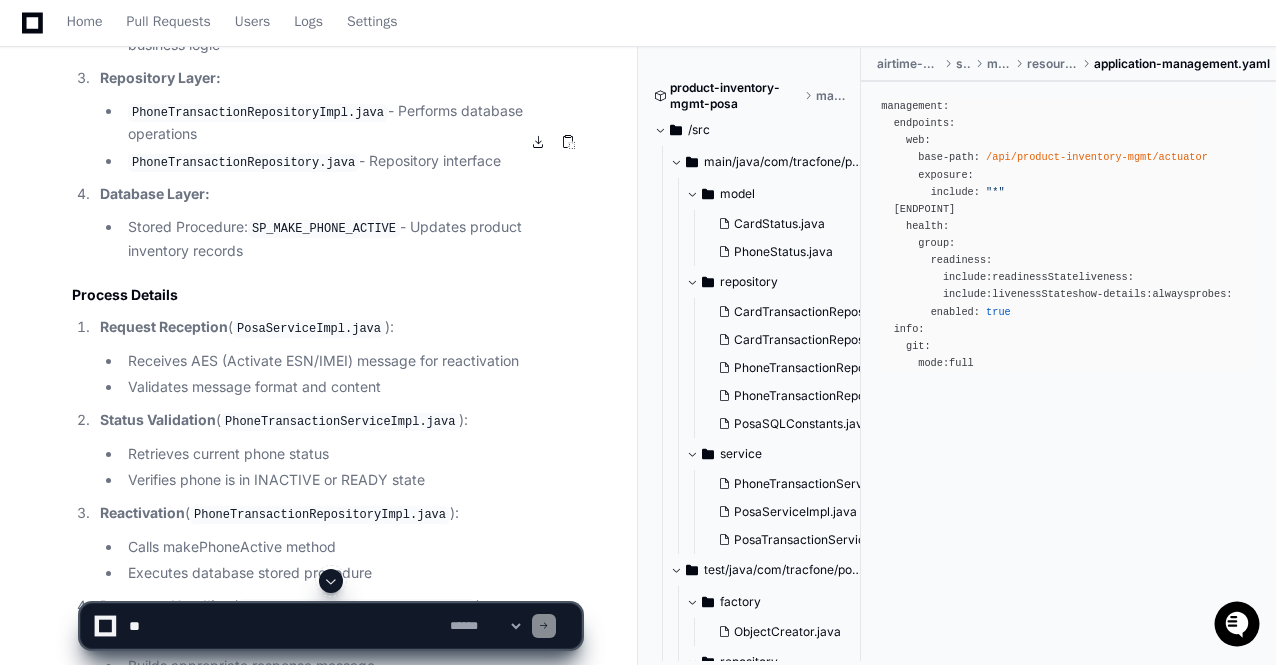 click 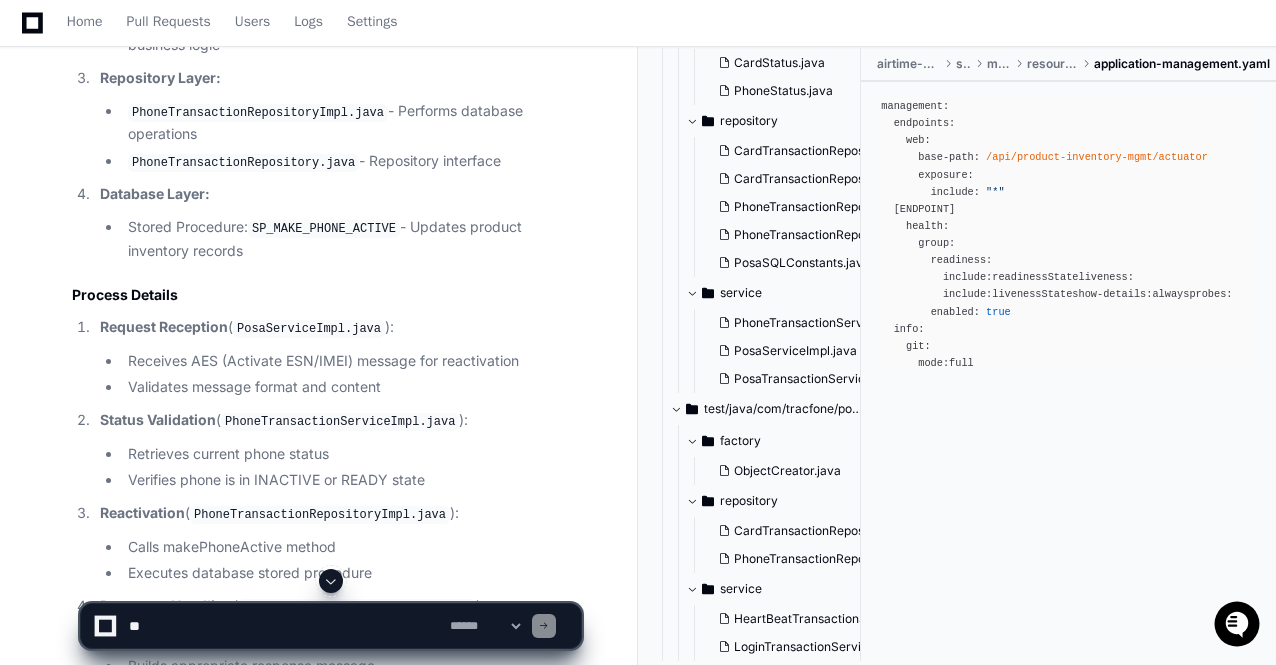 scroll, scrollTop: 0, scrollLeft: 0, axis: both 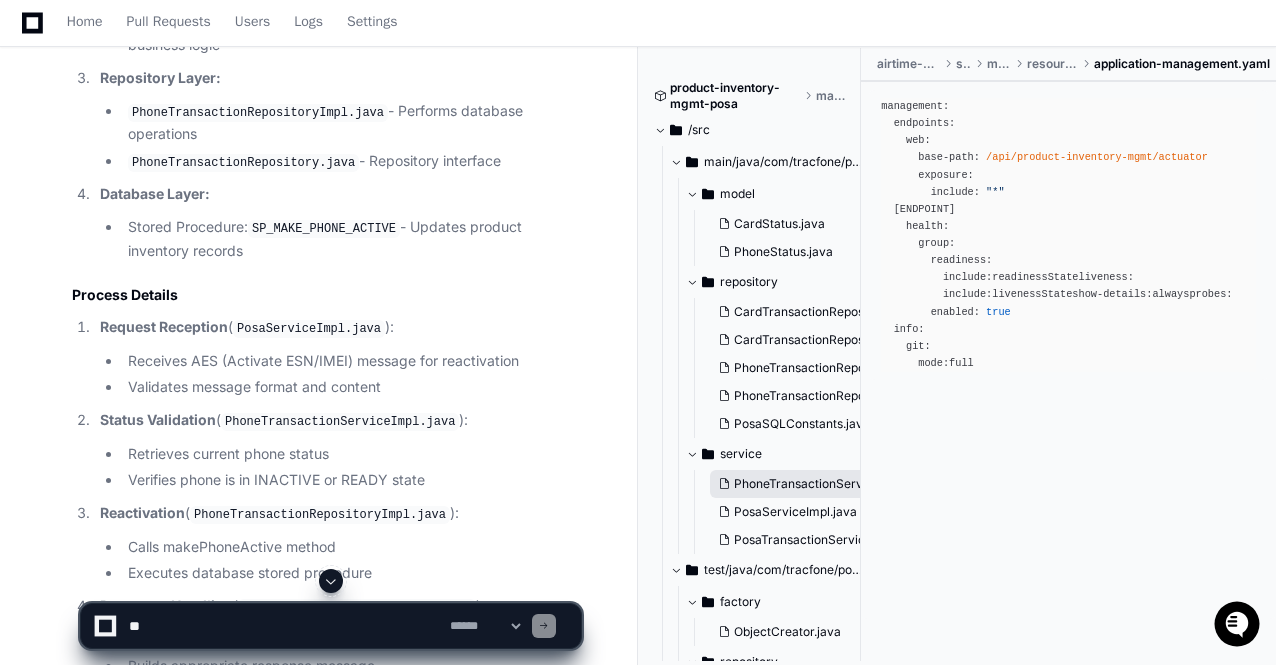 click on "PhoneTransactionServiceImpl.java" 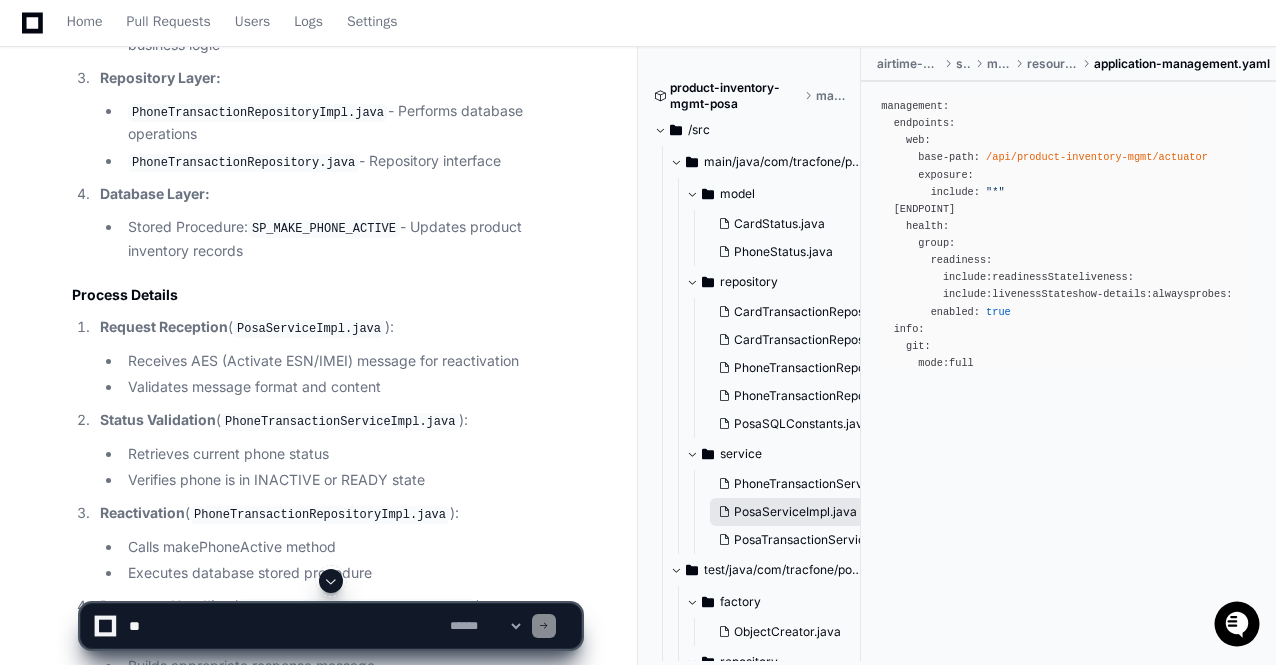 click on "PosaServiceImpl.java" 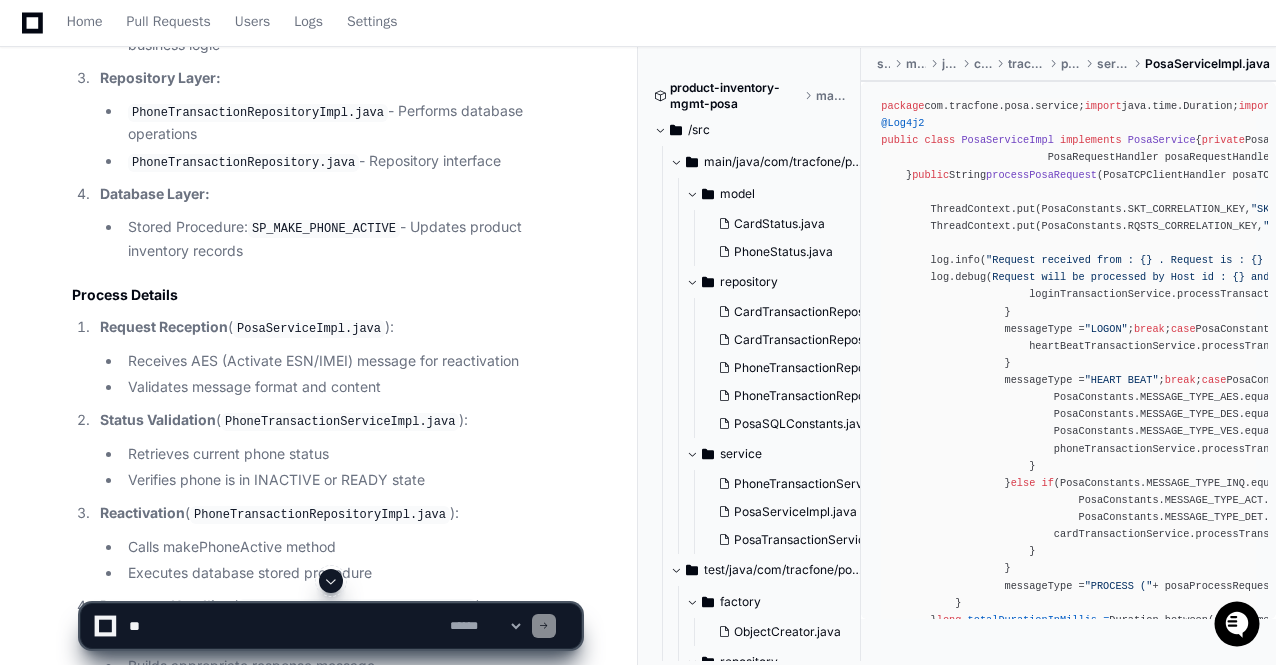 click on "package  com.tracfone.posa.service;
import  java.time.Duration;
import  java.time.LocalDateTime;
import  java.util.Random;
import  org.apache.logging.log4j.ThreadContext;
import  org.springframework.beans.factory.annotation.Qualifier;
import  org.springframework.stereotype.Service;
import  com.tracfone.posa.handler.PosaRequestHandler;
import  com.tracfone.posa.model.PosaProcessRequest;
import  com.tracfone.posa.model.PosaRequest;
import  com.tracfone.posa.socket.server.PosaTCPClientHandler;
import  com.tracfone.posa.util.PosaConstants;
import  lombok.extern.log4j.Log4j2;
@Service
@Log4j2
public   class   PosaServiceImpl   implements   PosaService  {
private  PosaTransactionService phoneTransactionService;
private  PosaTransactionService loginTransactionService;
private  PosaTransactionService heartBeatTransactionService;
private  PosaTransactionService cardTransactionService;
private  PosaRequestHandler posaRequestHandler;
public   PosaServiceImpl ( this" 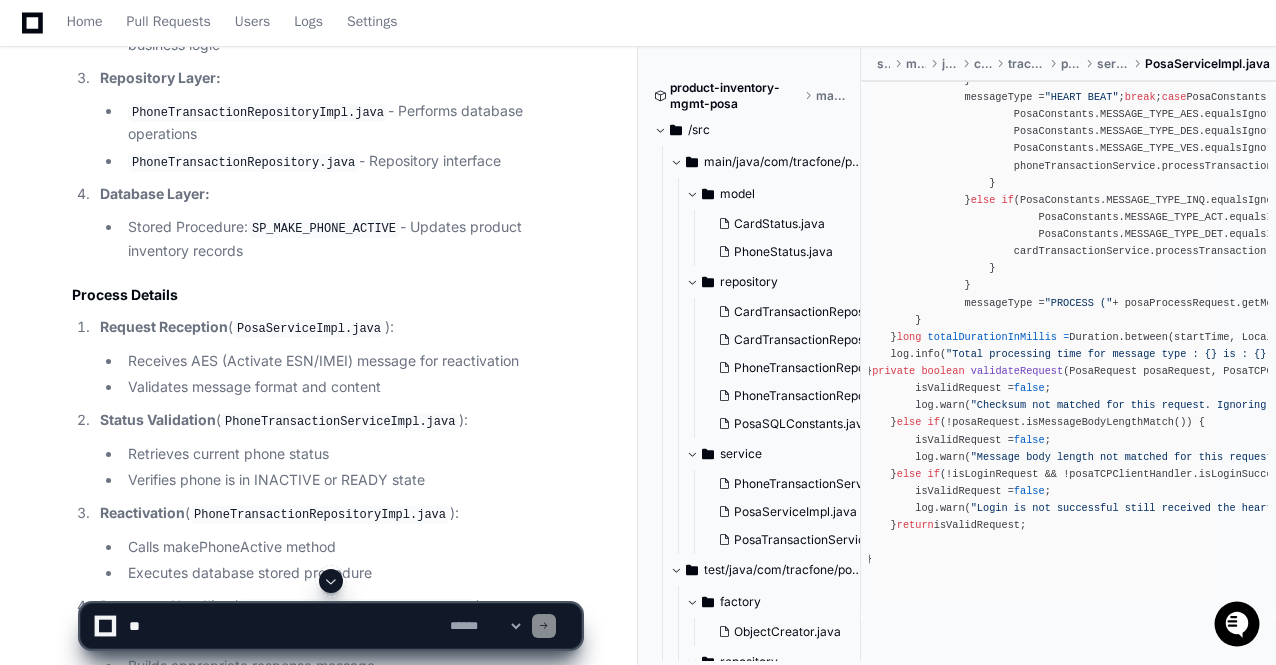 scroll, scrollTop: 1080, scrollLeft: 0, axis: vertical 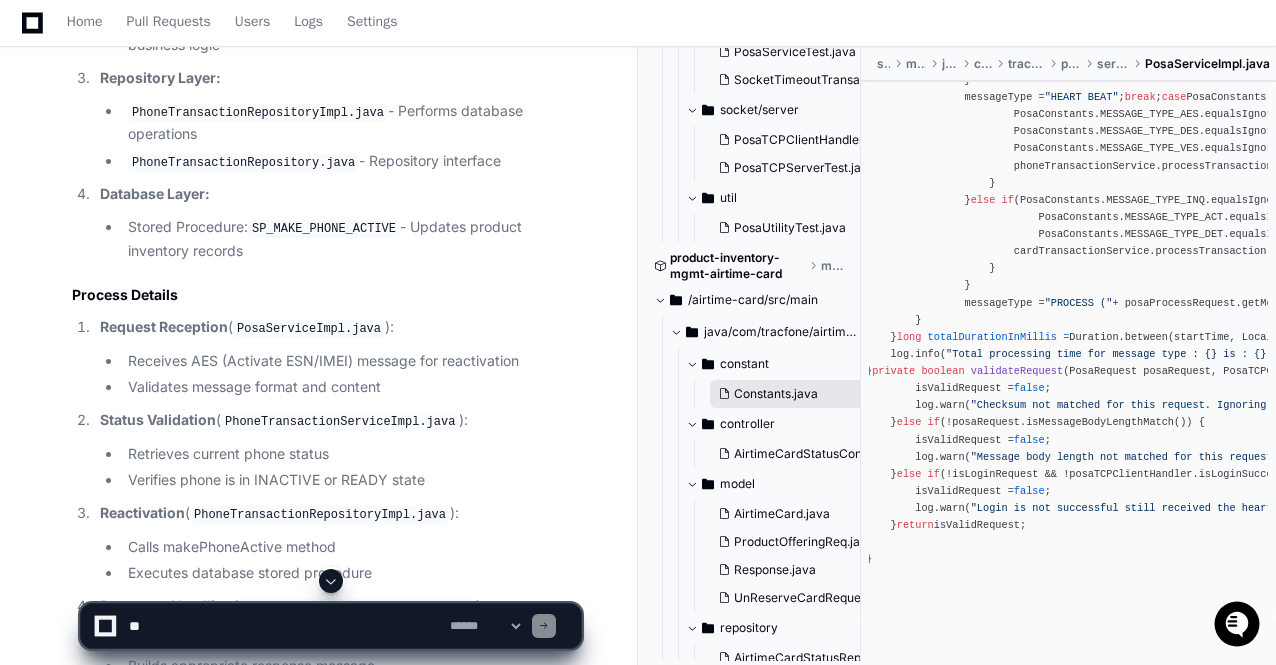 click on "Constants.java" 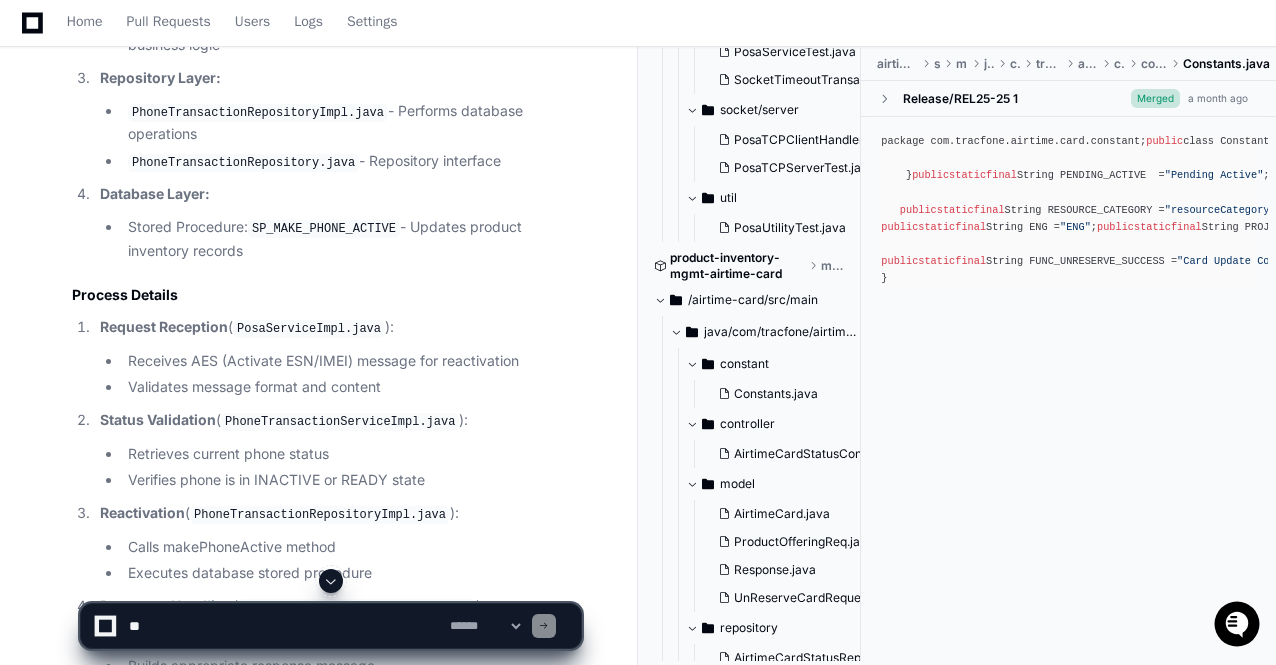 click on "package com.tracfone.airtime.card.constant;
public  class Constants {
private  Constants(){
}
public  static  final  String PENDING_ACTIVE  =  "Pending Active" ;
public  static  final  String CREATED  =  "Created" ;
public  static  final  String UNSWIPE =  "UNSWIPE" ;
public  static  final  String SWIPE =  "SWIPE" ;
public  static  final  String ZERO =  "0" ;
public  static  final  String SUCCESS =  "SUCCESS" ;
public  static  final  String ERROR_CODE = "6001" ;
public  static  final  String ERROR_DESC = "No record found for the given input" ;
public  static  final  String CODE_6002 = "6002" ;
public  static  final  String MESSAGE_6002 = "Airtime card is not valid." ;
public  static  final  String CODE_999 =  "999" ;
public  static  final  String MESSAGE_999 =  "Unexpected error occured" ;
public  static  final  String API_CODE_0 =  "API_0" ;
public  static  final  String API_CODE_999 =  "999"  public" 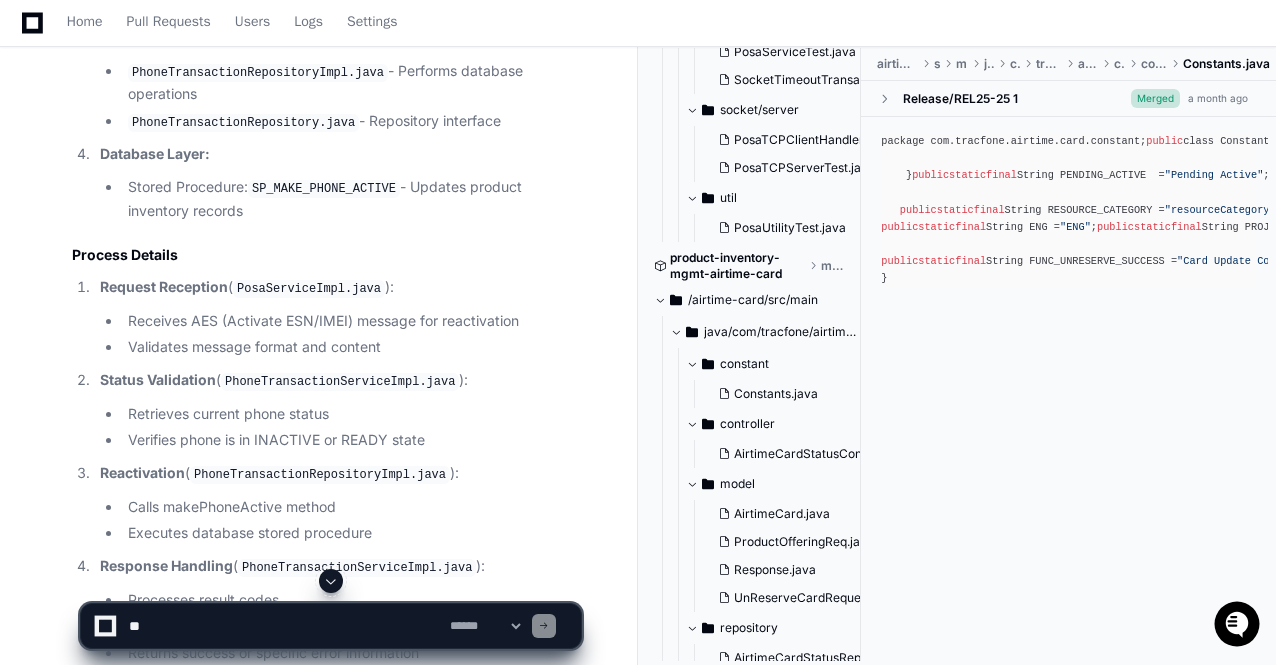 scroll, scrollTop: 223795, scrollLeft: 0, axis: vertical 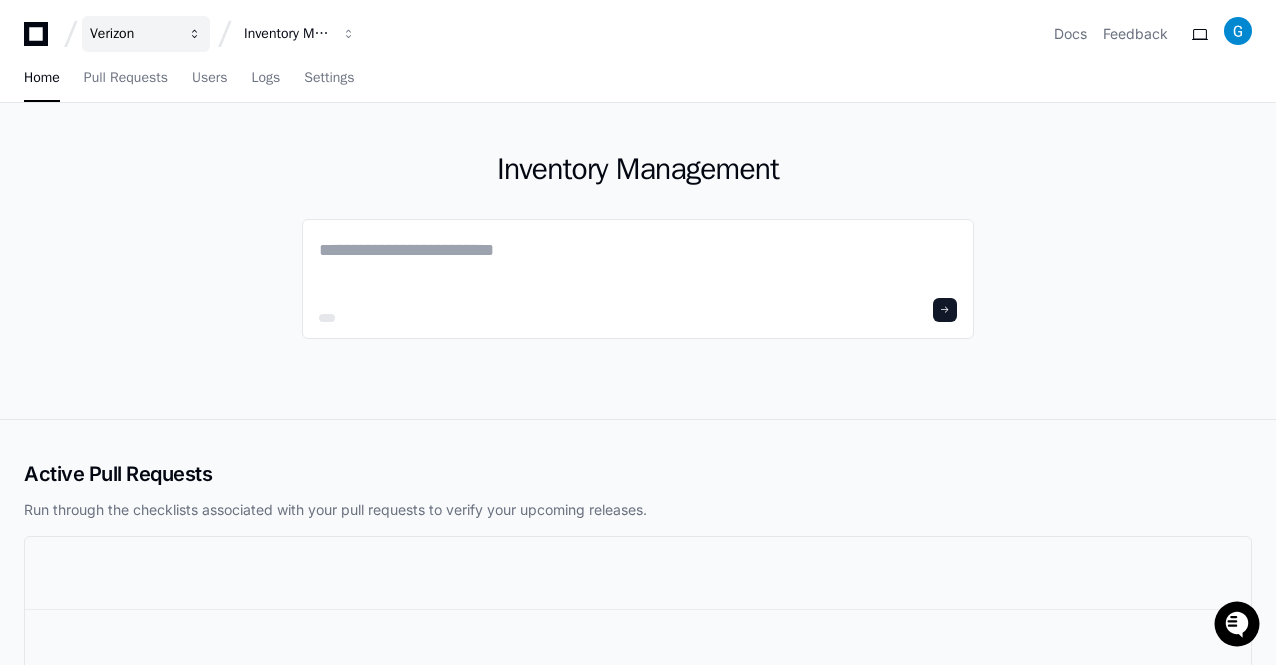click at bounding box center (195, 34) 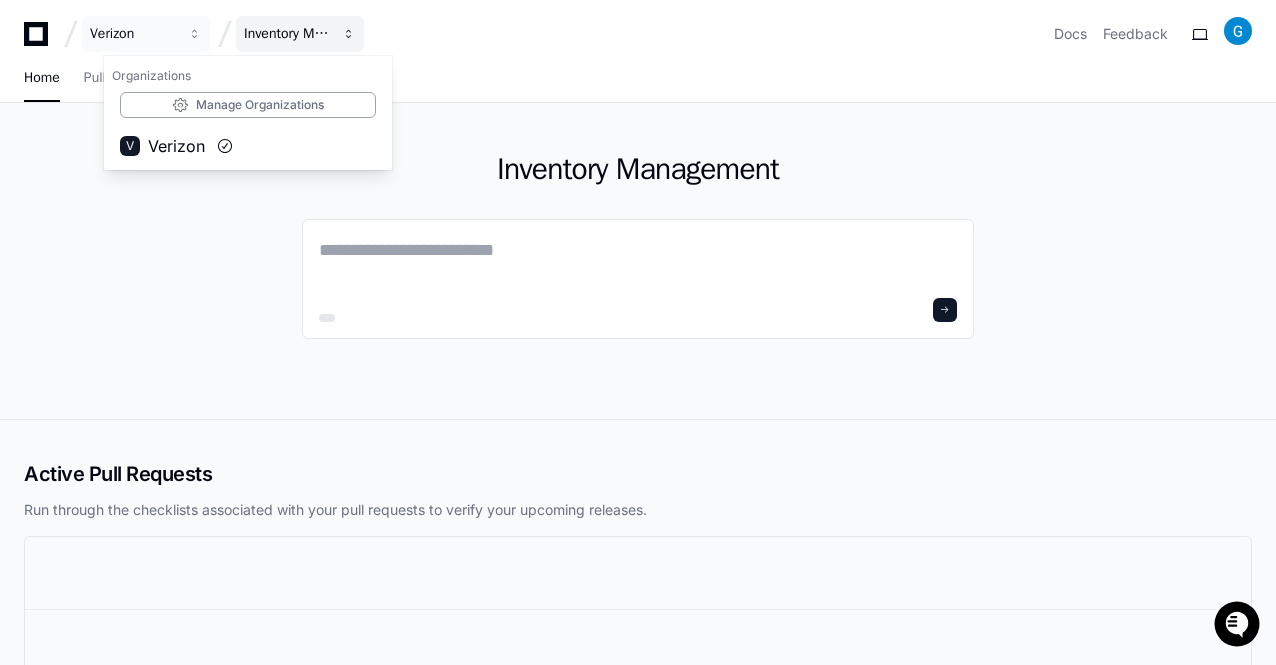 click at bounding box center (195, 34) 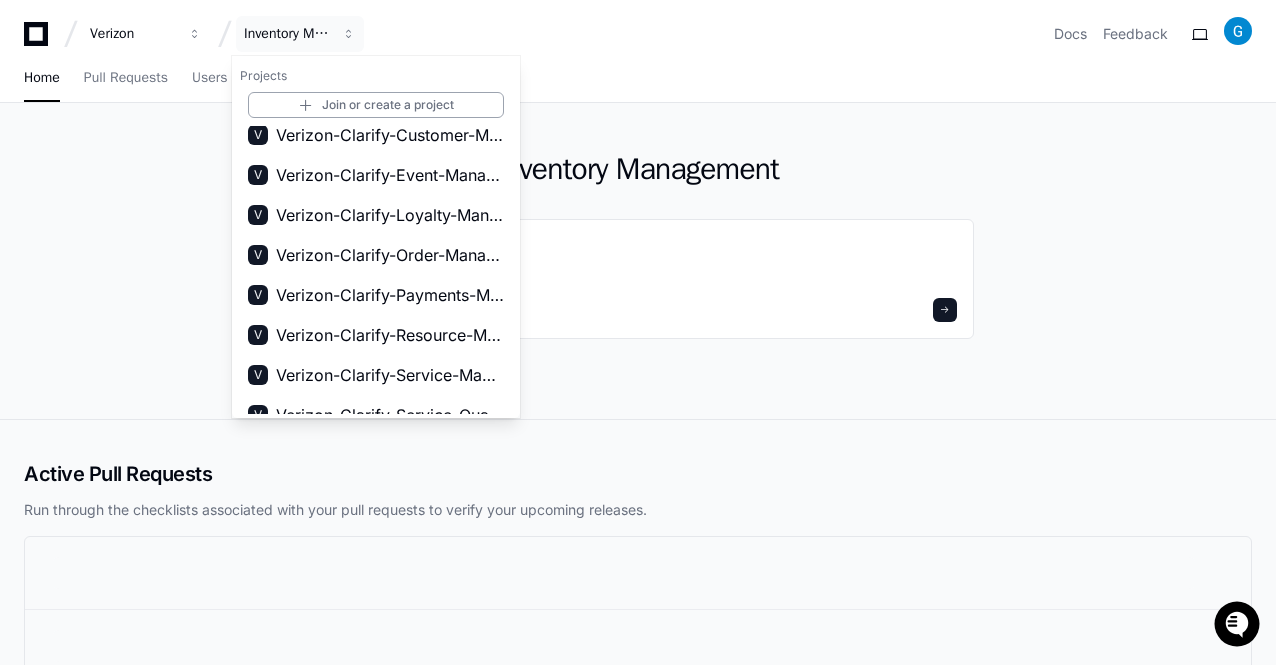 scroll, scrollTop: 232, scrollLeft: 0, axis: vertical 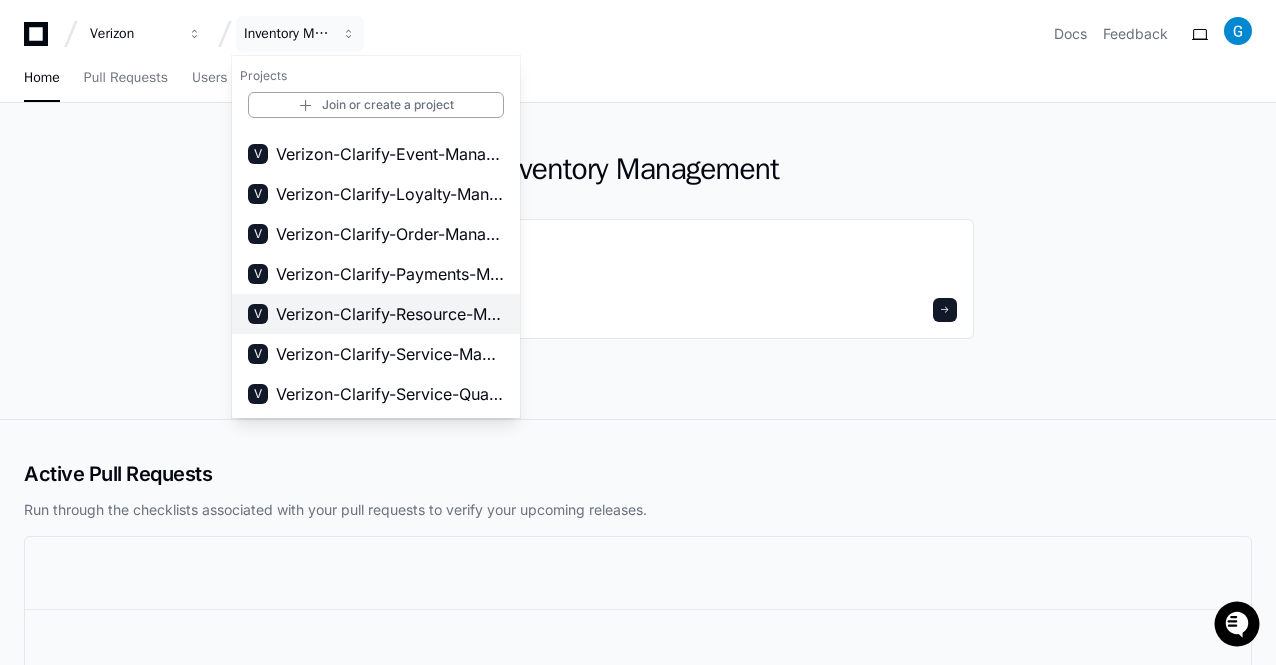 click on "Verizon-Clarify-Resource-Management" at bounding box center (390, 314) 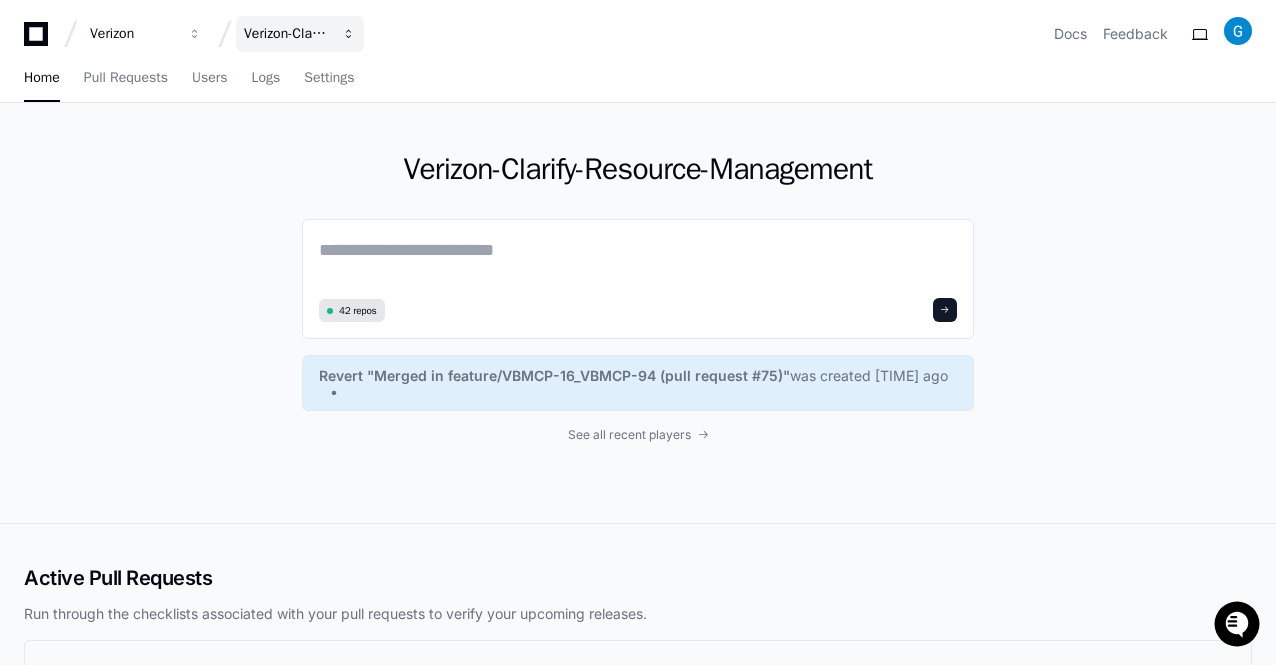 click at bounding box center (195, 34) 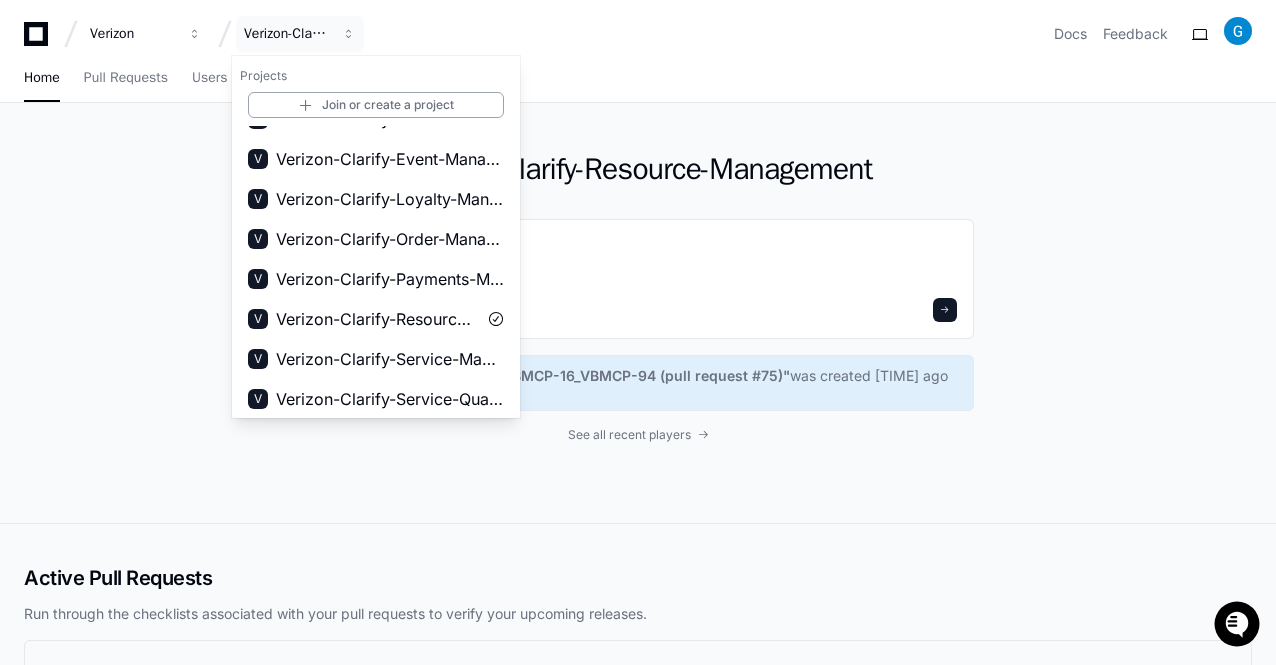 scroll, scrollTop: 232, scrollLeft: 0, axis: vertical 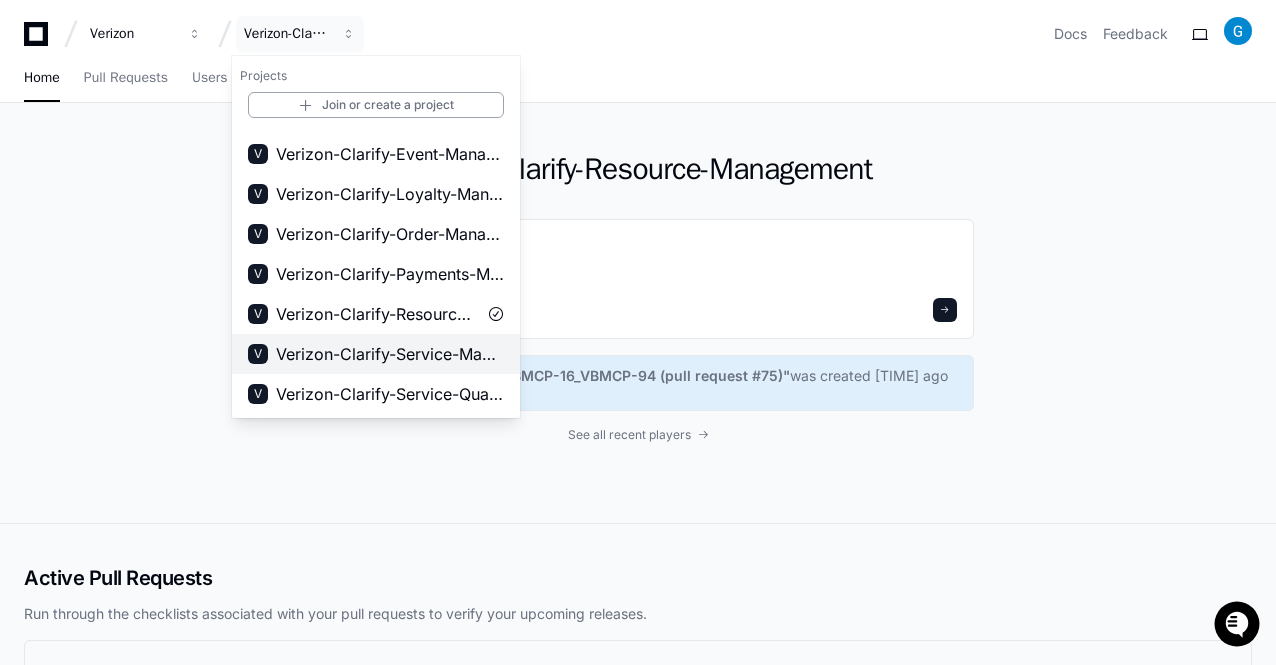 click on "Verizon-Clarify-Service-Management" at bounding box center (390, 354) 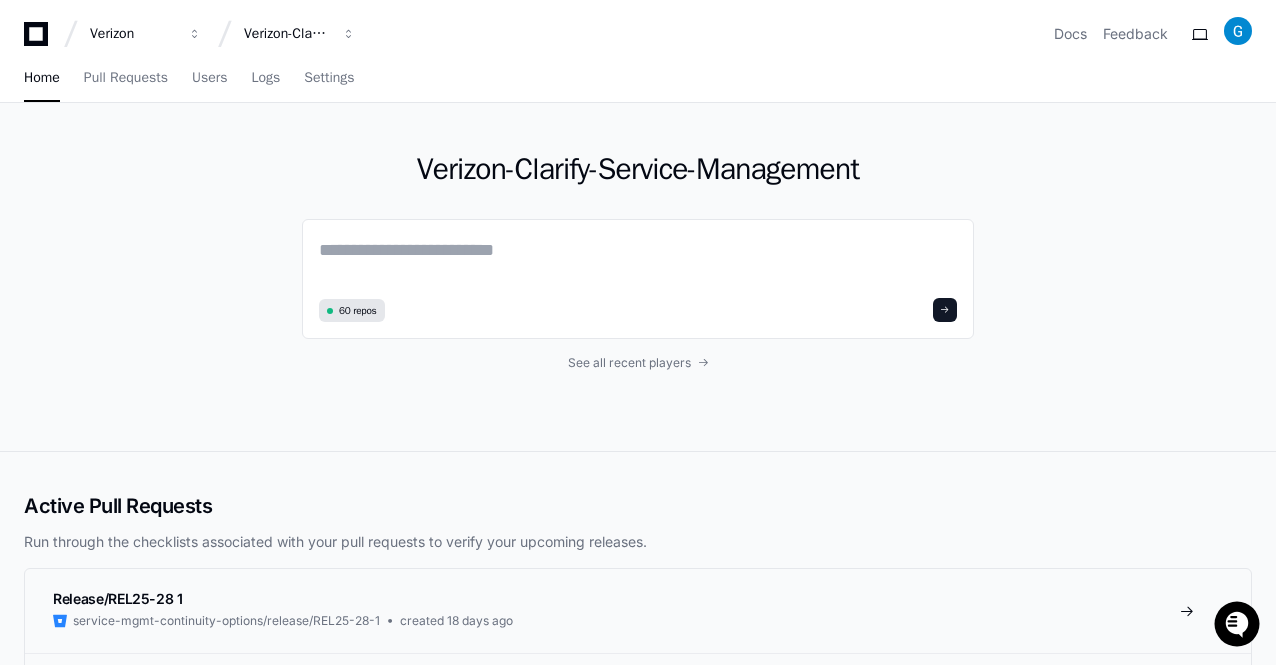 click on "Verizon-Clarify-Service-Management  60 repos See all recent players" 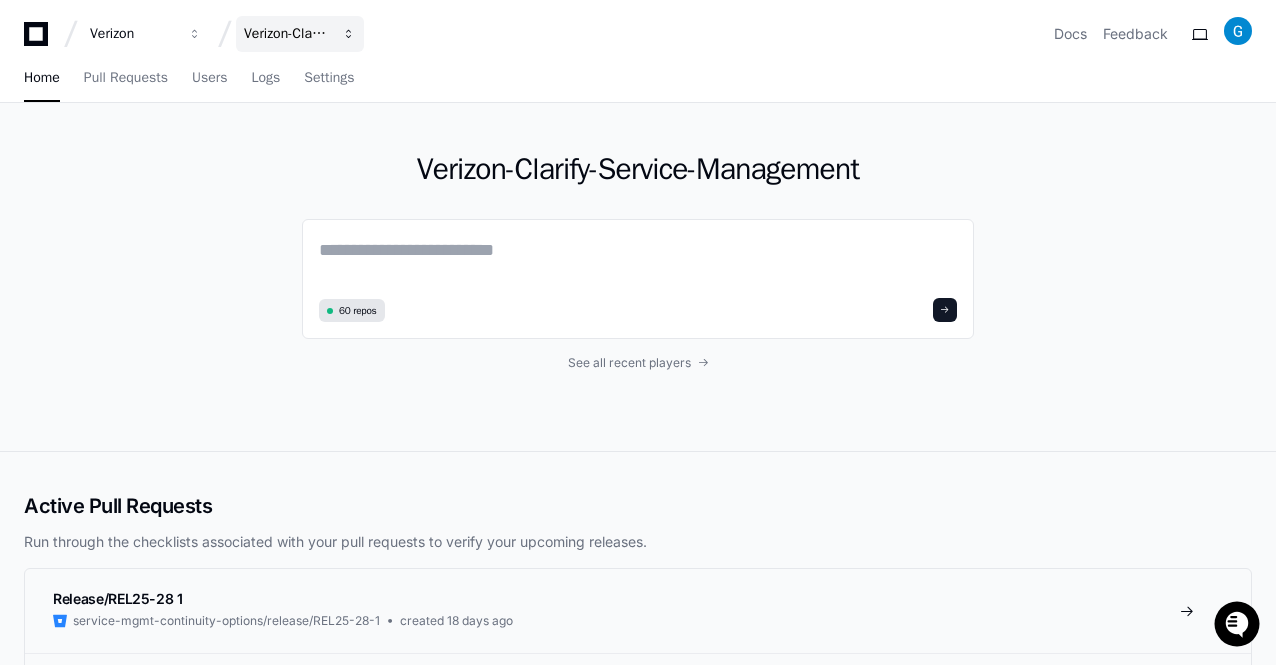 click on "Verizon-Clarify-Service-Management" at bounding box center [300, 34] 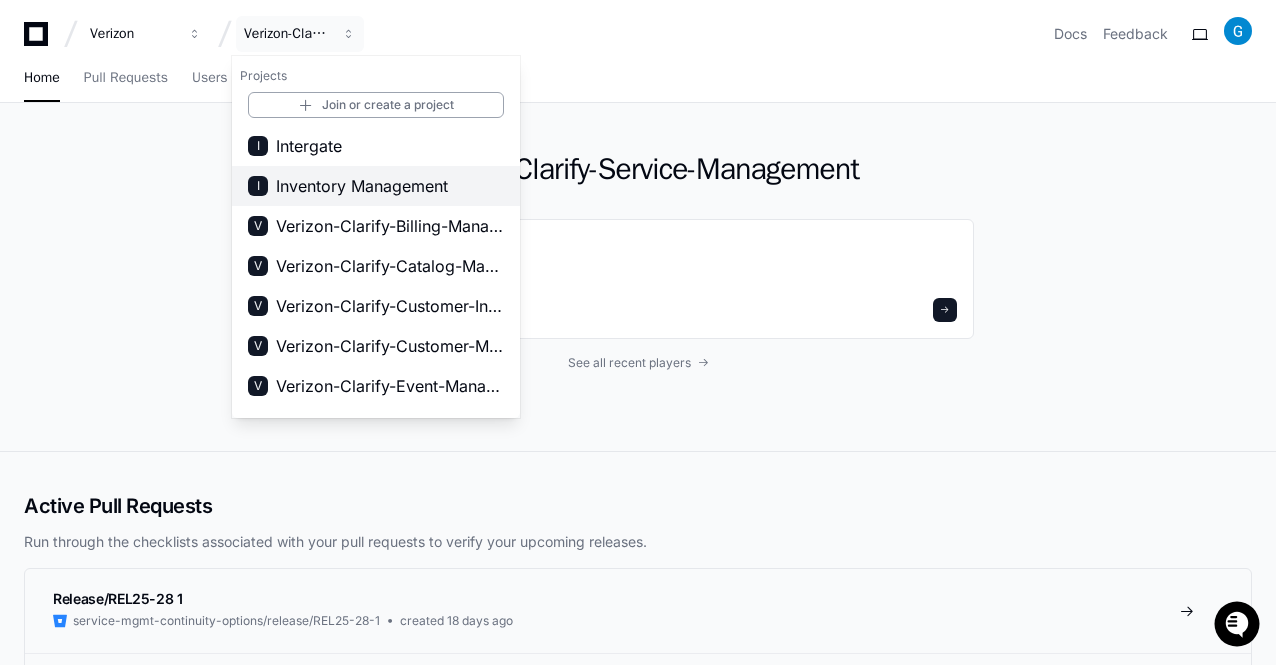 click on "I  Inventory Management" at bounding box center (376, 186) 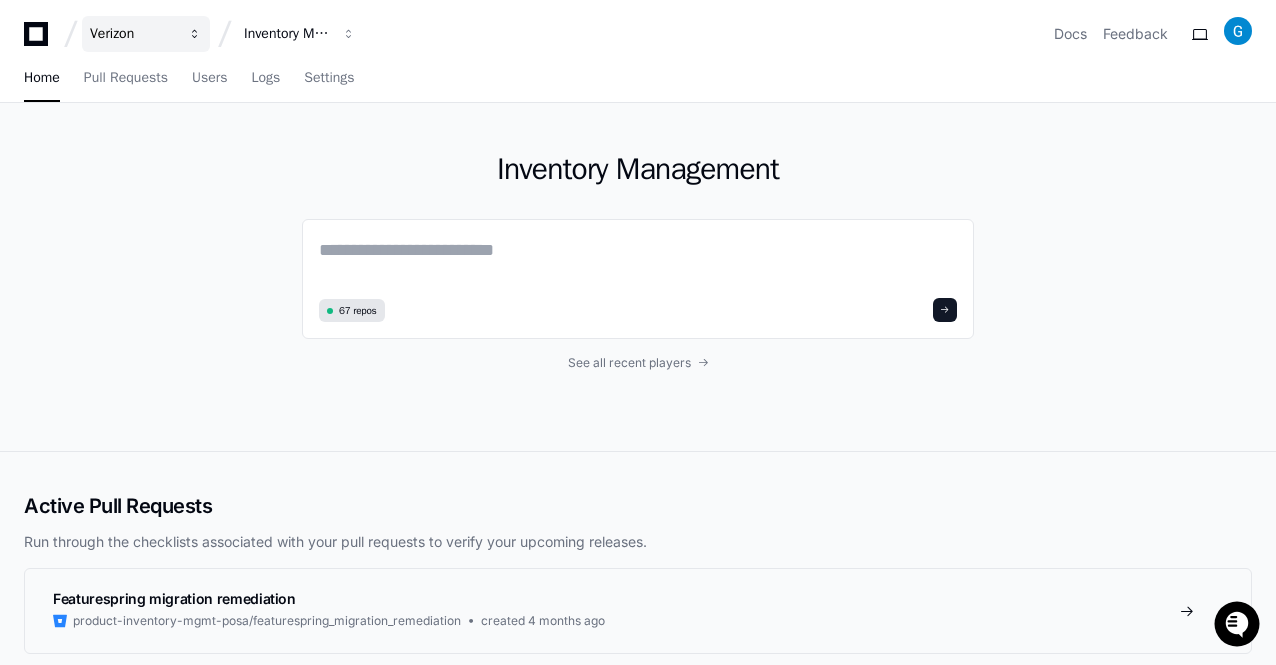 click on "Verizon" at bounding box center (133, 34) 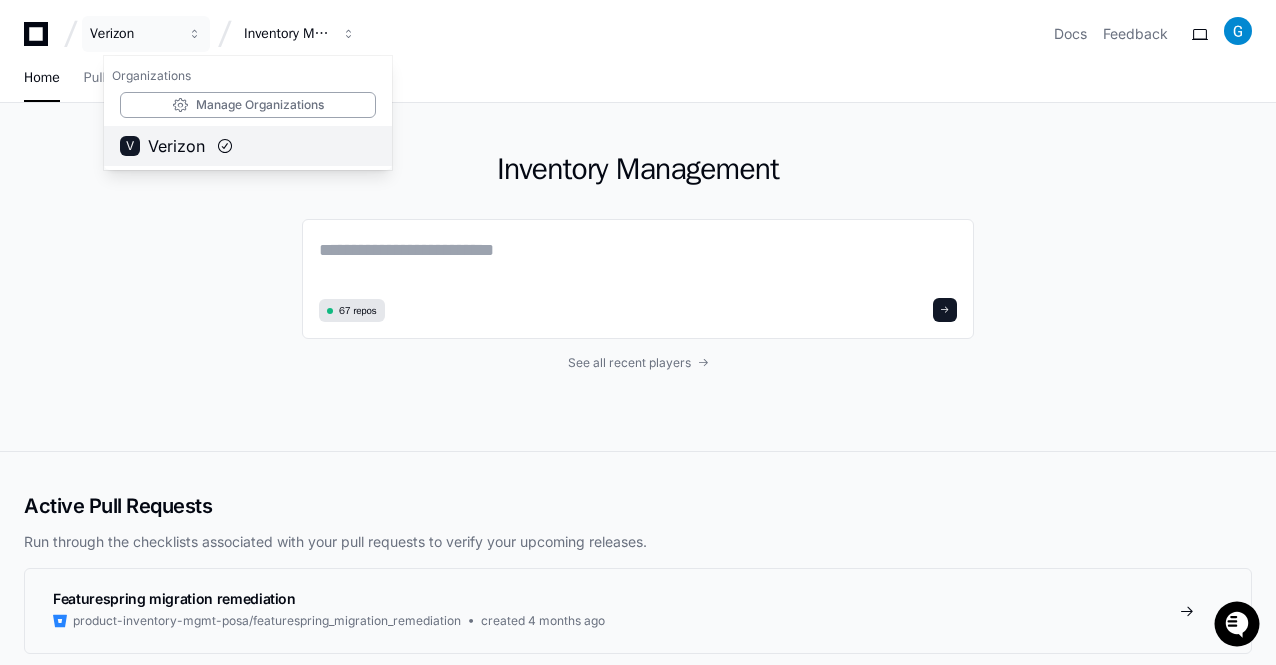 click on "Verizon" at bounding box center [176, 146] 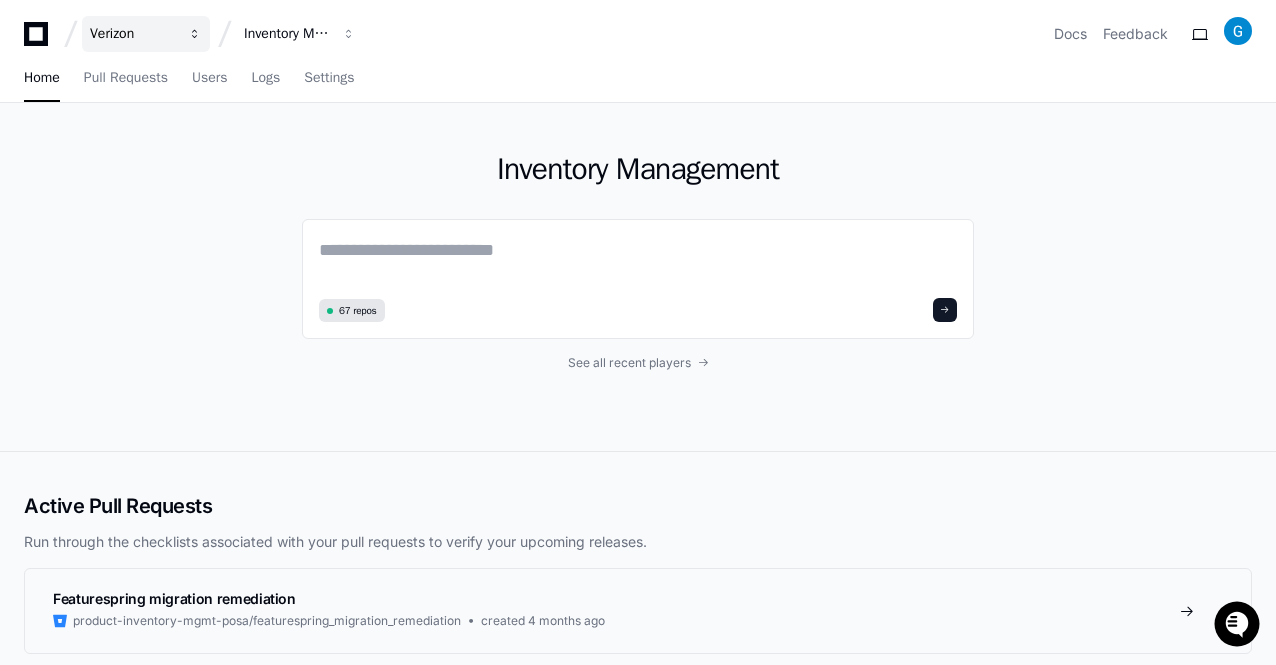 click on "Verizon" at bounding box center (133, 34) 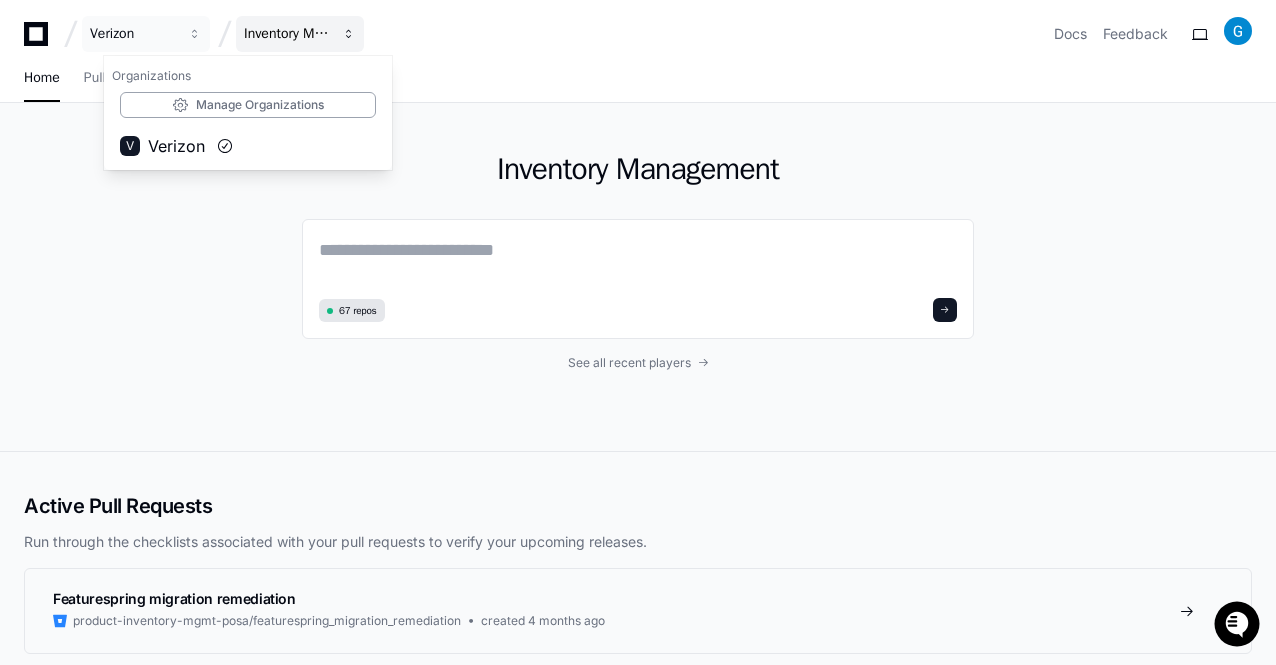 click on "Inventory Management" at bounding box center (300, 34) 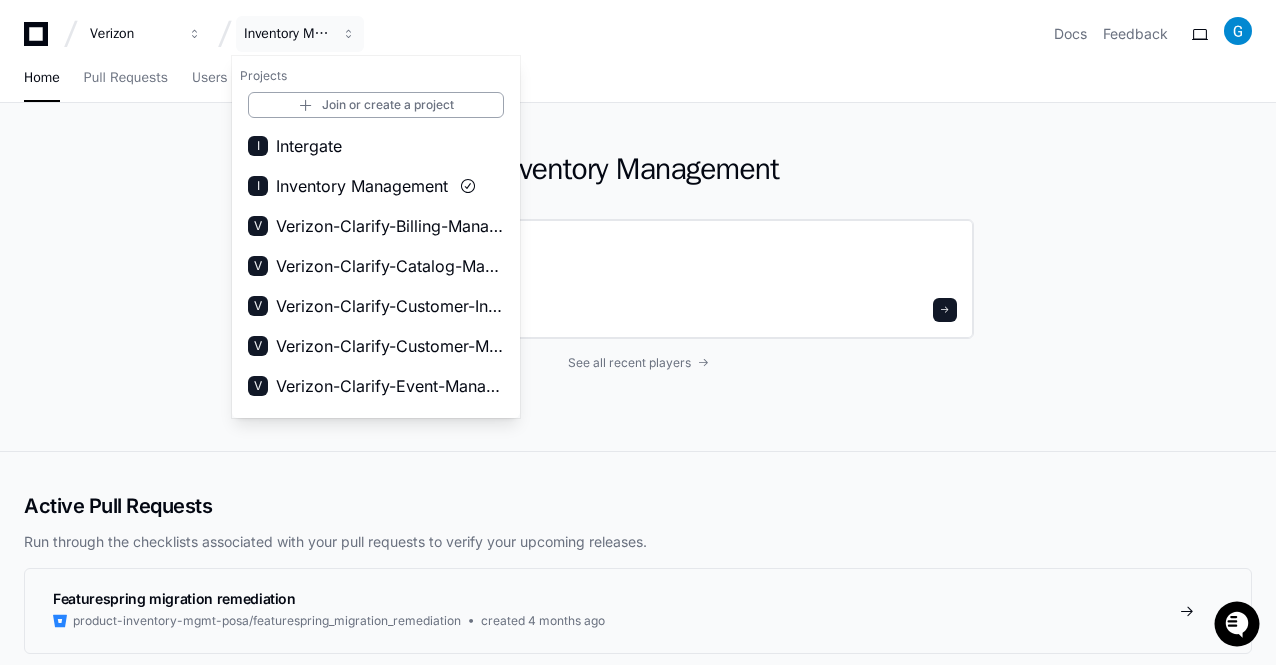 click 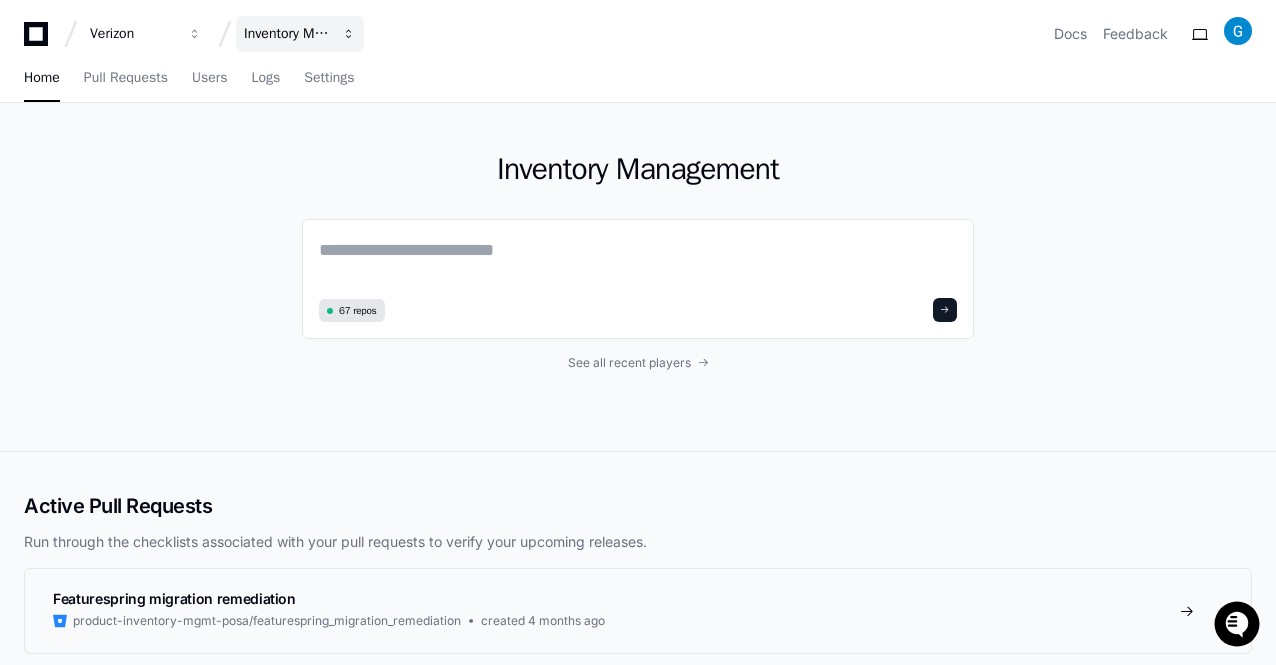 click at bounding box center [195, 34] 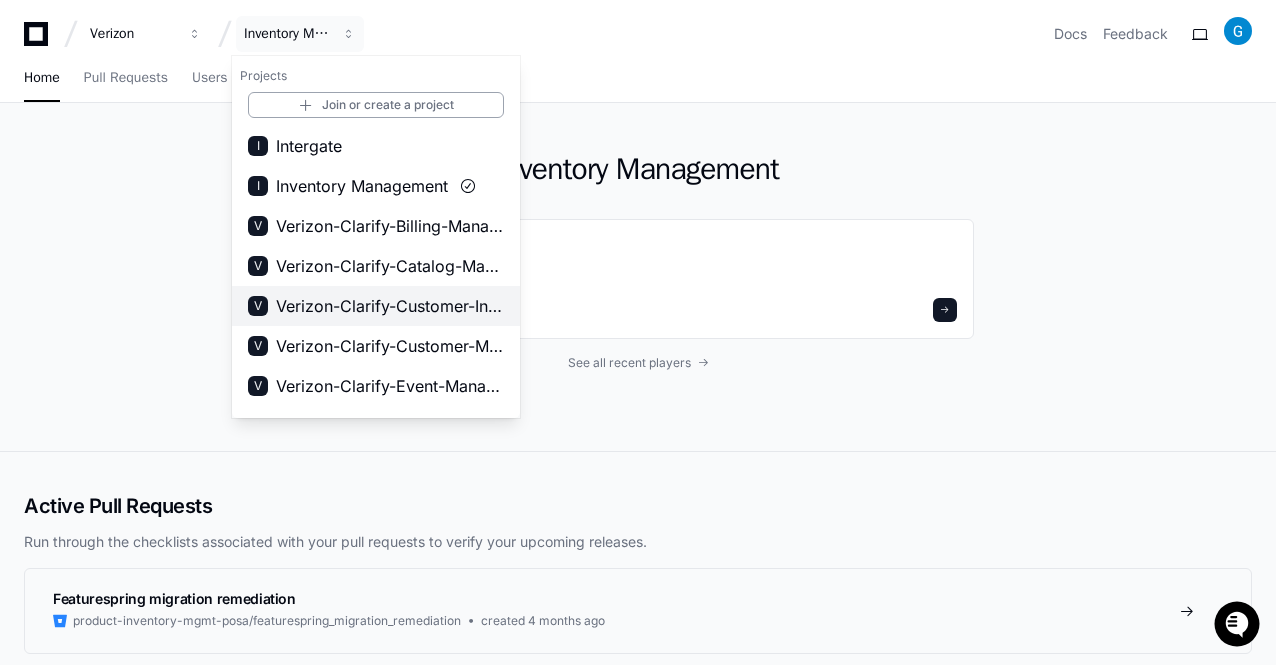 click on "Verizon-Clarify-Customer-Integrations" at bounding box center [390, 306] 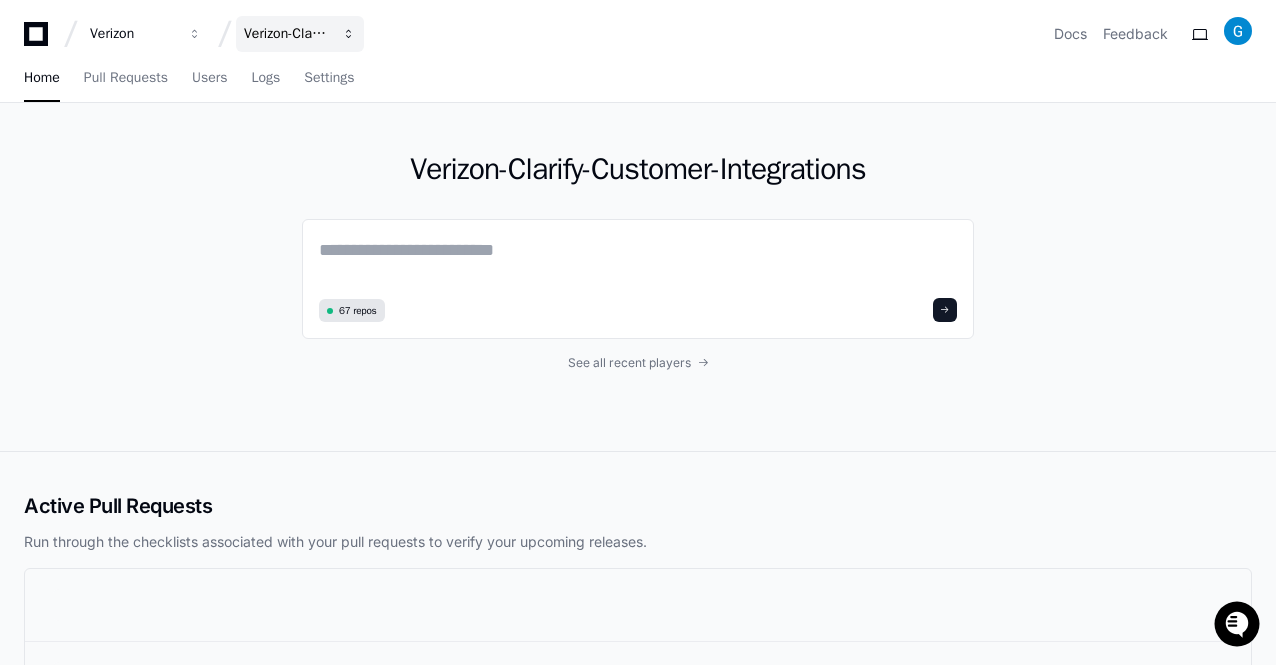 click at bounding box center (195, 34) 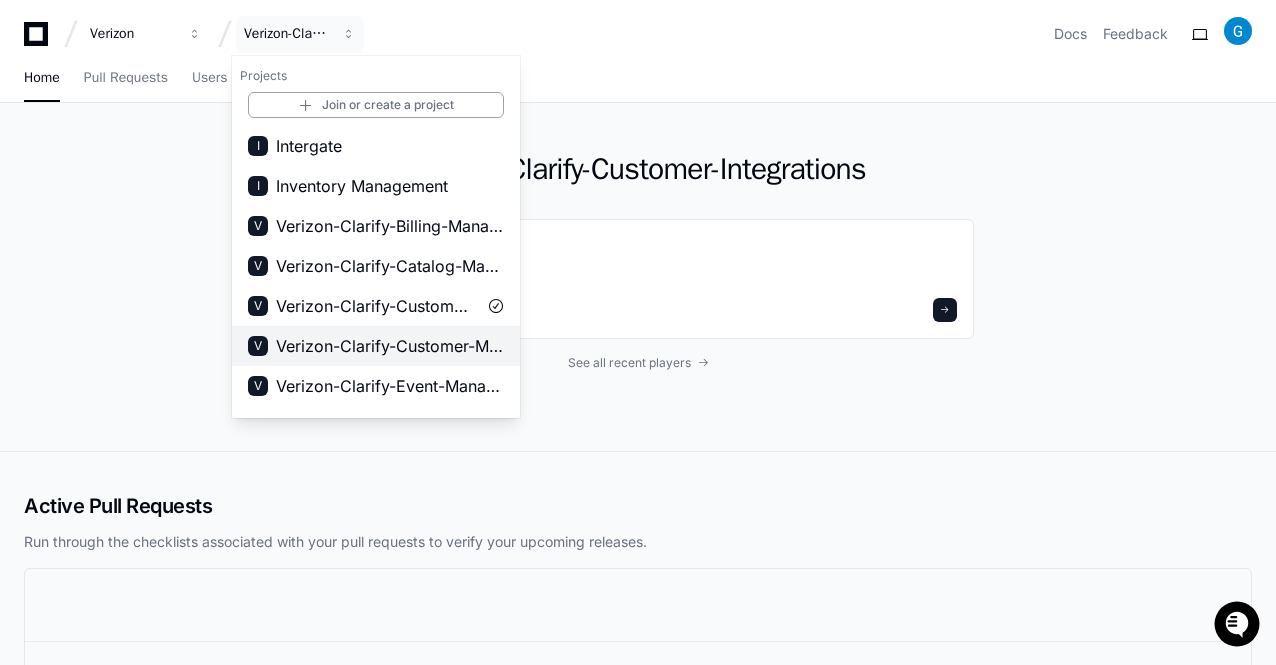 click on "Verizon-Clarify-Customer-Management" at bounding box center [390, 346] 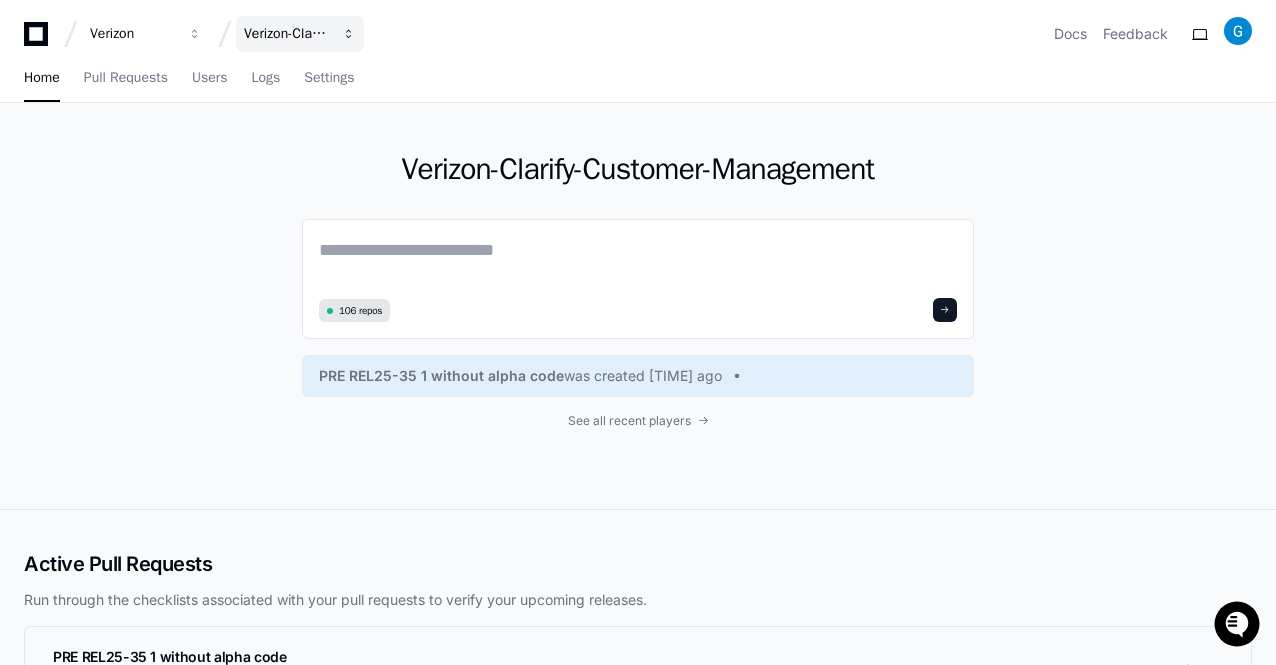 click at bounding box center [195, 34] 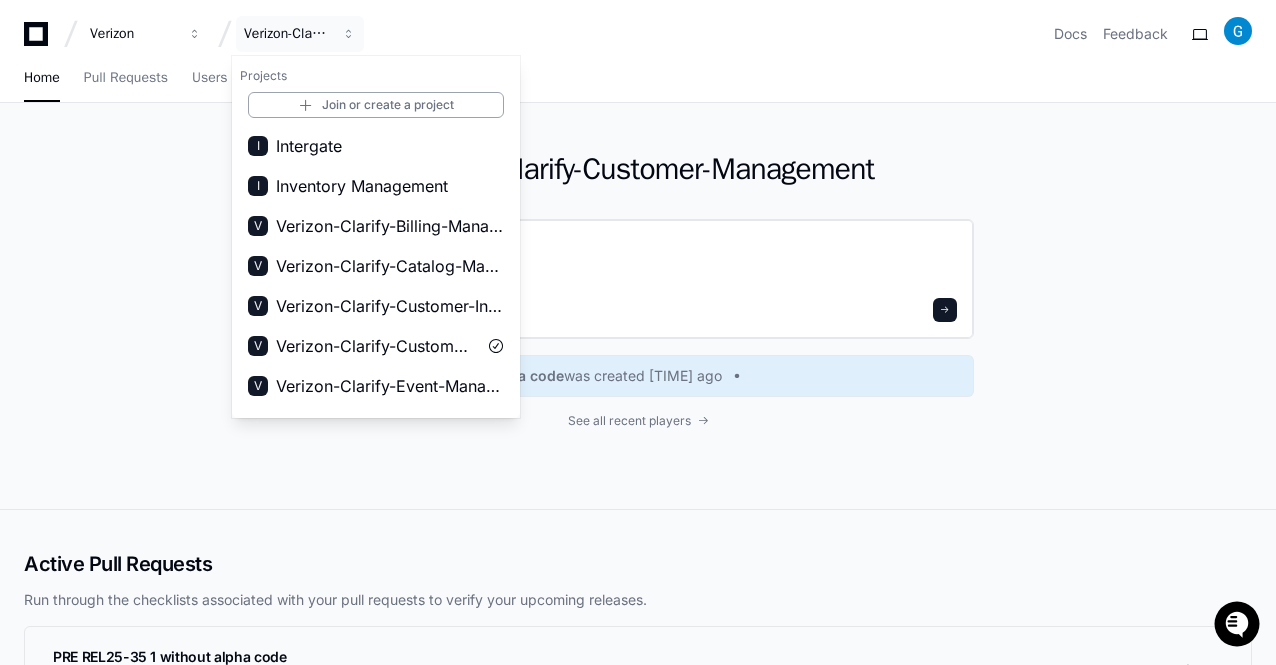 click 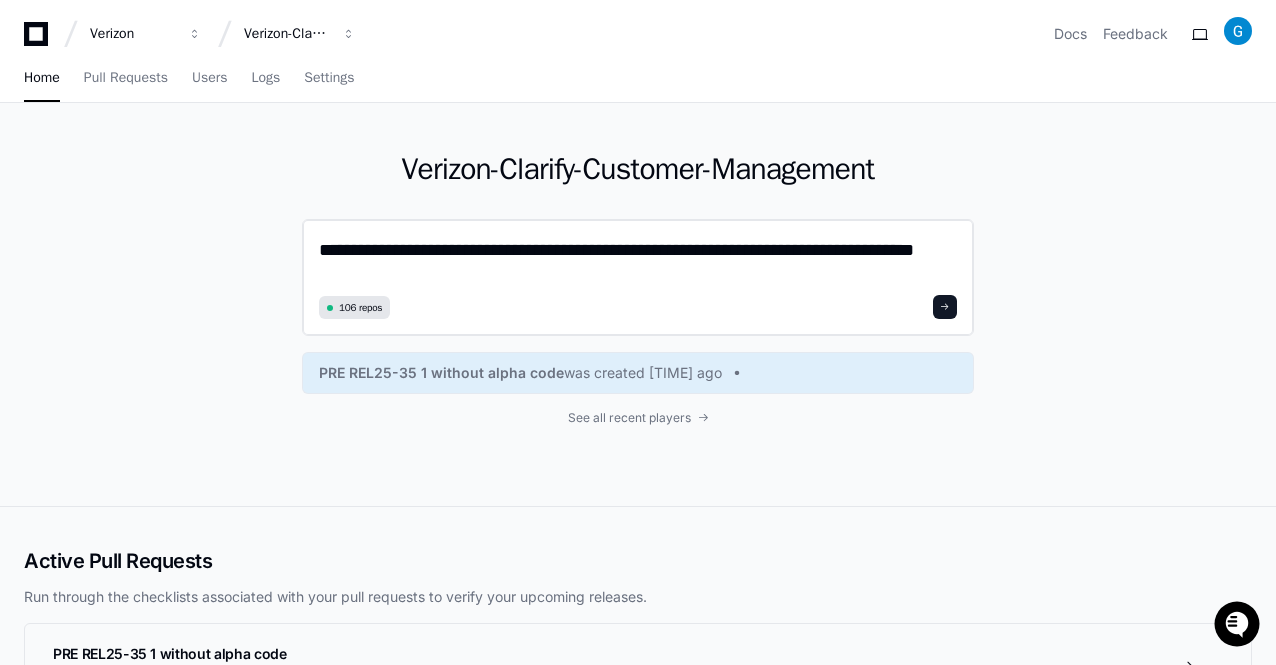 scroll, scrollTop: 0, scrollLeft: 0, axis: both 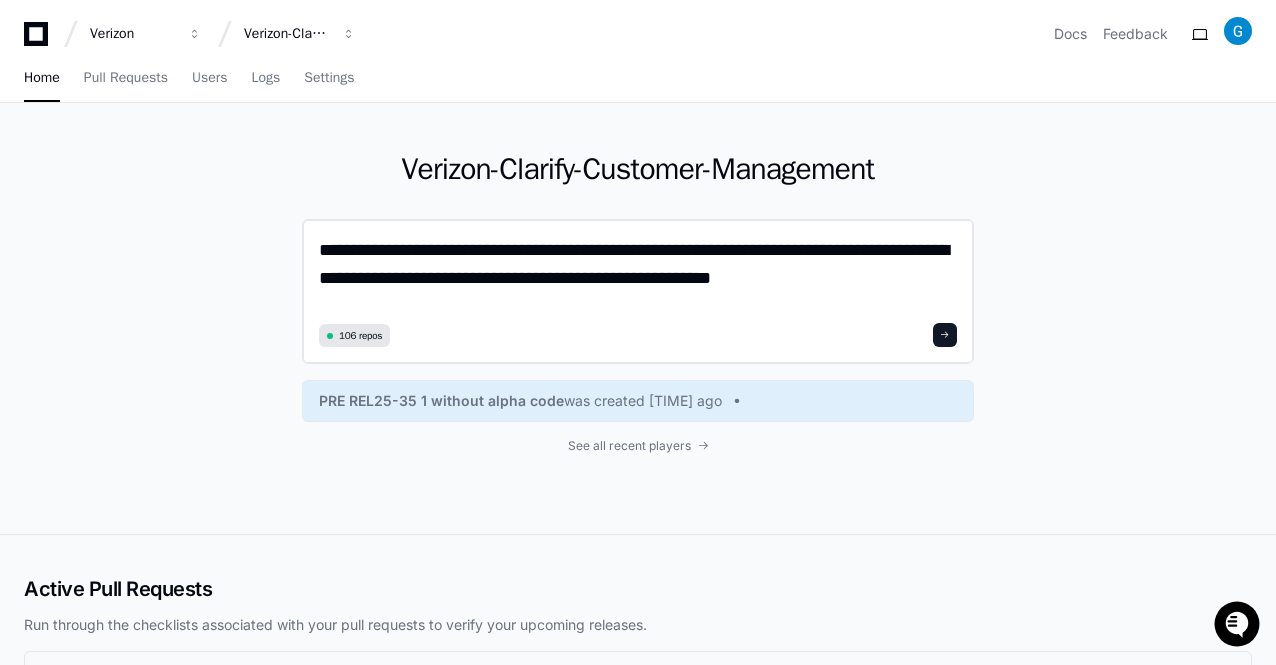 click on "**********" 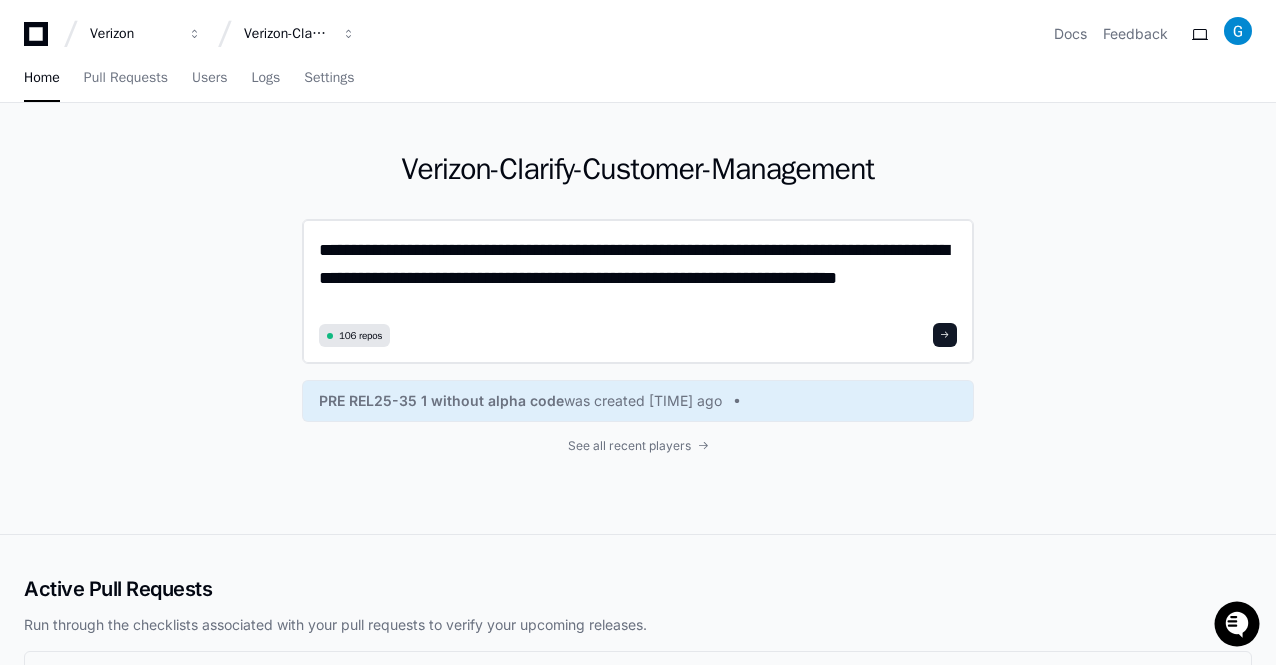 click on "**********" 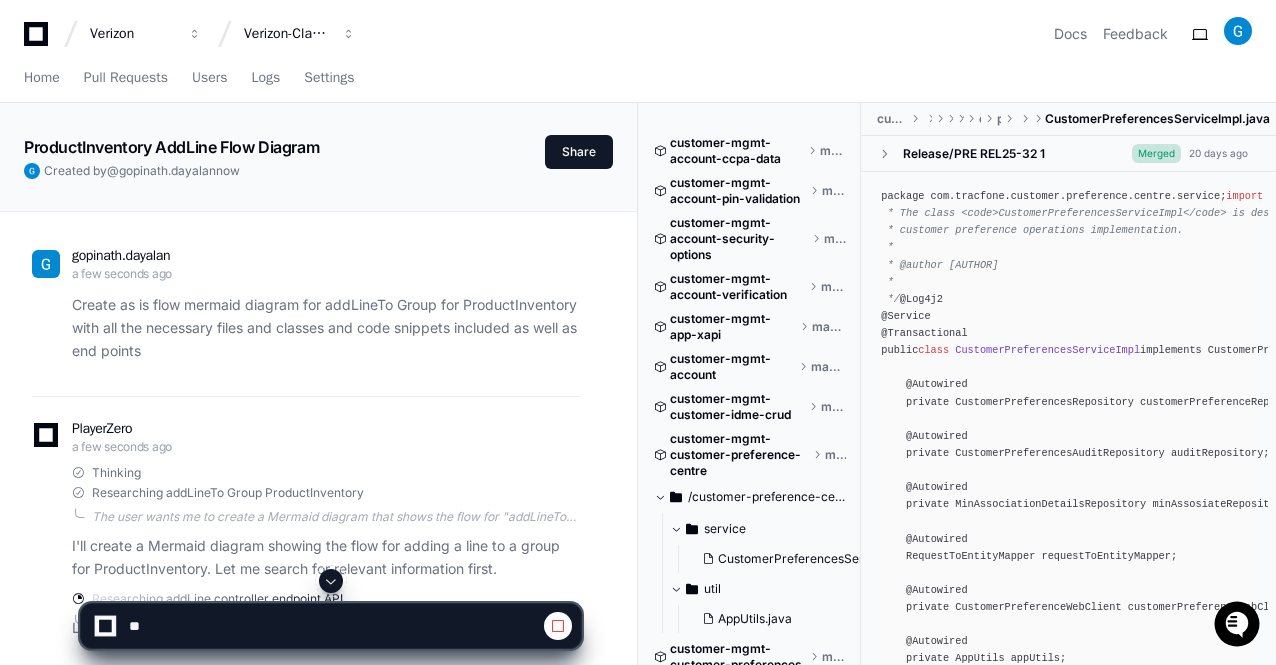 click 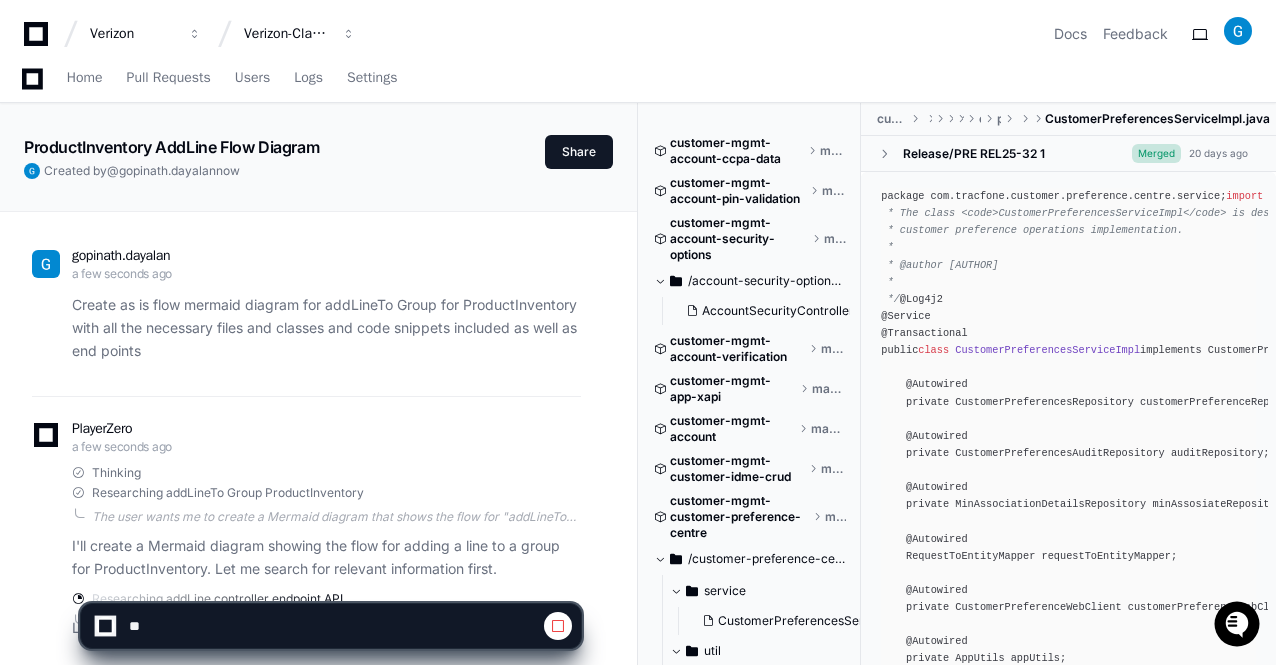 scroll, scrollTop: 324, scrollLeft: 0, axis: vertical 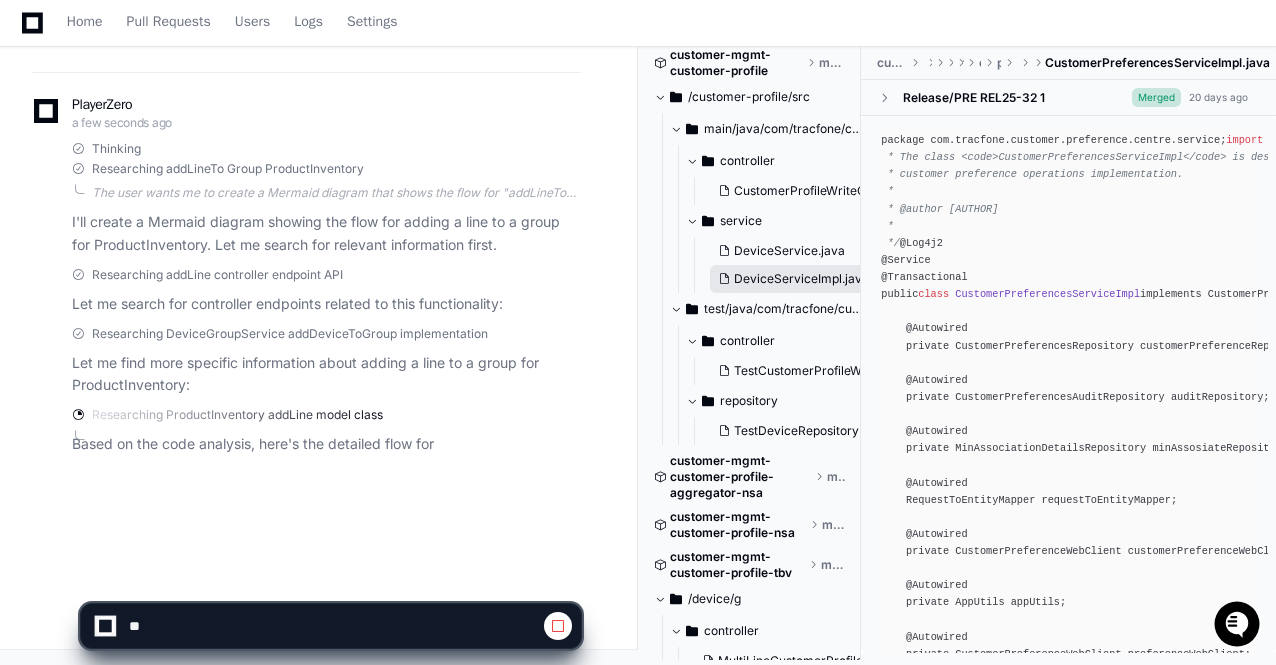 click on "DeviceServiceImpl.java" 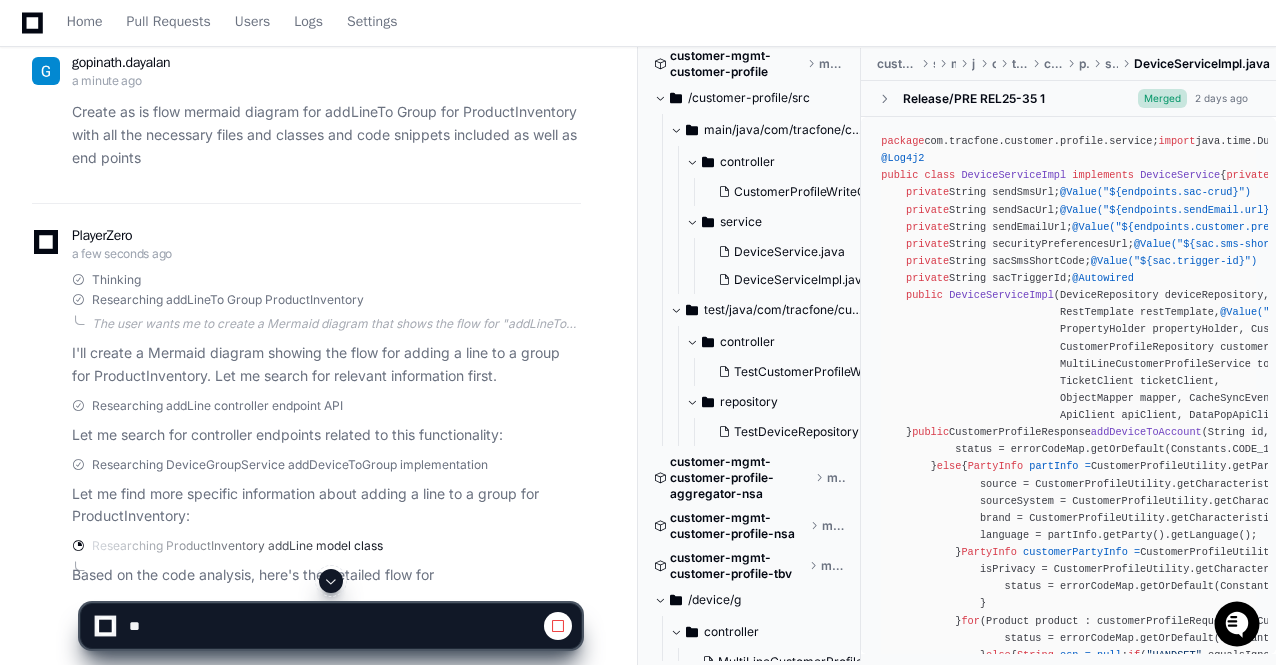 scroll, scrollTop: 324, scrollLeft: 0, axis: vertical 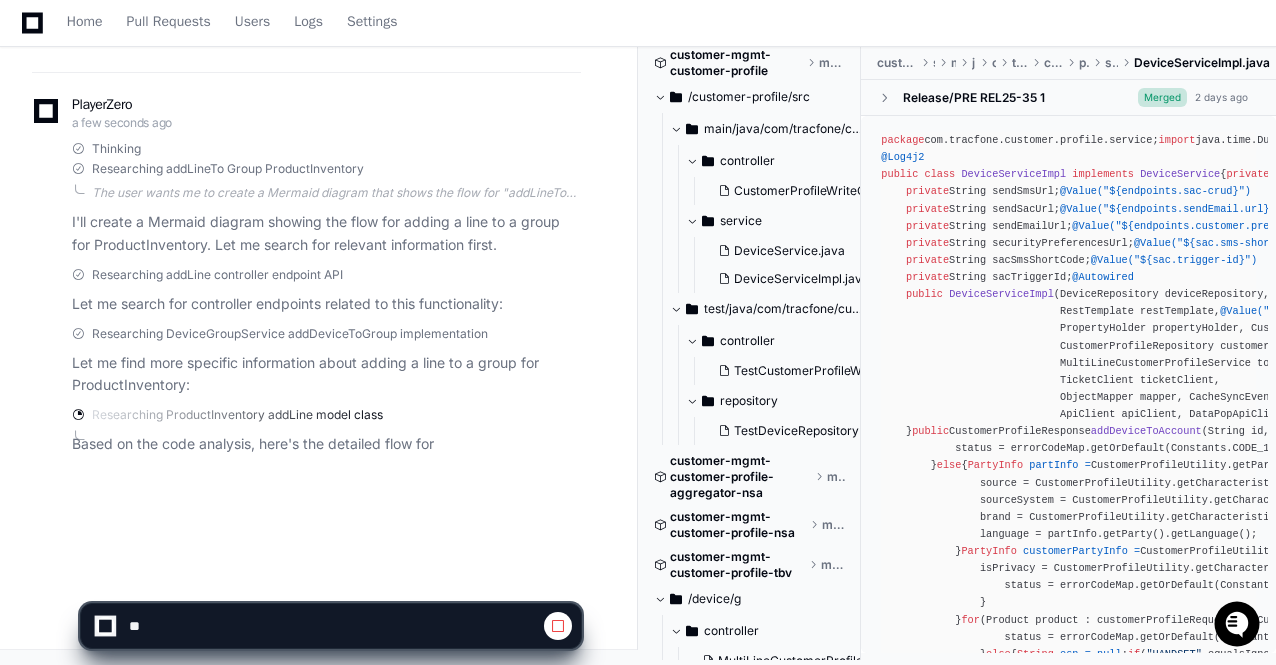 click on "package com.tracfone.customer.profile.service;
import java.time.Duration;
import java.time.Instant;
import java.util.*;
import com.tracfone.customer.profile.client.CacheSyncEvent;
import com.tracfone.customer.profile.client.TicketClient;
import com.tracfone.customer.profile.dto.*;
import com.tracfone.customer.profile.repository.CustomerProfileRepository;
import com.tracfone.customer.profile.util.*;
import lombok.SneakyThrows;
import org.apache.commons.lang.StringUtils;
import org.apache.logging.log4j.ThreadContext;
import org.springframework.beans.factory.annotation.Autowired;
import org.springframework.beans.factory.annotation.Qualifier;
import org.springframework.beans.factory.annotation.Value;
import org.springframework.http.HttpEntity;
import org.springframework.http.HttpHeaders;
import org.springframework.http.HttpMethod;
import org.springframework.http.HttpStatus;
import org.springframework.http.MediaType;
import org.springframework.http.ResponseEntity;
import" 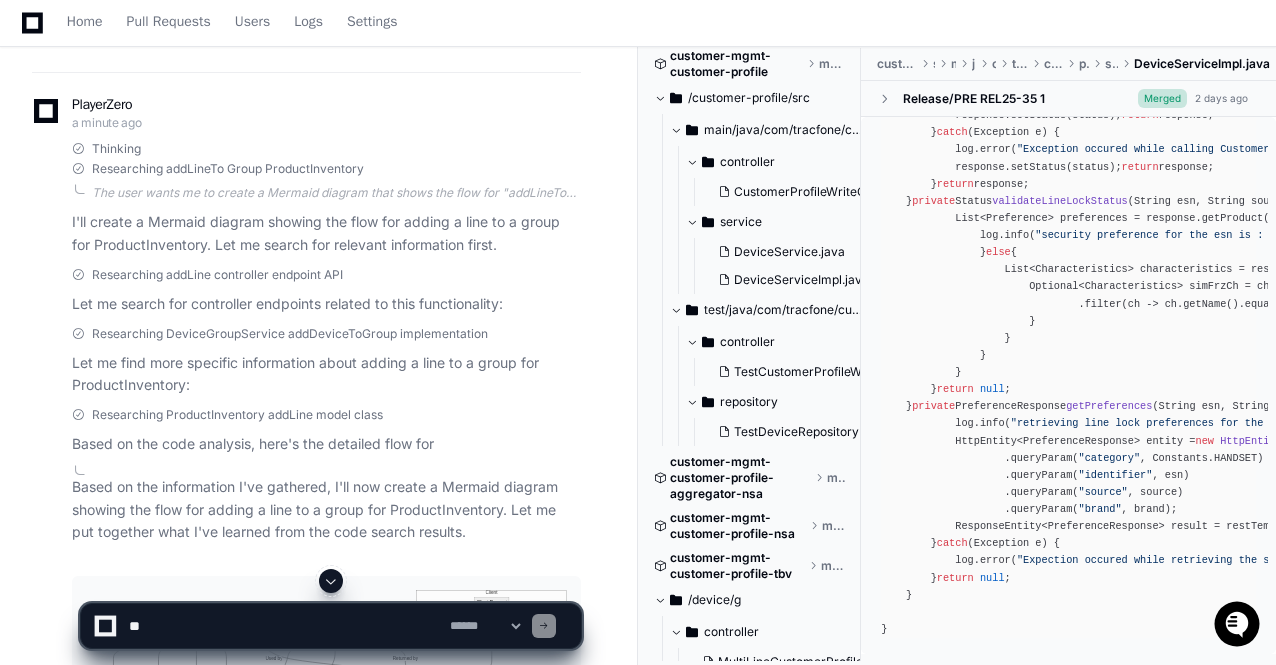 scroll, scrollTop: 13320, scrollLeft: 0, axis: vertical 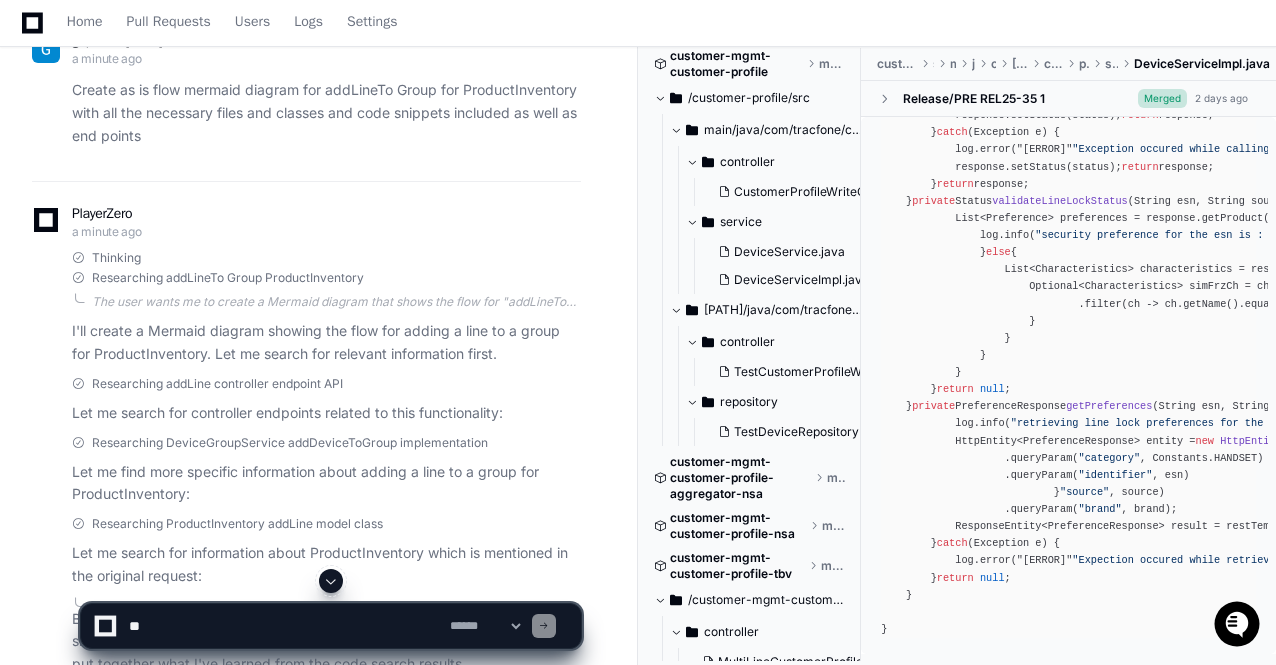 click 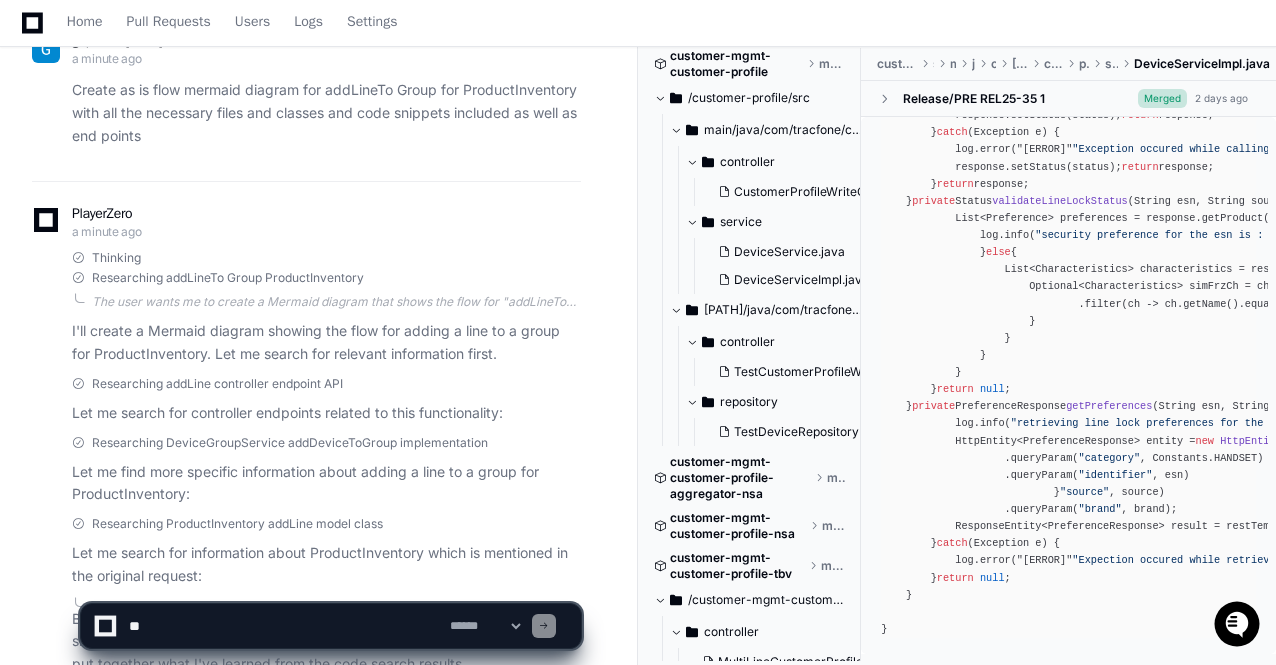 scroll, scrollTop: 3175, scrollLeft: 0, axis: vertical 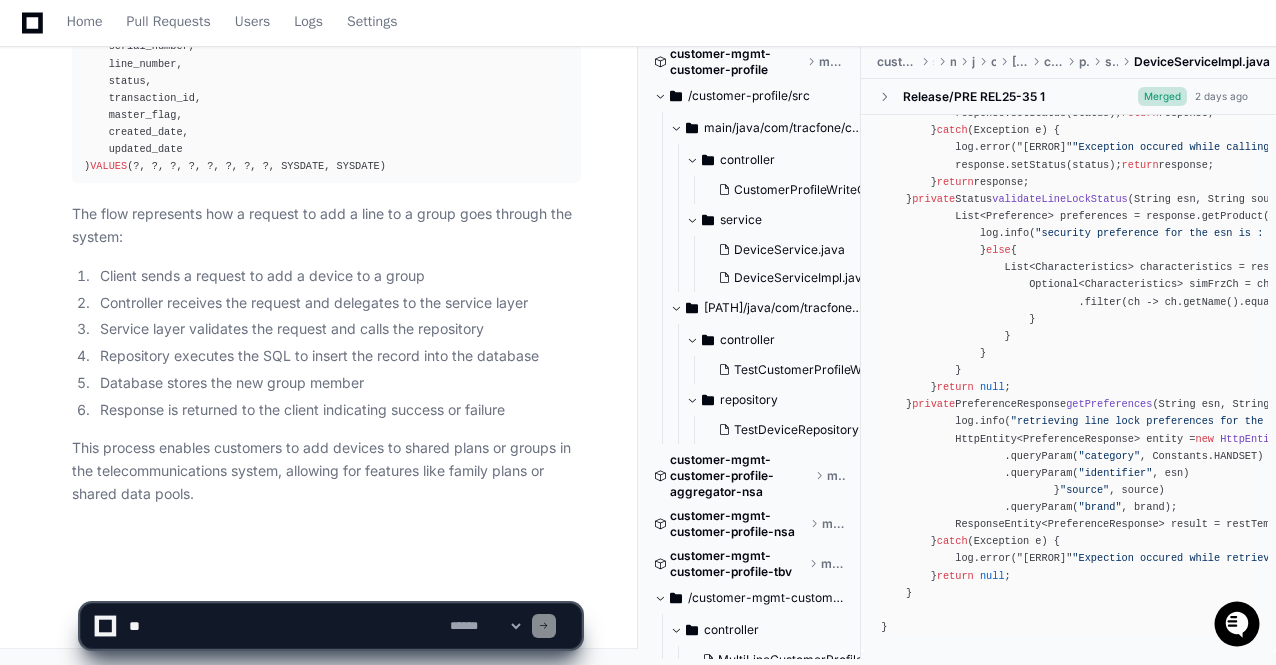 click on "[MASKED]" 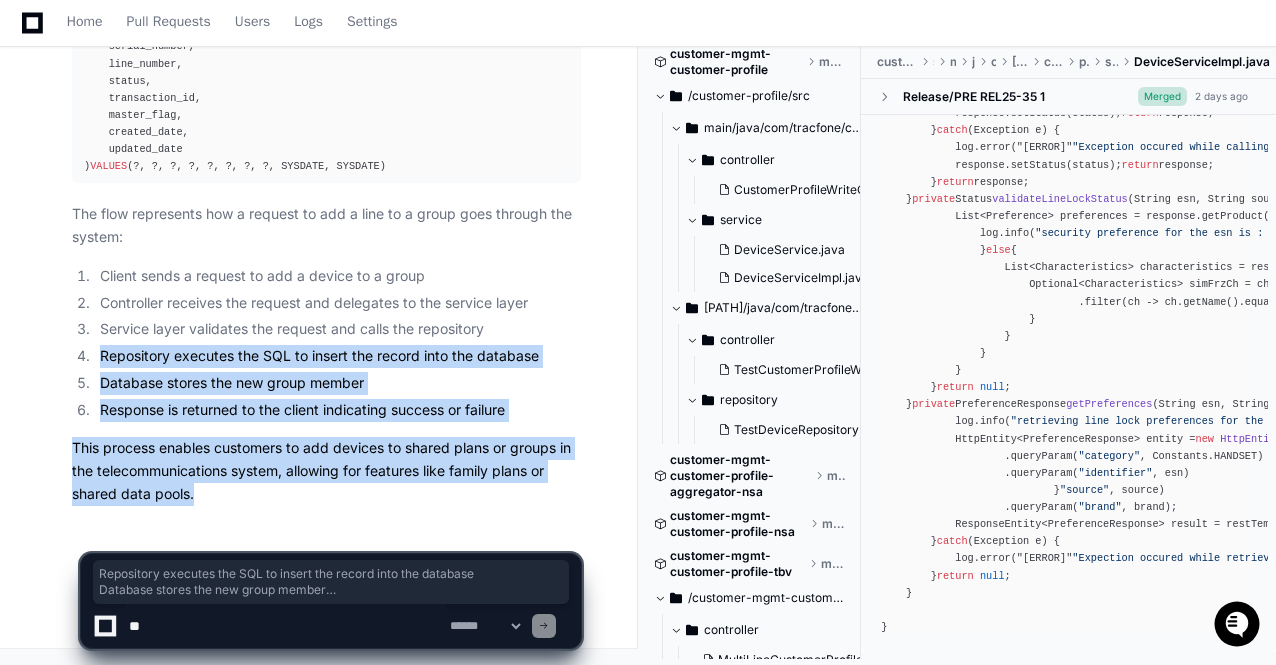 drag, startPoint x: 205, startPoint y: 486, endPoint x: 54, endPoint y: 360, distance: 196.66469 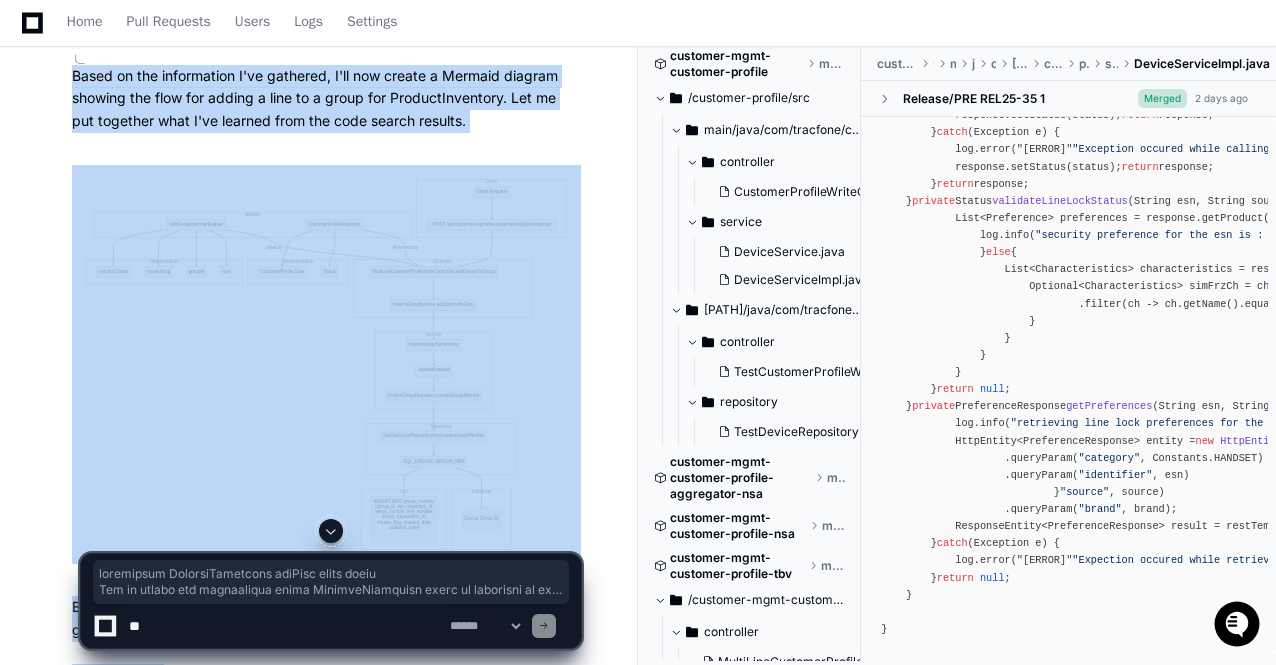 scroll, scrollTop: 730, scrollLeft: 0, axis: vertical 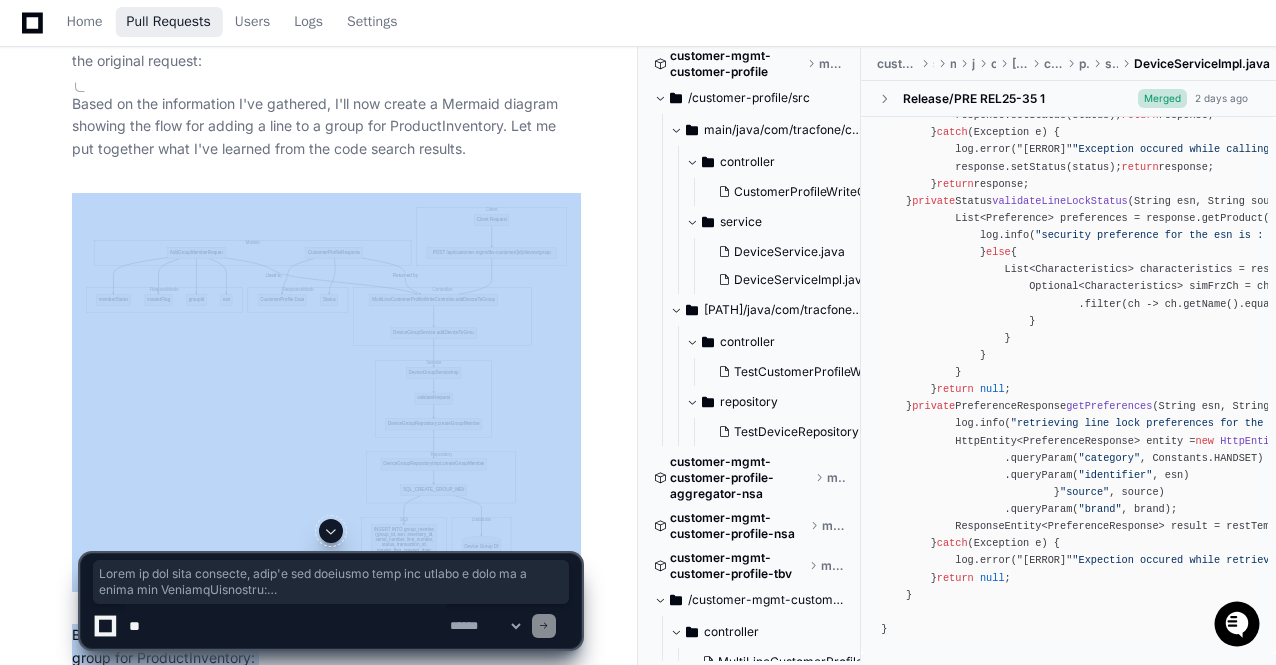 copy on "API Endpoint
POST  /api/ customer-mgmt /tbv-customer/ {id} /device/g roup
Request Payload (AddGroupMemberRequest)
{
"resourceIdentifier" :   "123456789012345" ,   // ESN of the device
"groupId" :   "GROUP123" ,                     // Group ID to add the device to
"masterFlag" :   "Y" ,                         // Whether this is a master device (Y/N)
"memberStatus" :   "ACTIVE"                   // Status of the member
}
Controller Implementation
@PostMapping(value = "/{id}/device/group", produces = {MediaType.APPLICATION_JSON_VALUE})
public  ResponseEntity<CustomerProfileResponse>  addDeviceToGroup ( @PathVariable  String id,
@RequestBody  AddGroupMemberRequest request)  {
log.info( "Processing add device to group with request: id: {}, esn: {}, groupId: {} , masterFlag: {}, memberStatus: {} " ,
..." 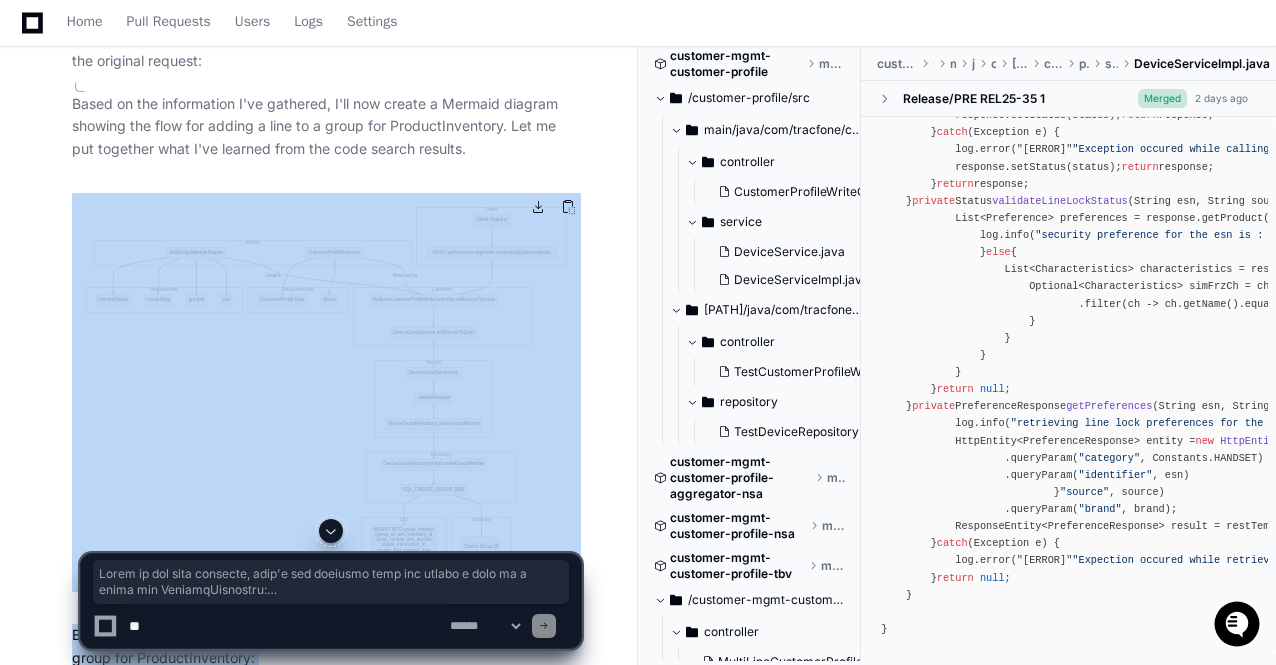 click 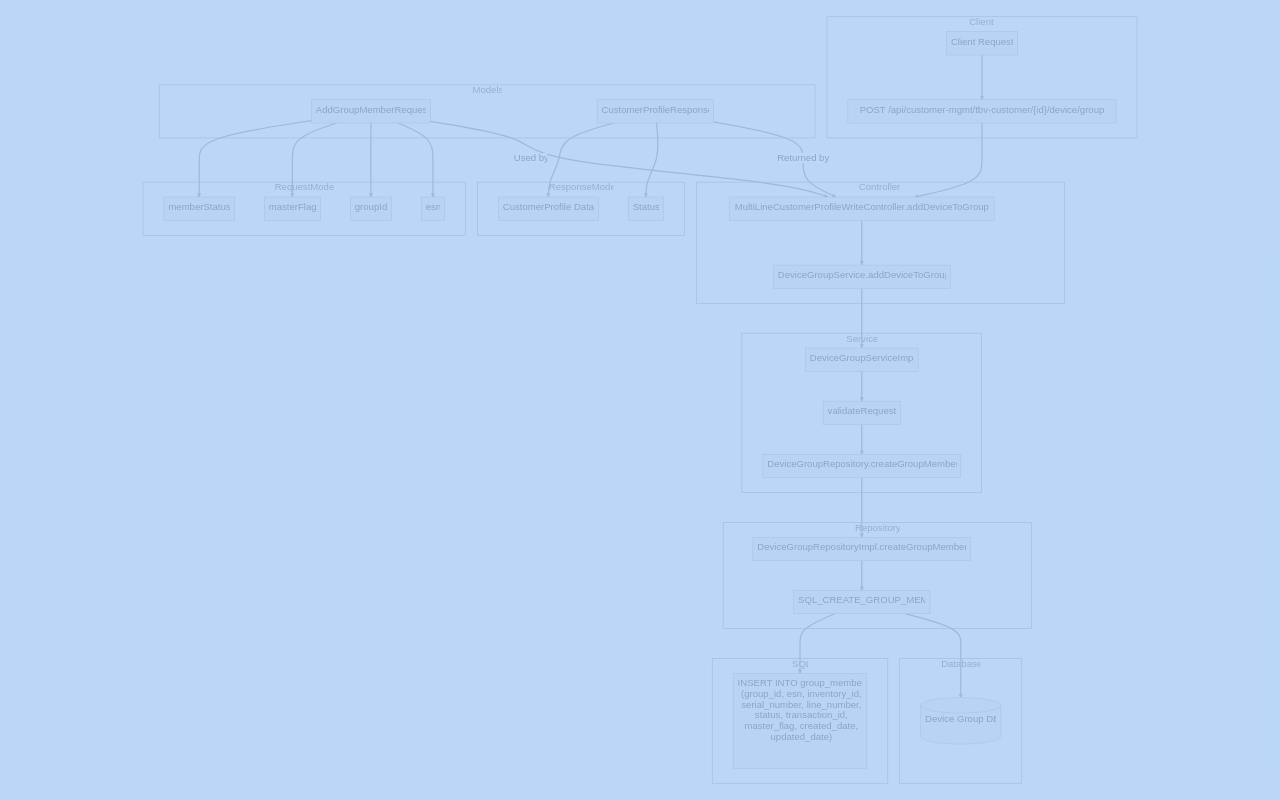 click 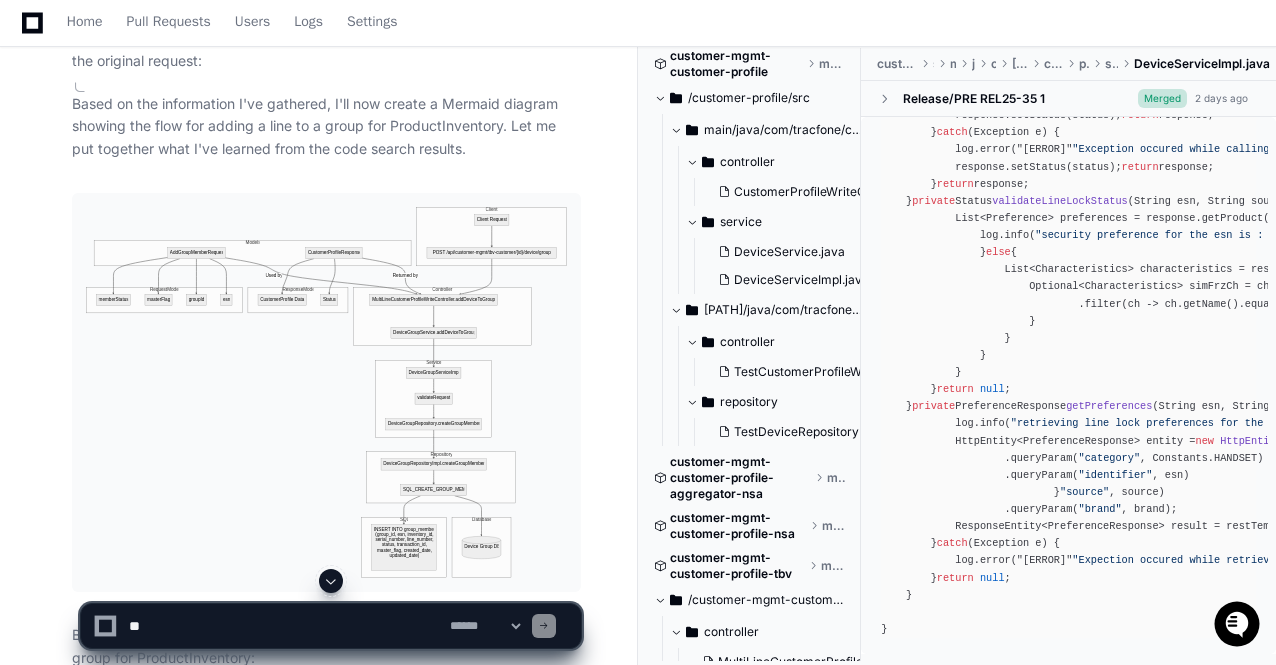 click on "Based on the information I've gathered, I'll now create a Mermaid diagram showing the flow for adding a line to a group for ProductInventory. Let me put together what I've learned from the code search results." 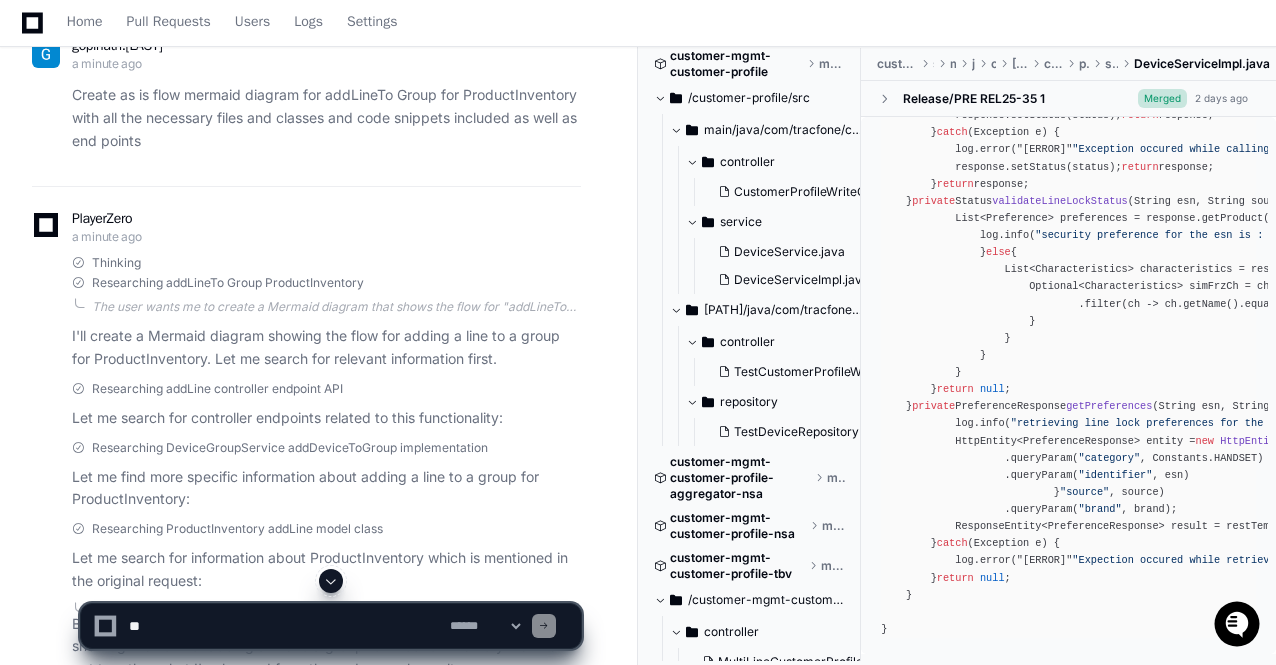 scroll, scrollTop: 170, scrollLeft: 0, axis: vertical 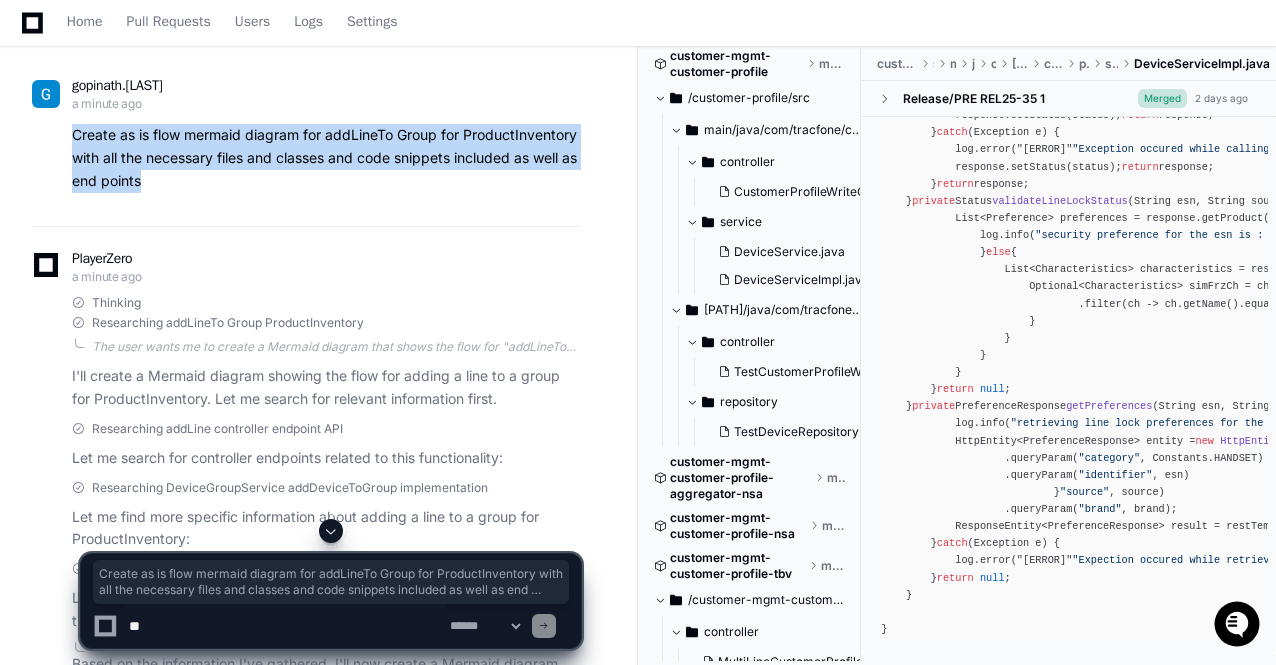 drag, startPoint x: 175, startPoint y: 179, endPoint x: 67, endPoint y: 131, distance: 118.186295 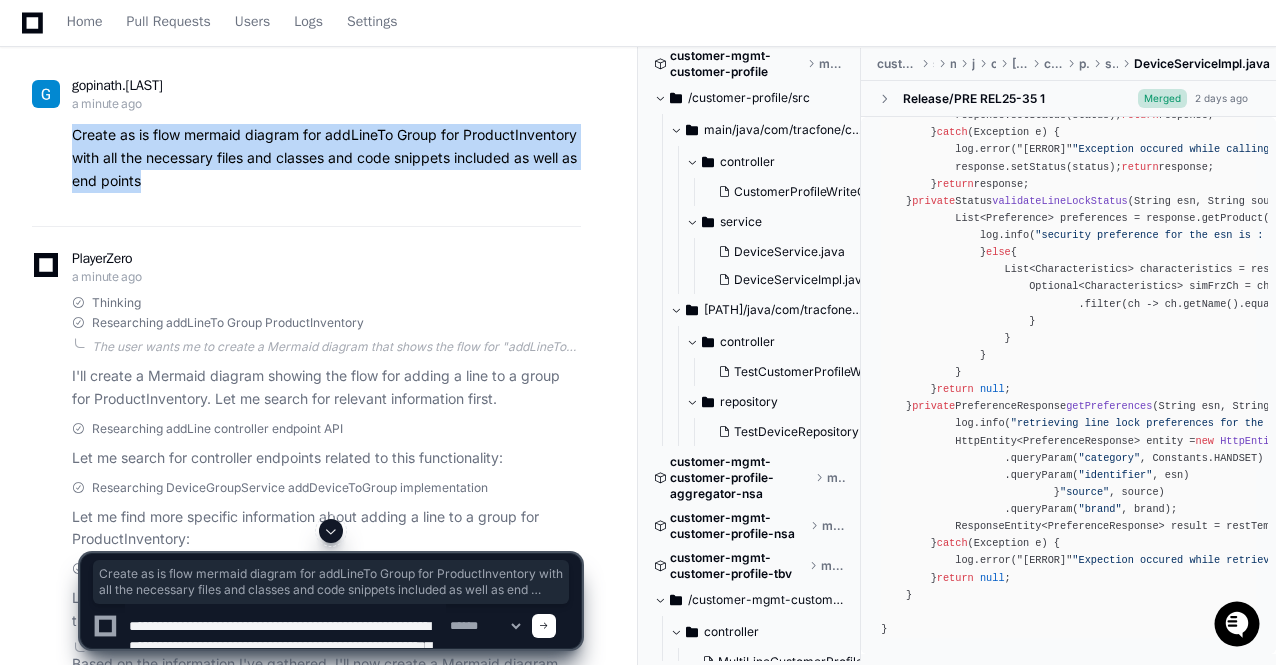 scroll, scrollTop: 26, scrollLeft: 0, axis: vertical 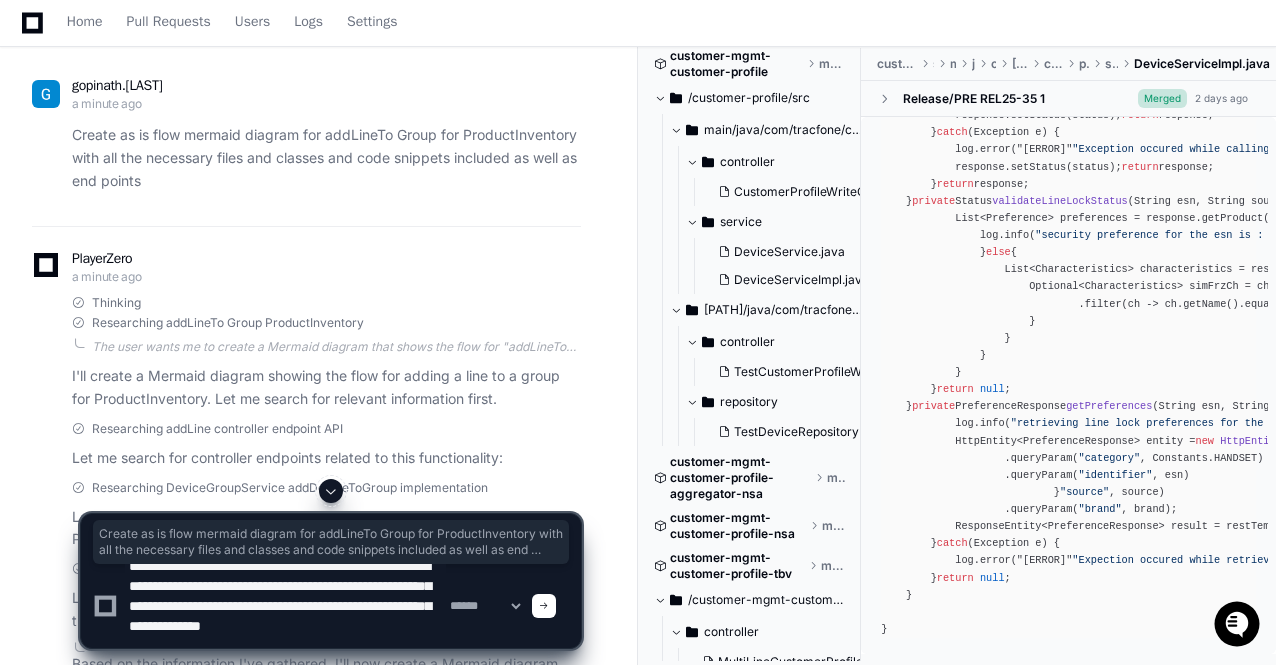 type on "**********" 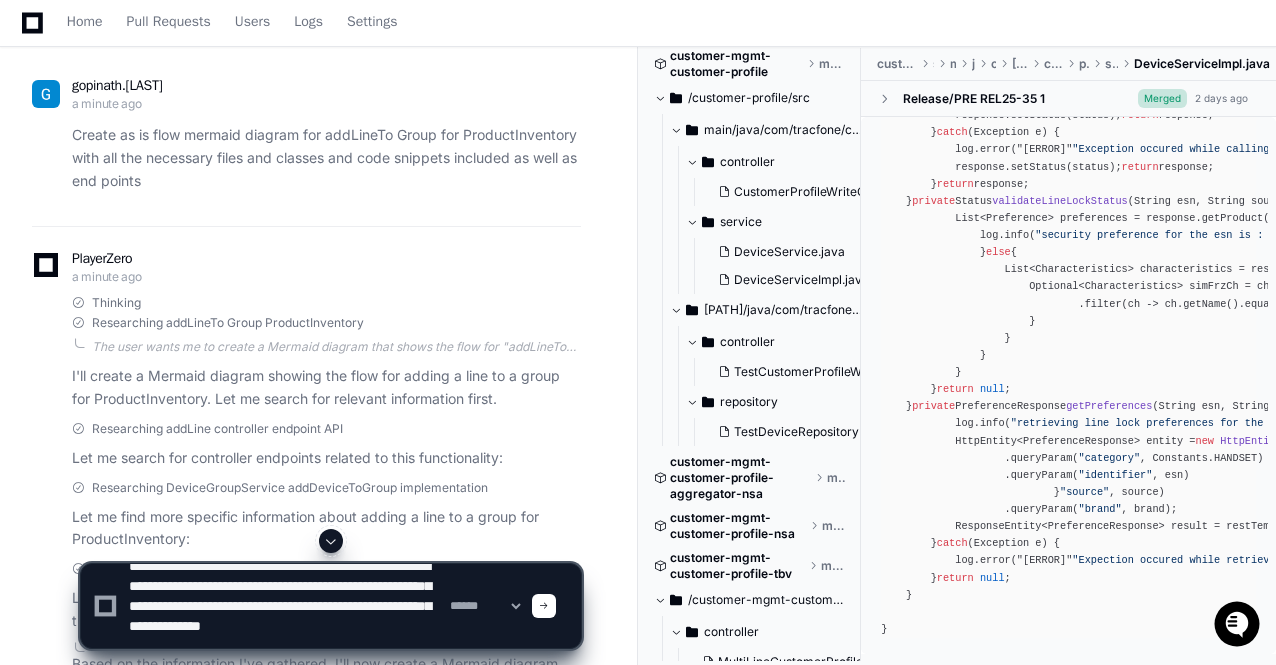 click 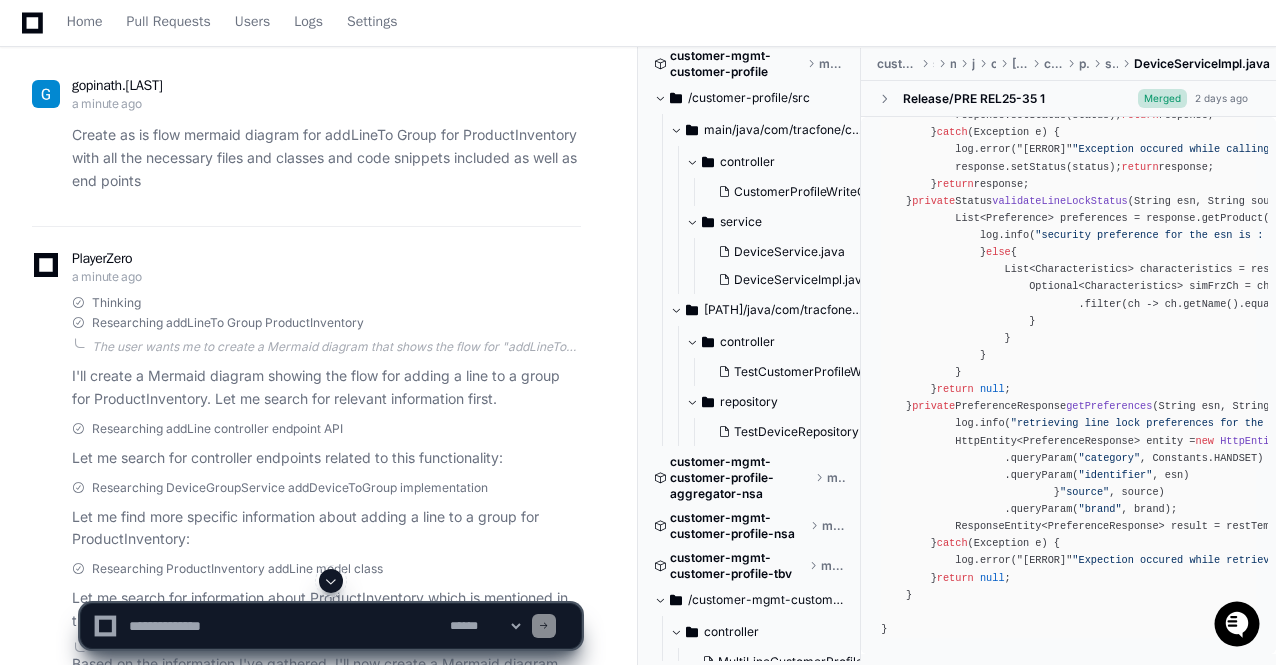 scroll, scrollTop: 0, scrollLeft: 0, axis: both 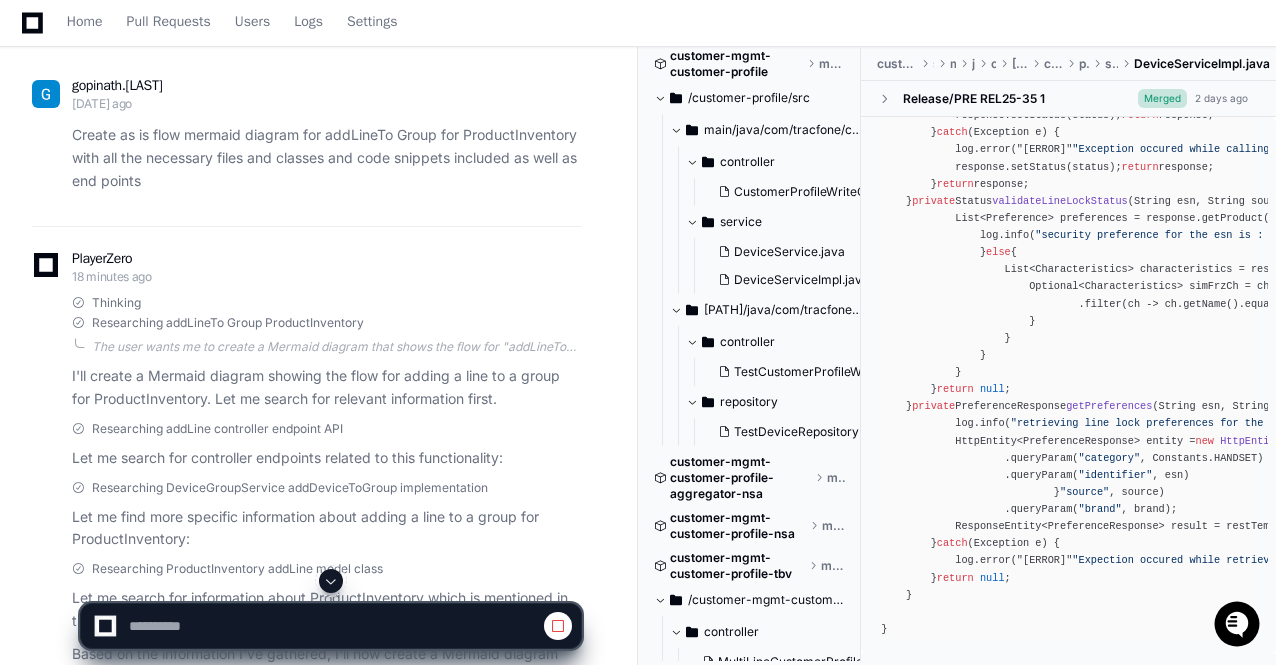 click 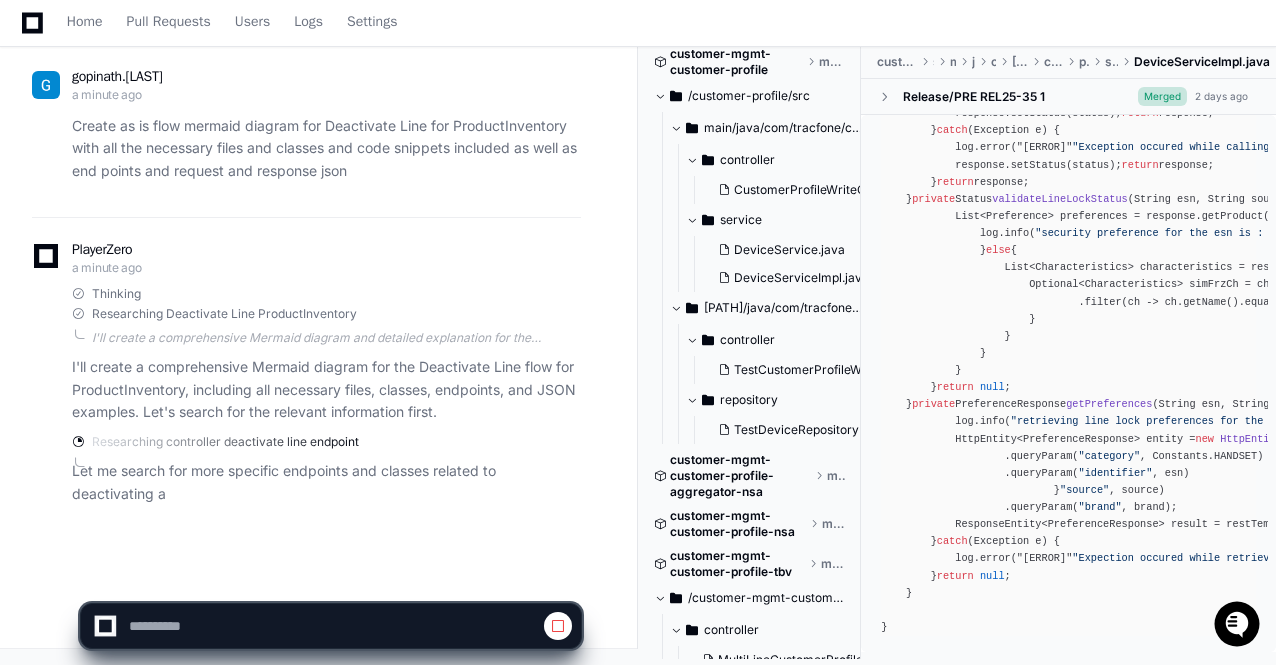 scroll, scrollTop: 3660, scrollLeft: 0, axis: vertical 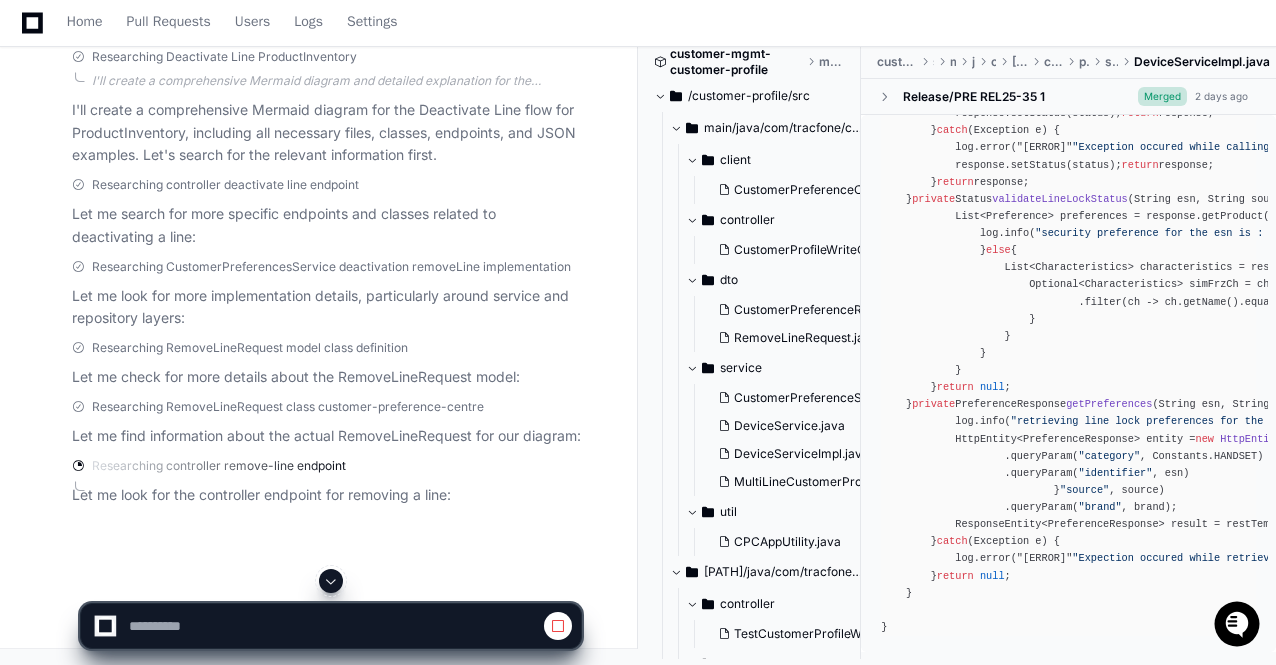 click 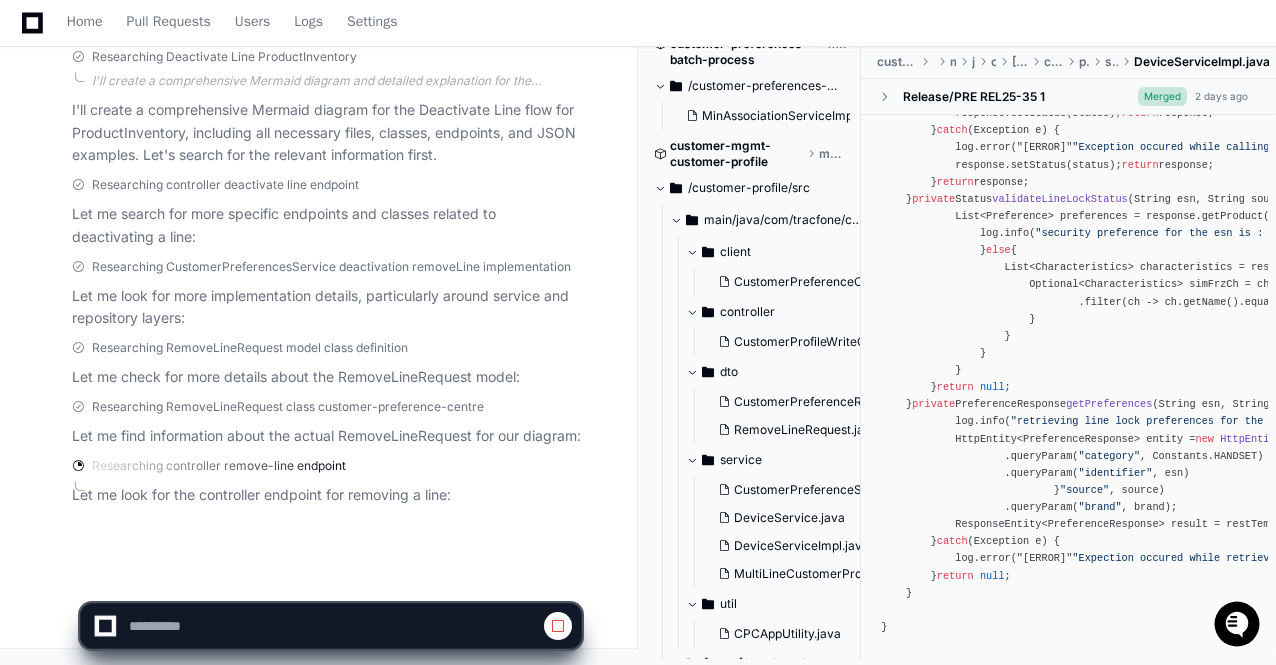 scroll, scrollTop: 1692, scrollLeft: 0, axis: vertical 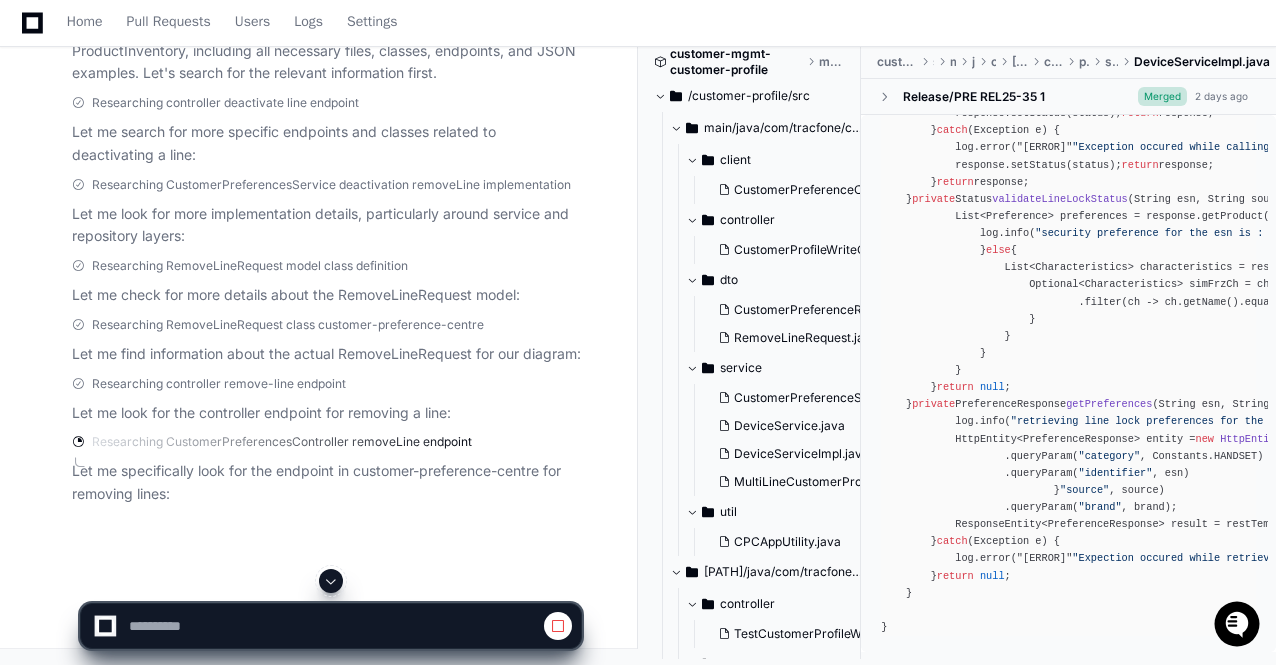click 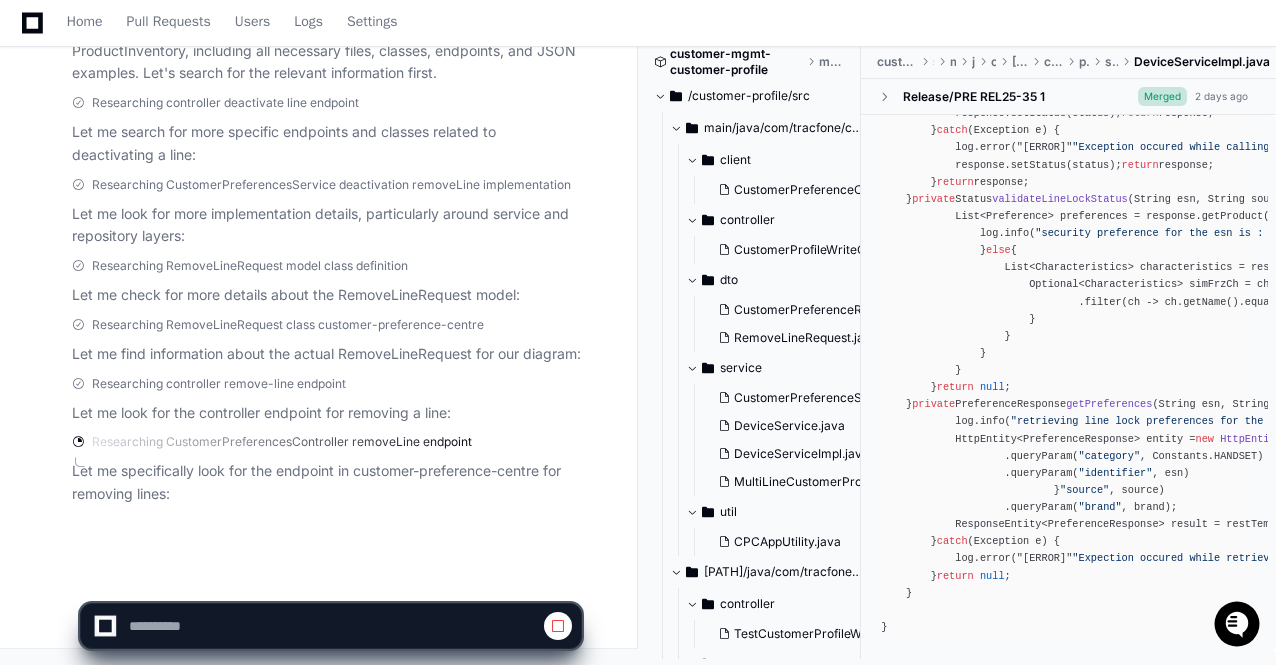 scroll, scrollTop: 4022, scrollLeft: 0, axis: vertical 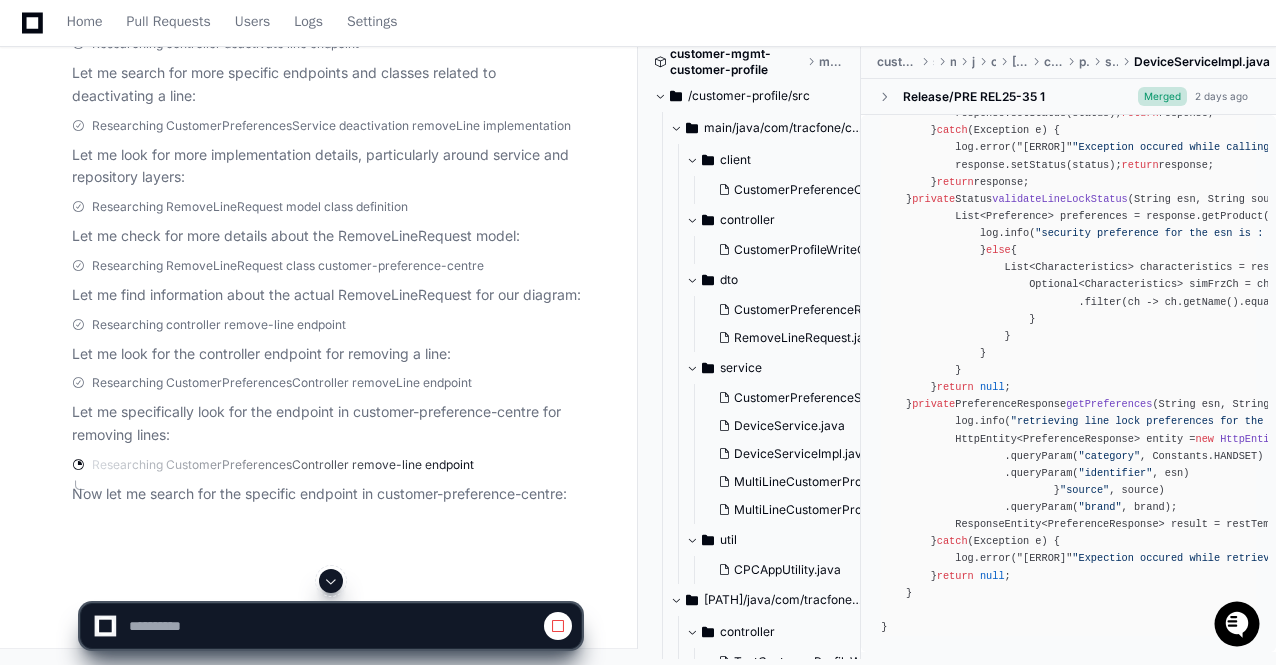 click 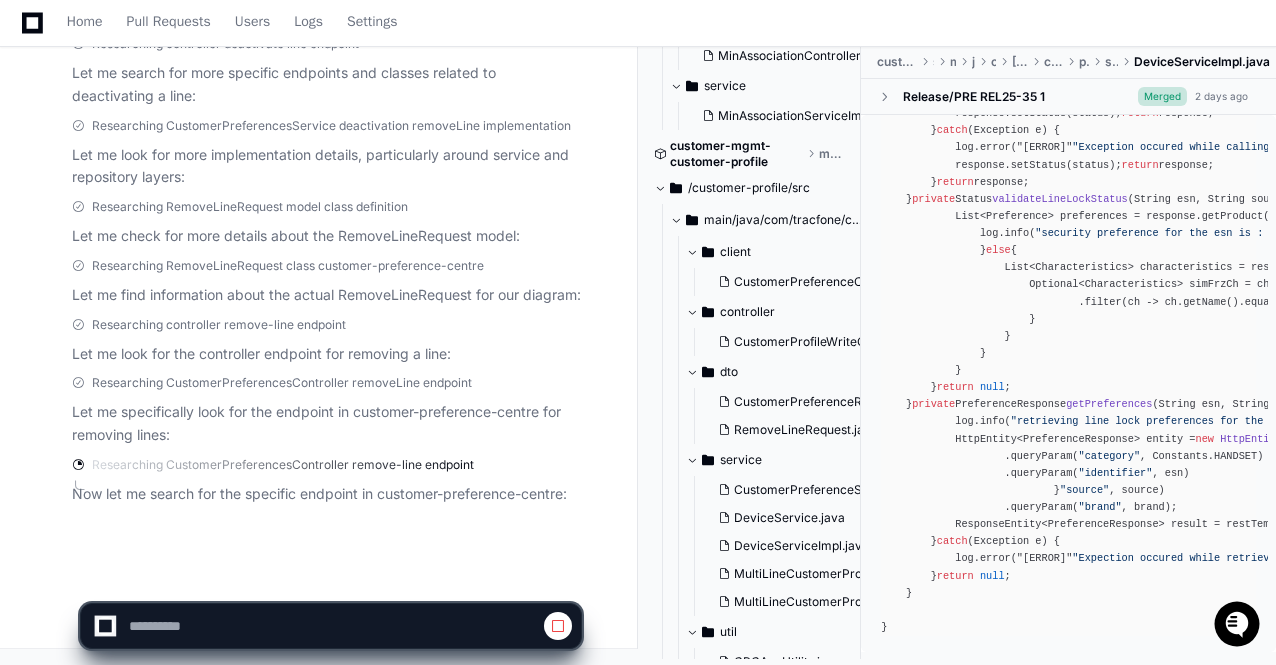scroll, scrollTop: 1844, scrollLeft: 0, axis: vertical 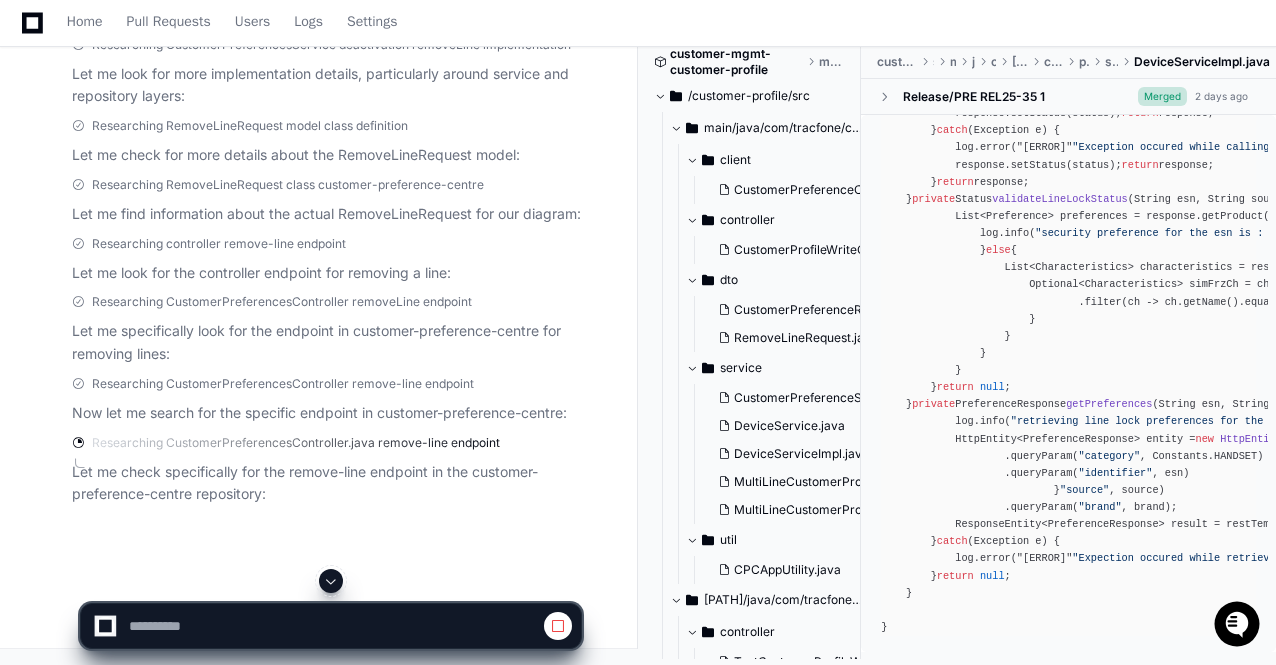 click 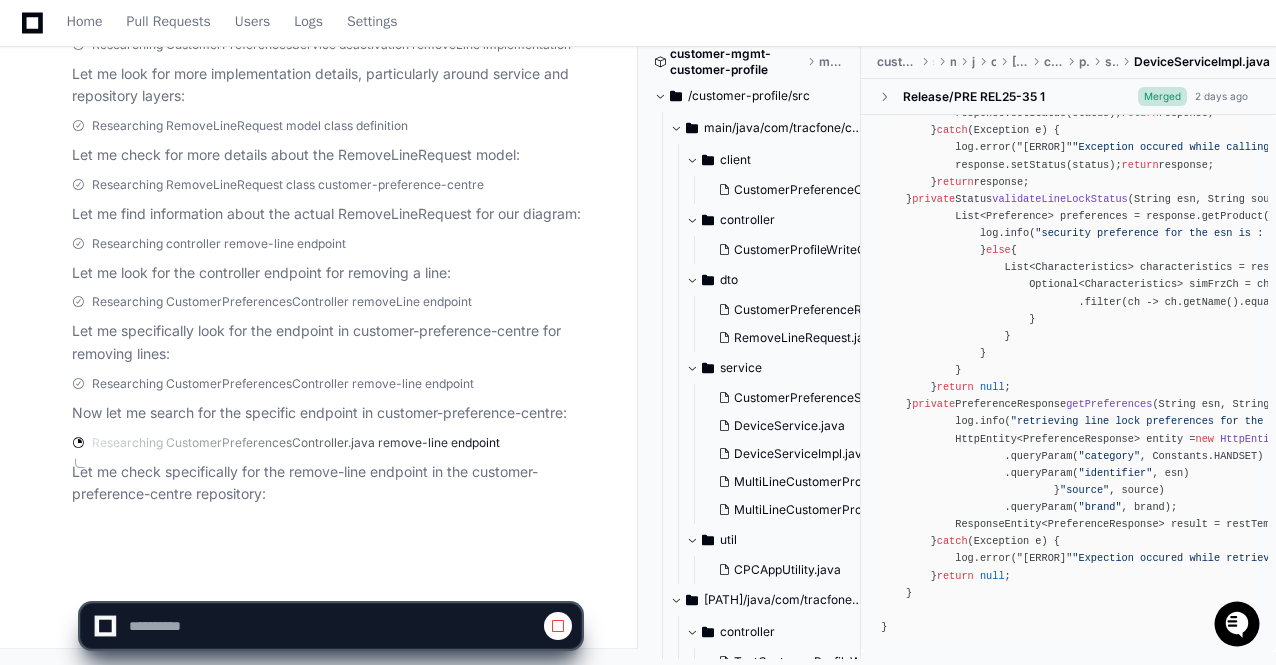scroll, scrollTop: 4163, scrollLeft: 0, axis: vertical 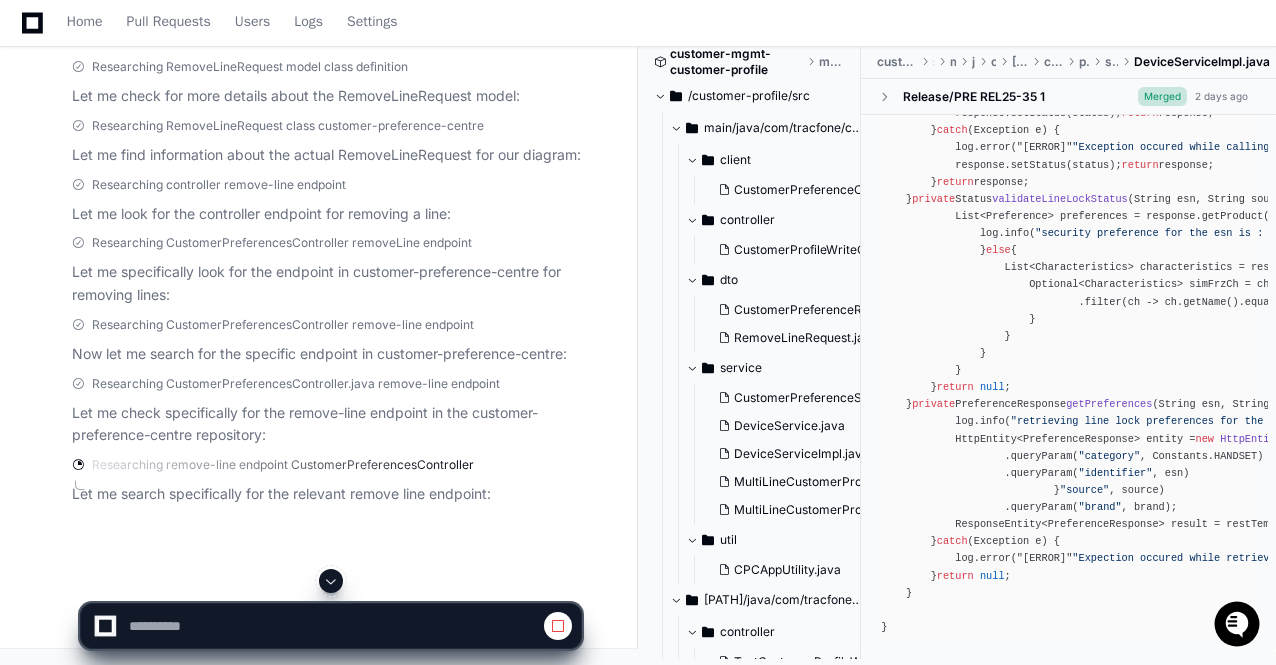 click 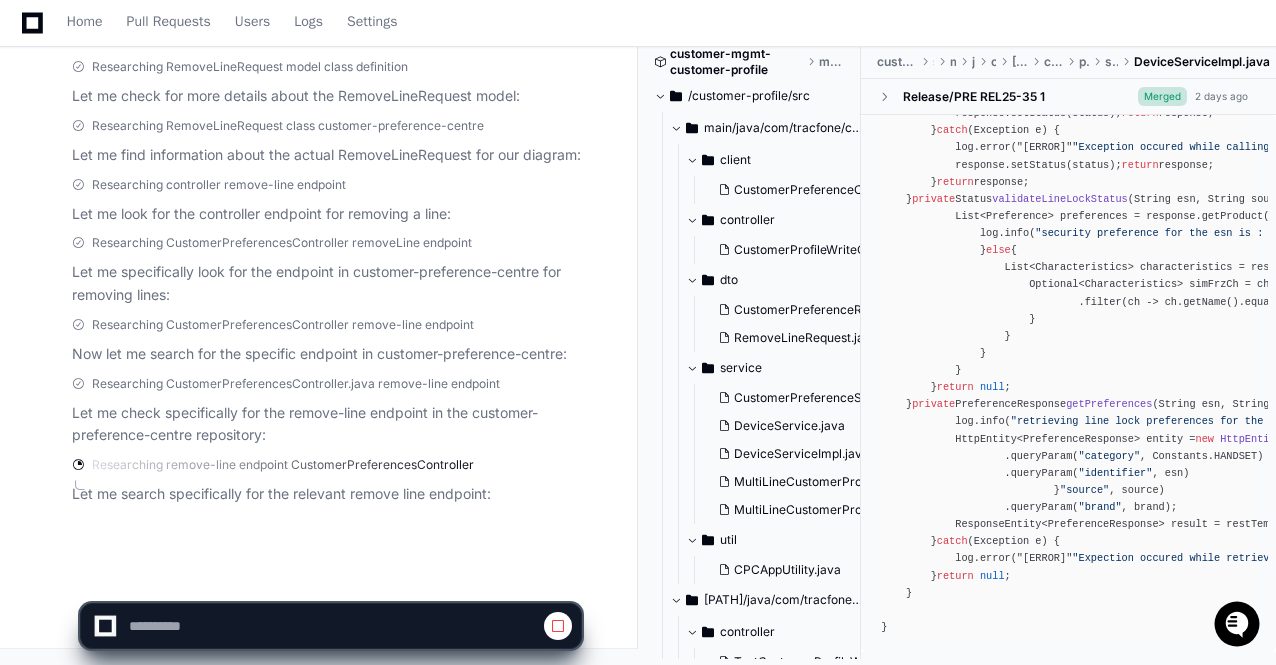 click 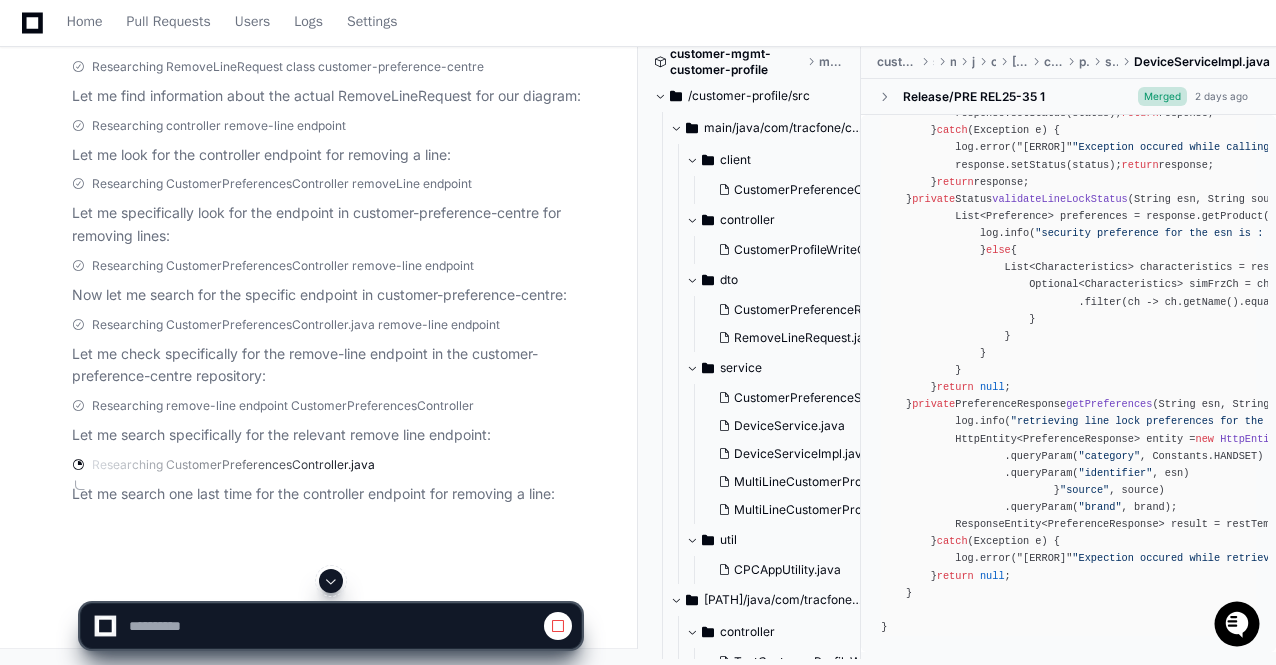 click 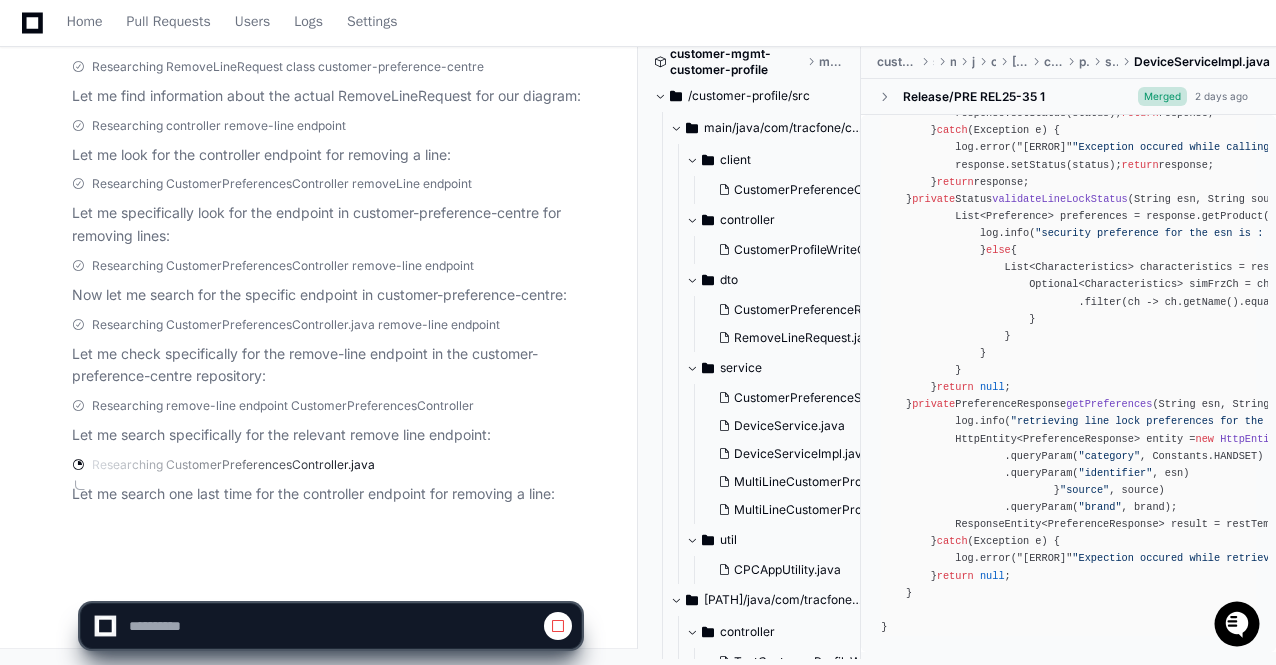 scroll, scrollTop: 4280, scrollLeft: 0, axis: vertical 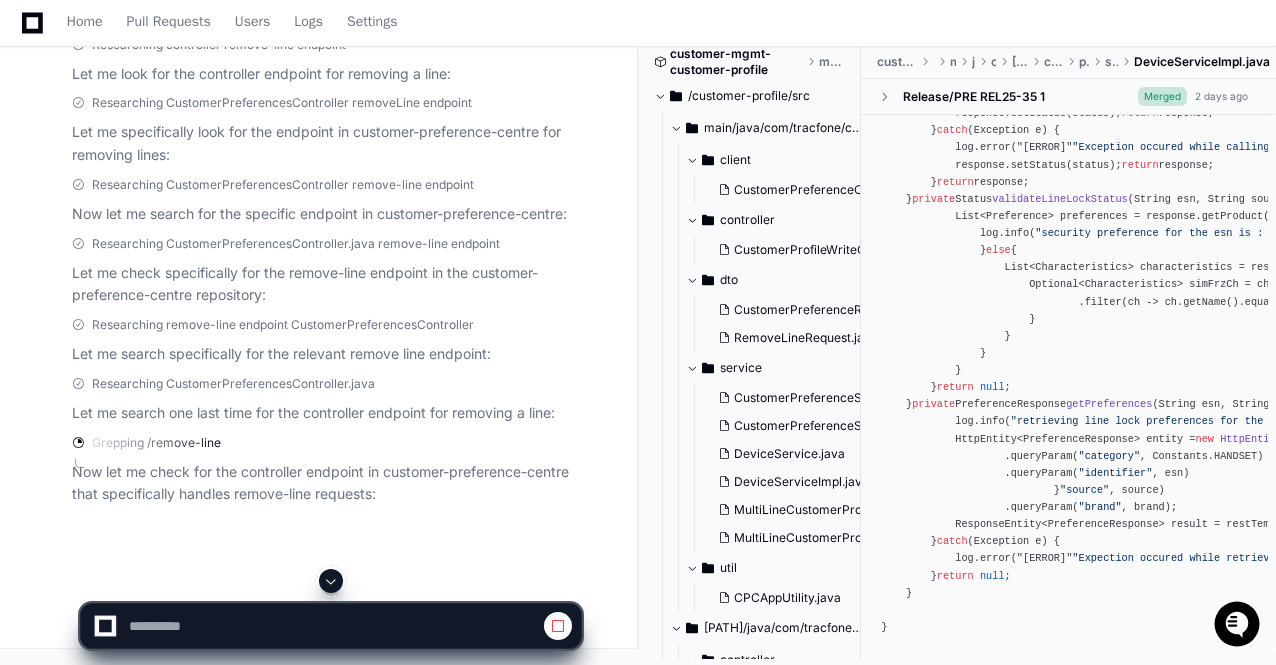 click 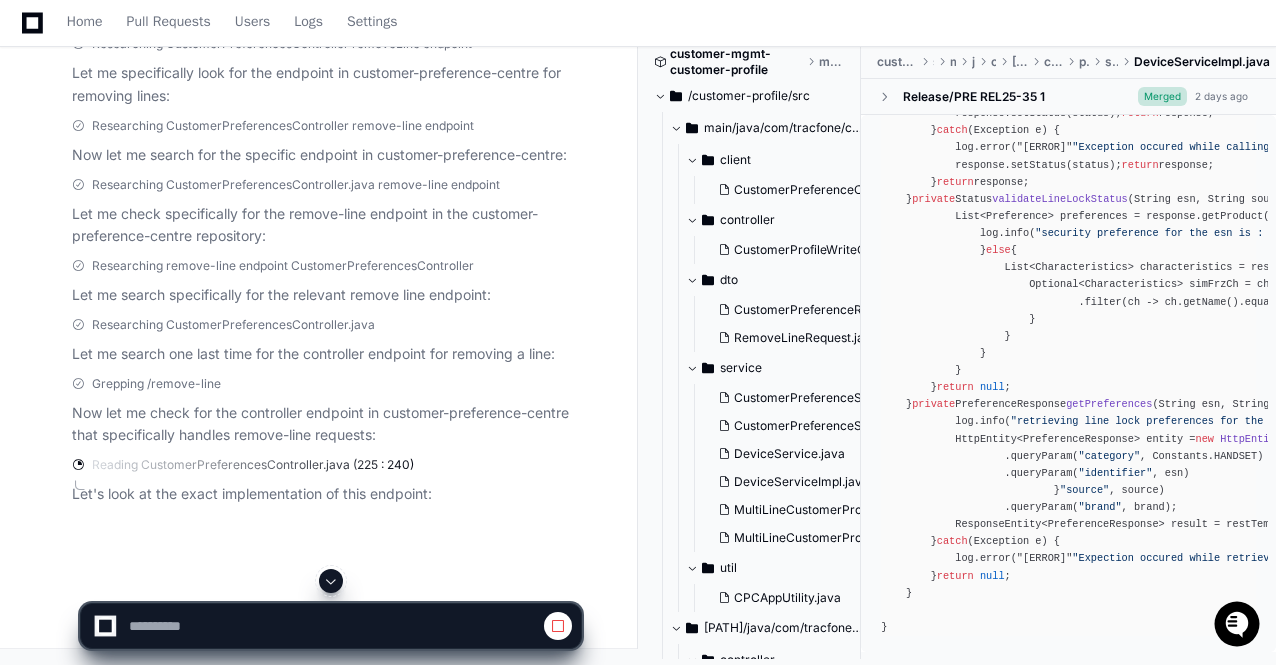 click 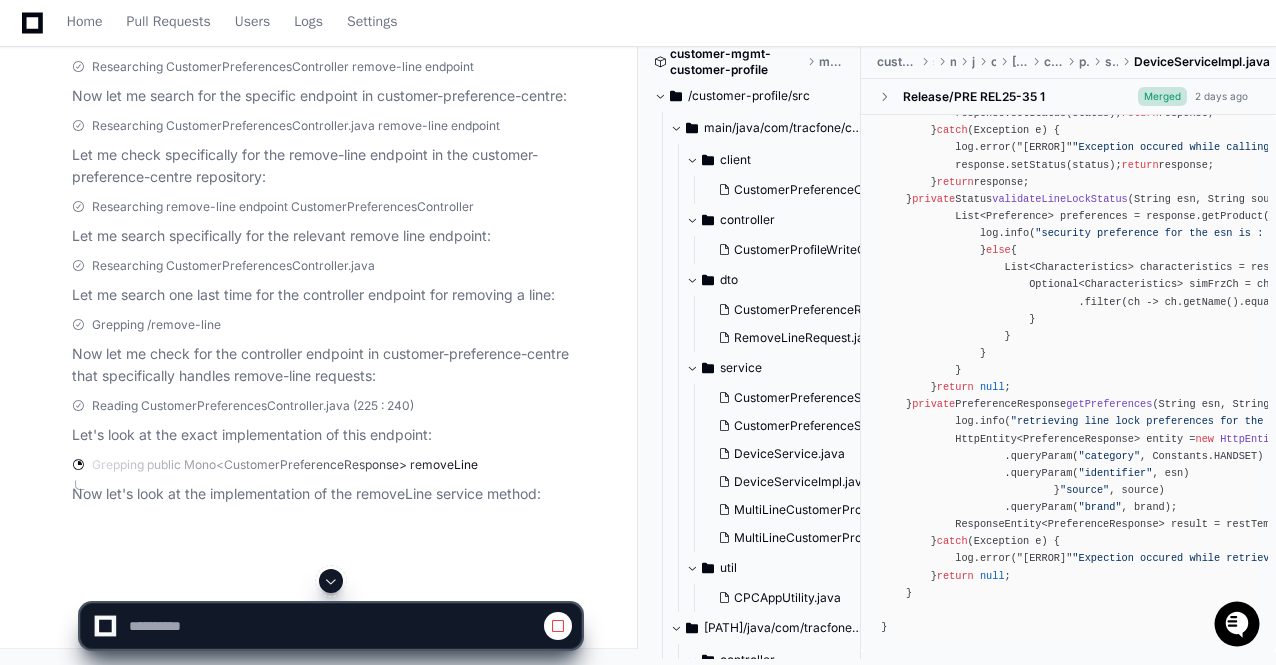 click 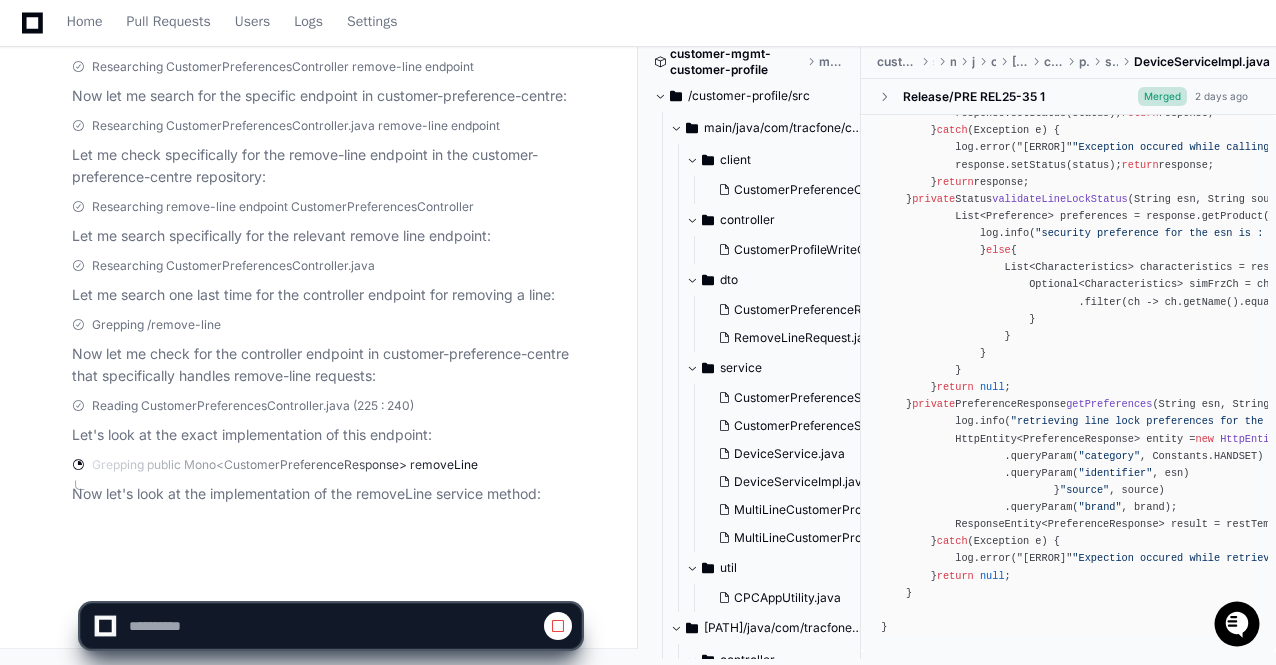 scroll, scrollTop: 4479, scrollLeft: 0, axis: vertical 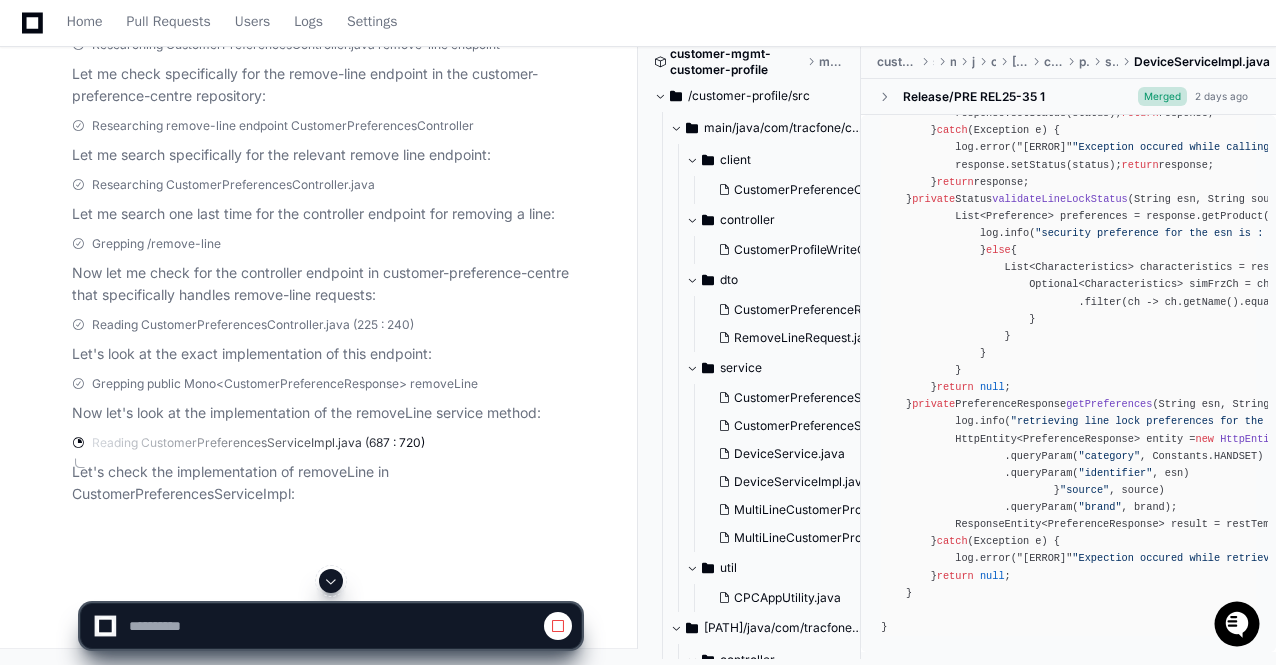 click 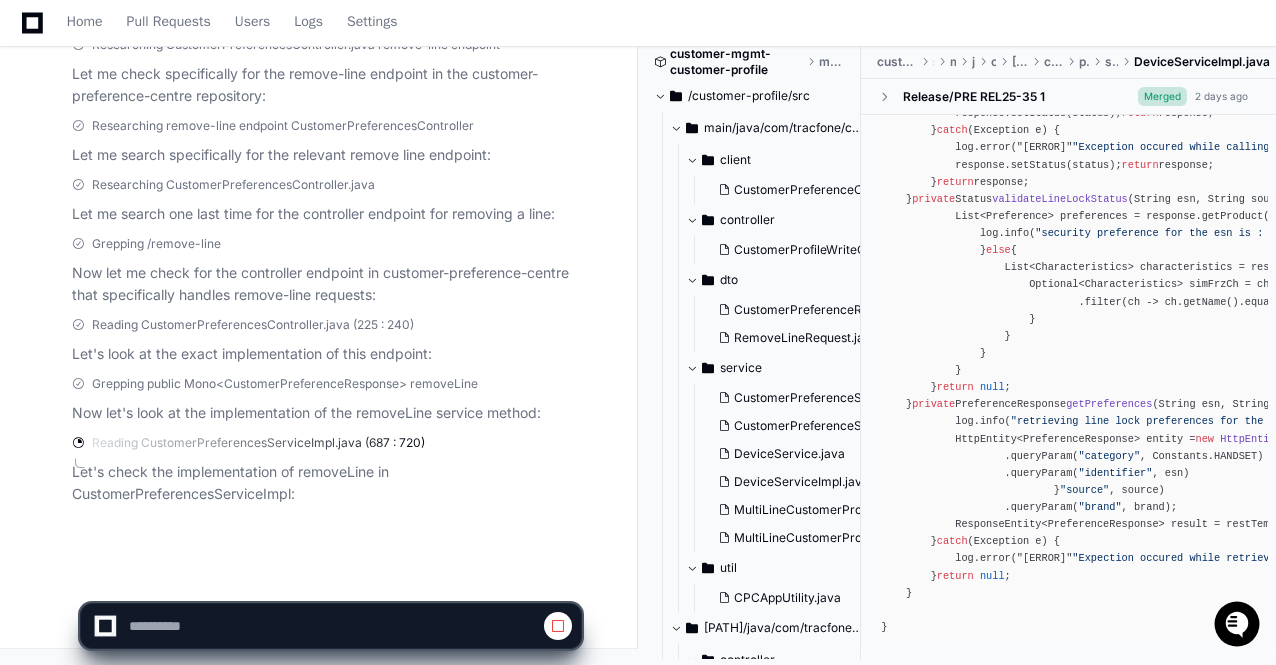 click 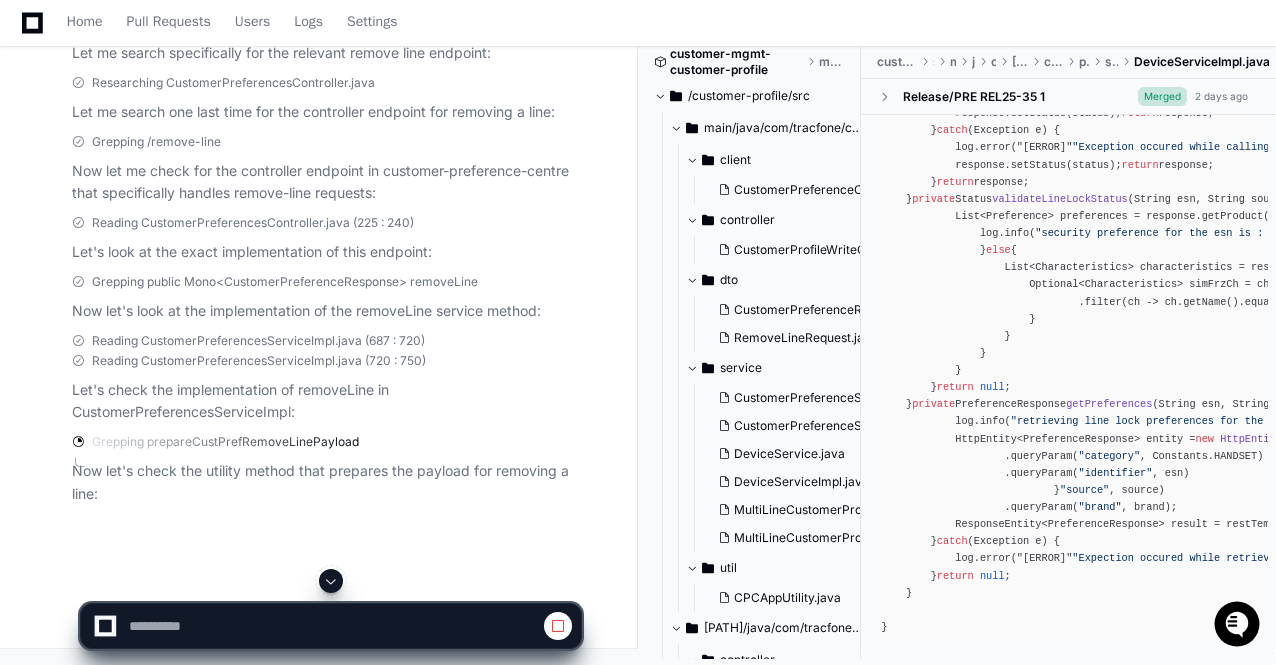 click 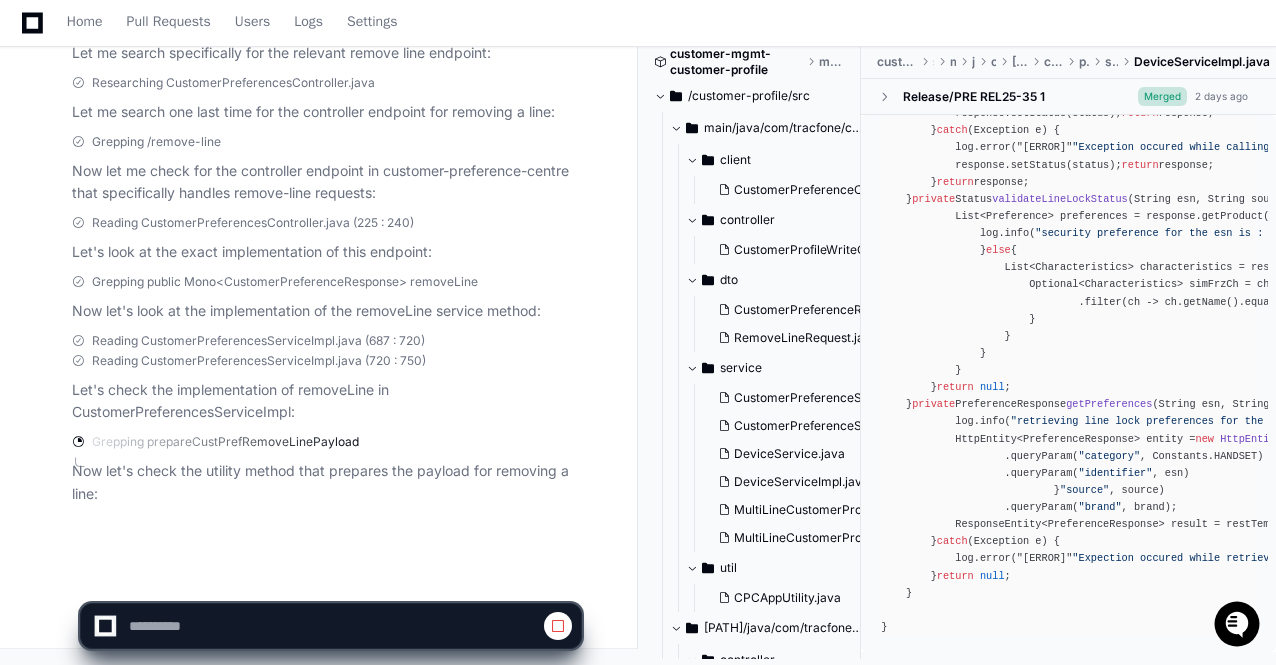 click 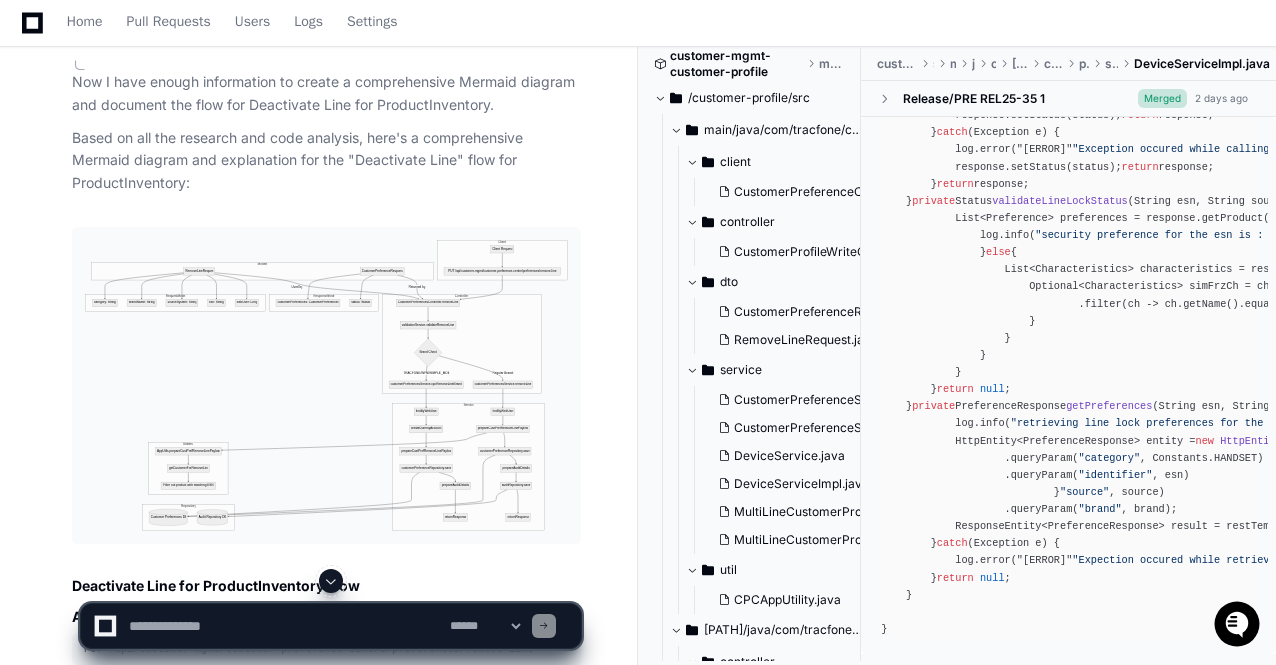 click 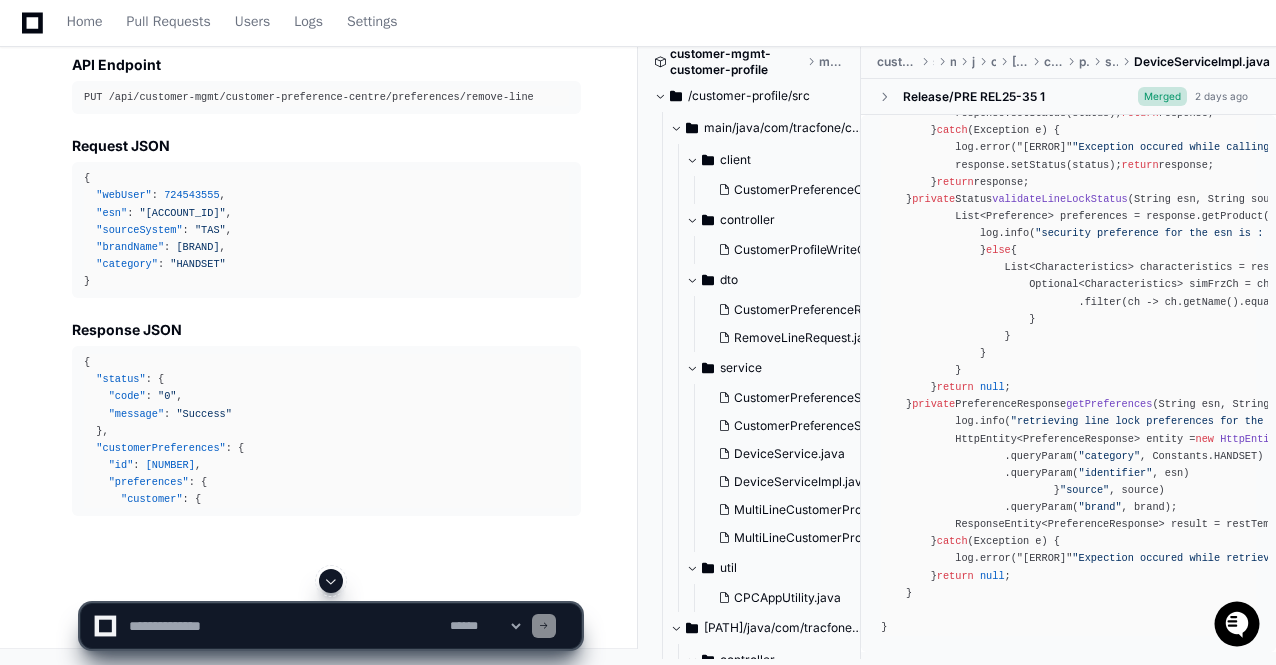 click 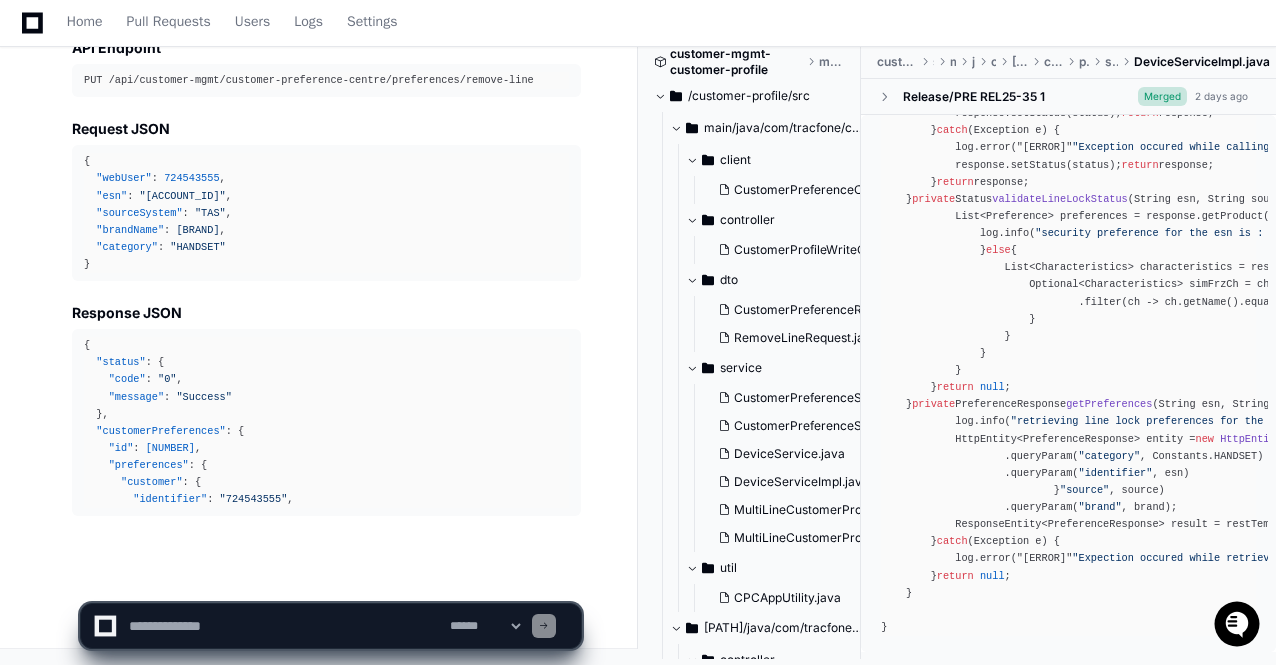 click on "**********" 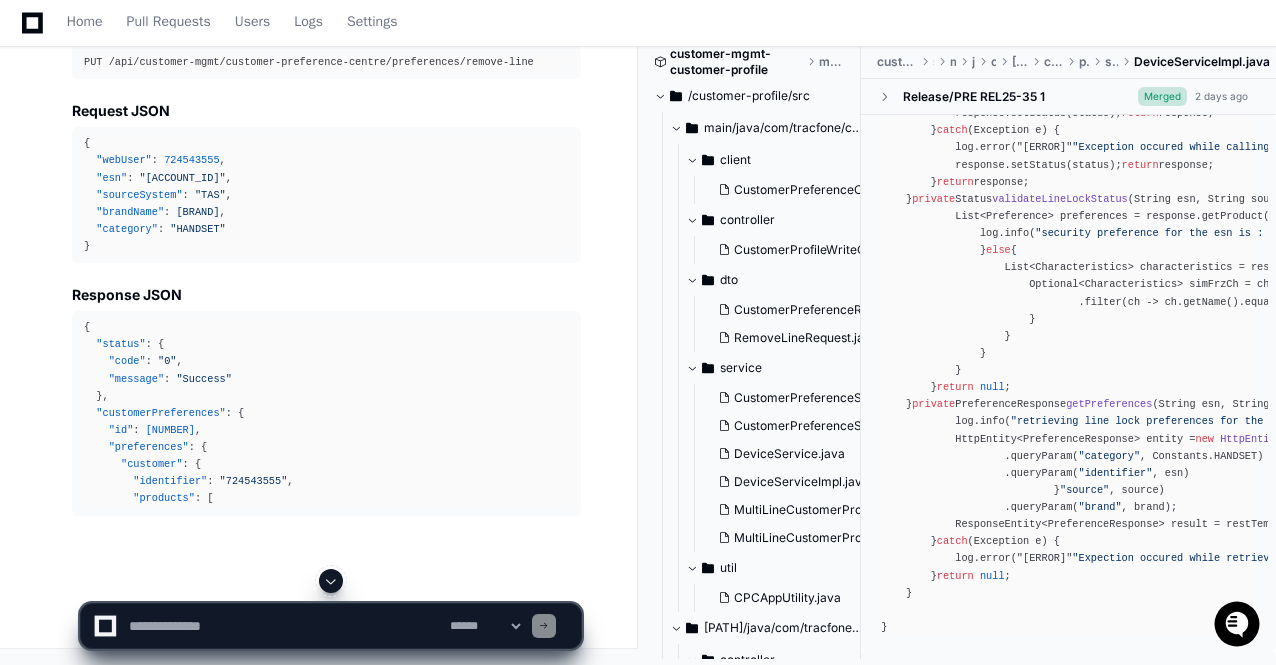 click 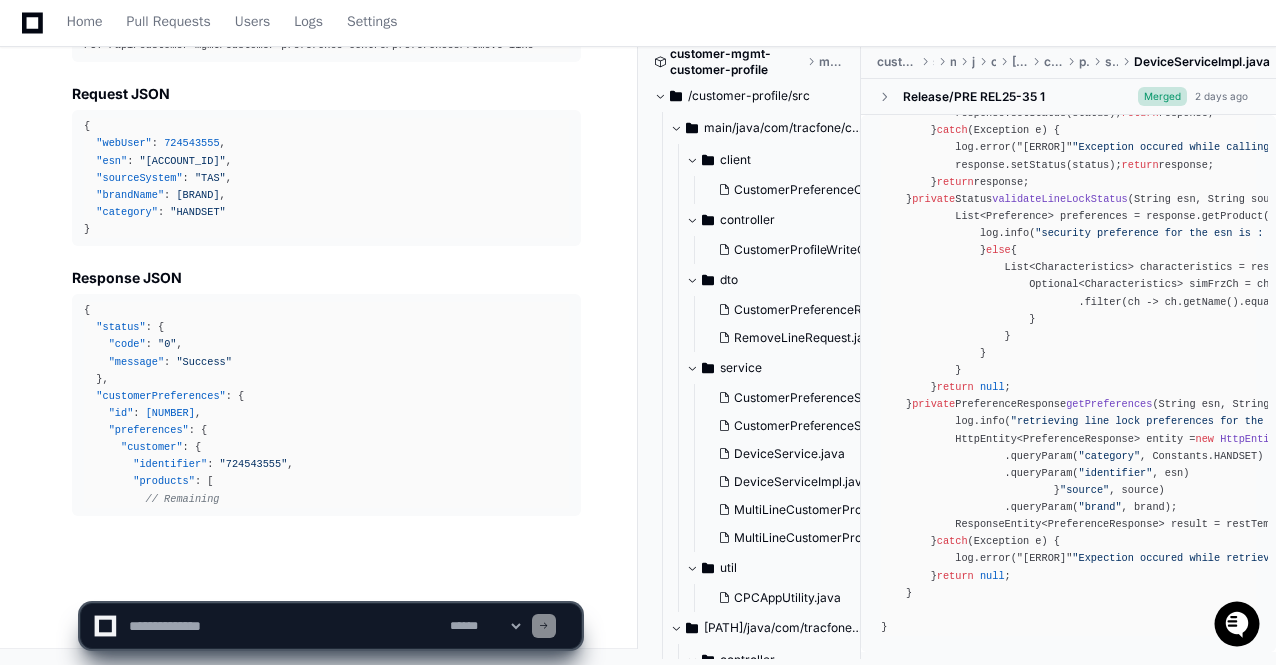 scroll, scrollTop: 5804, scrollLeft: 0, axis: vertical 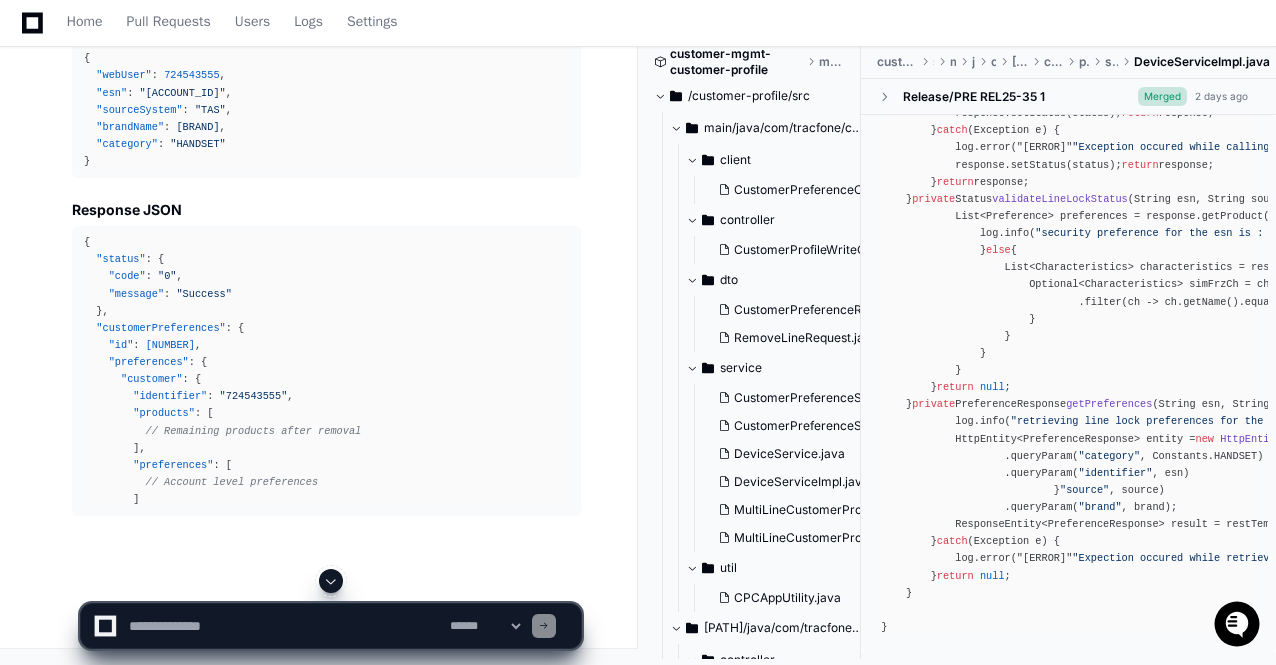 click 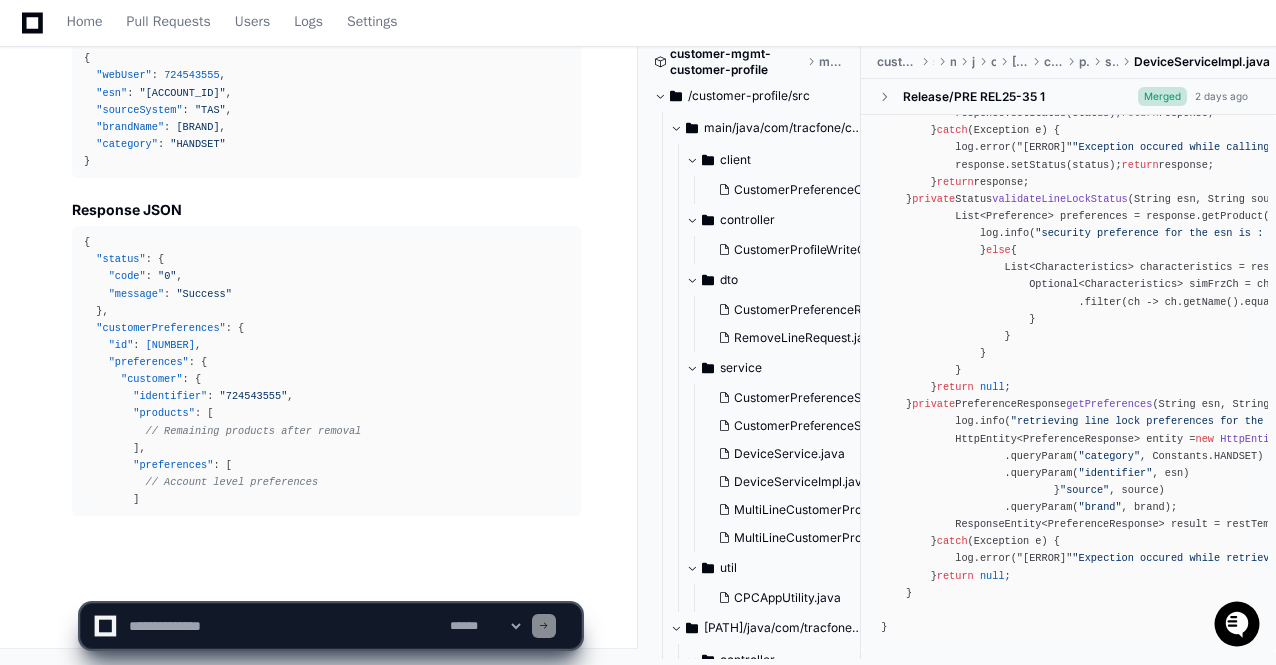 scroll, scrollTop: 5872, scrollLeft: 0, axis: vertical 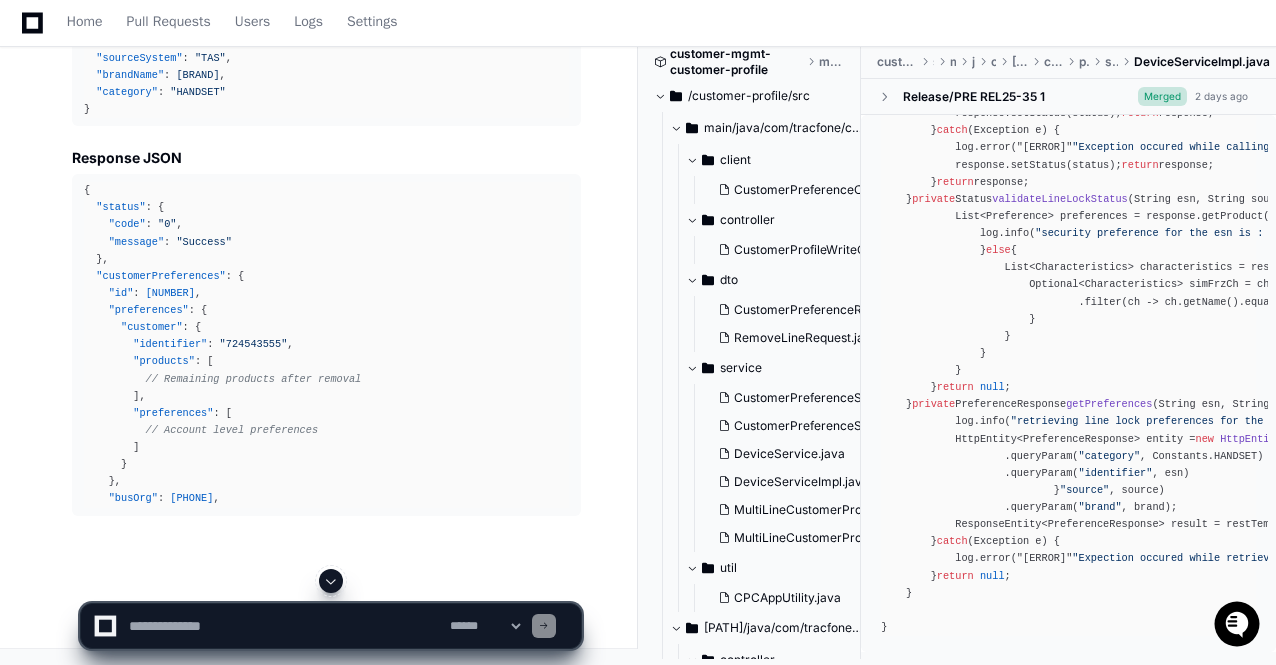 click 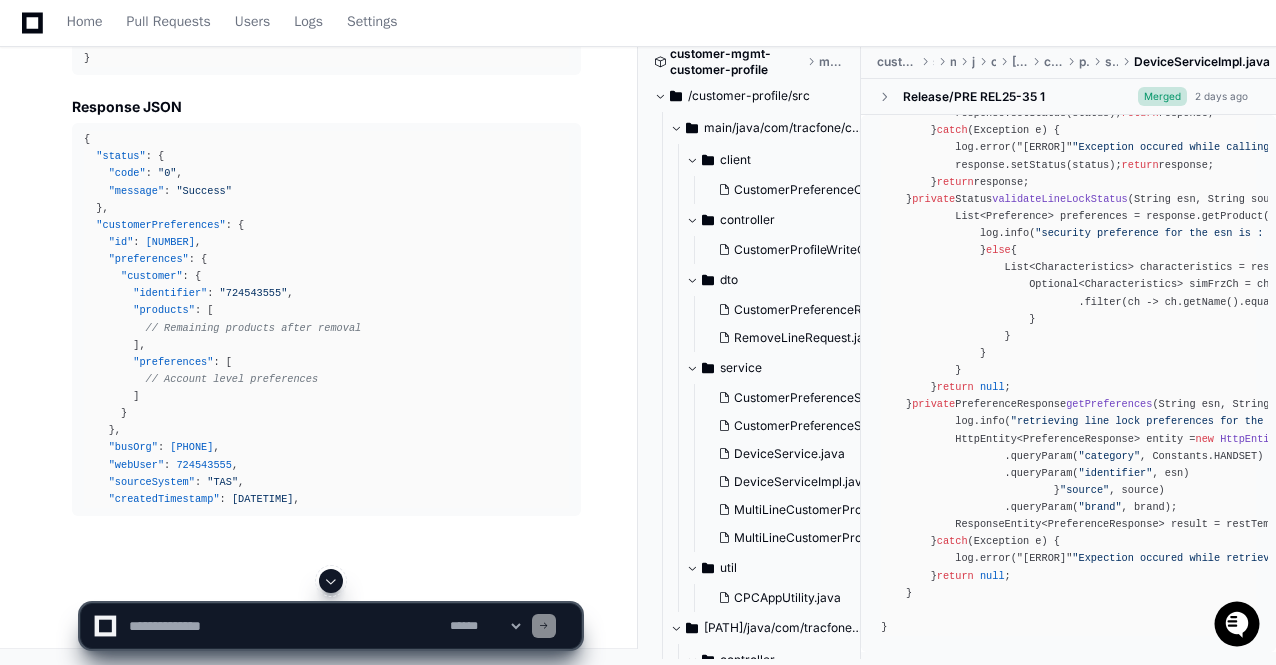click 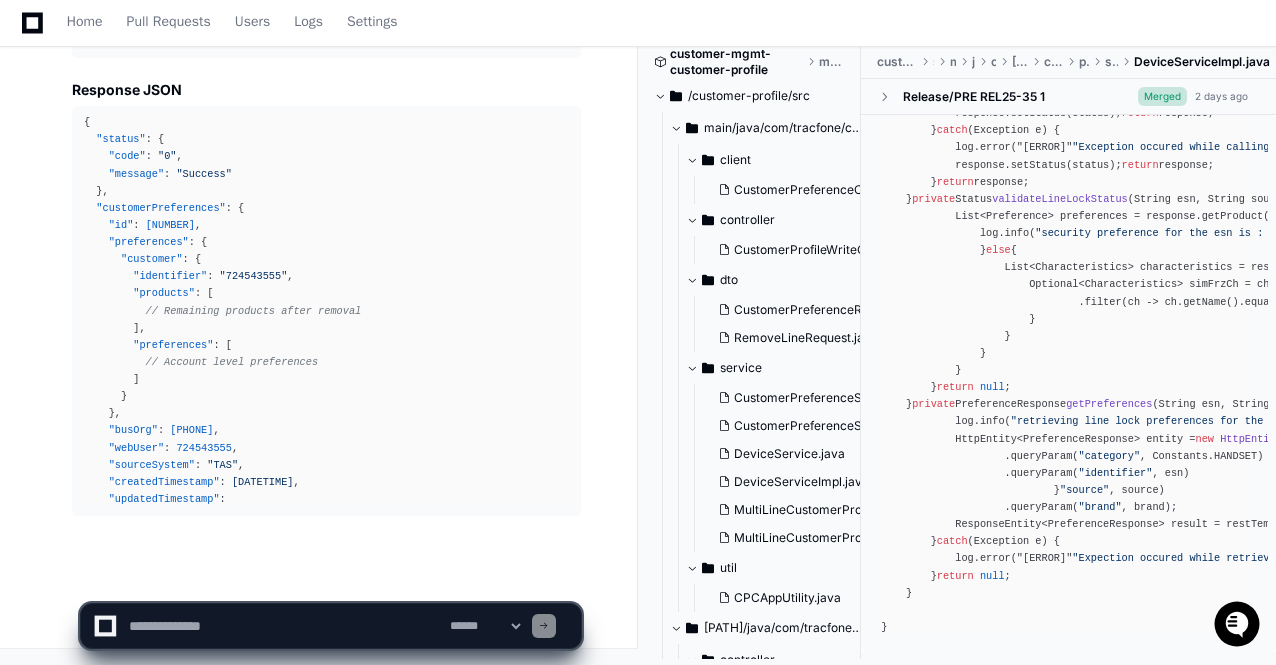 scroll, scrollTop: 5976, scrollLeft: 0, axis: vertical 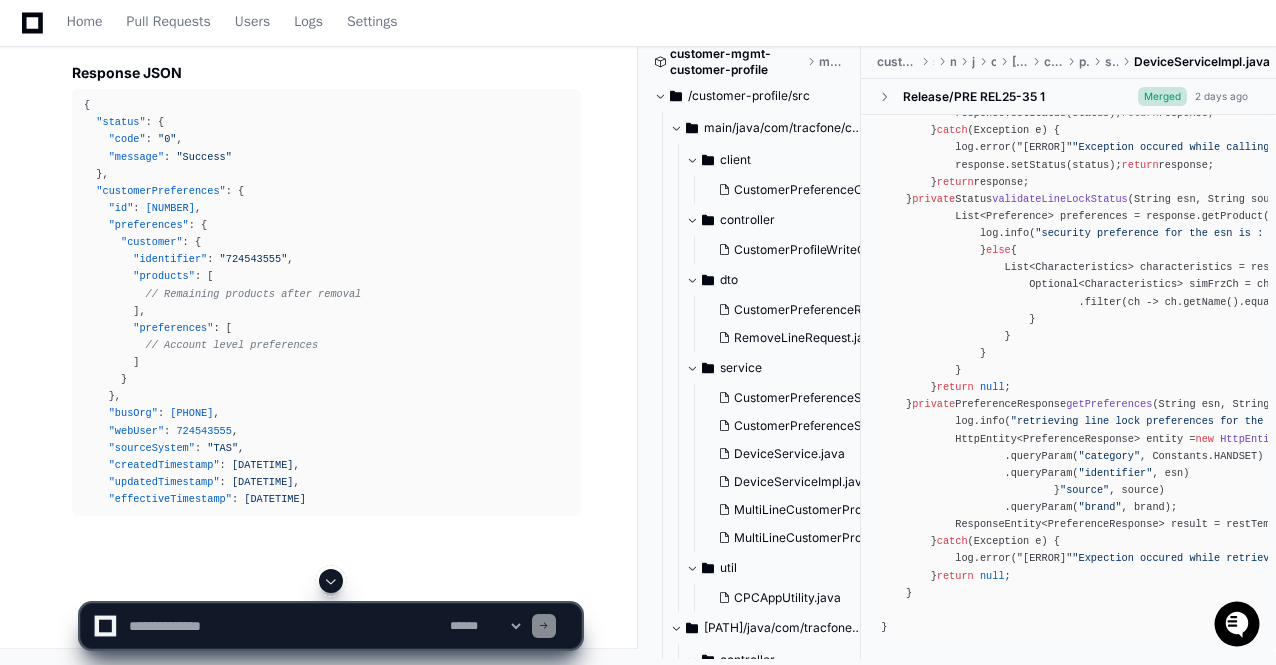 click 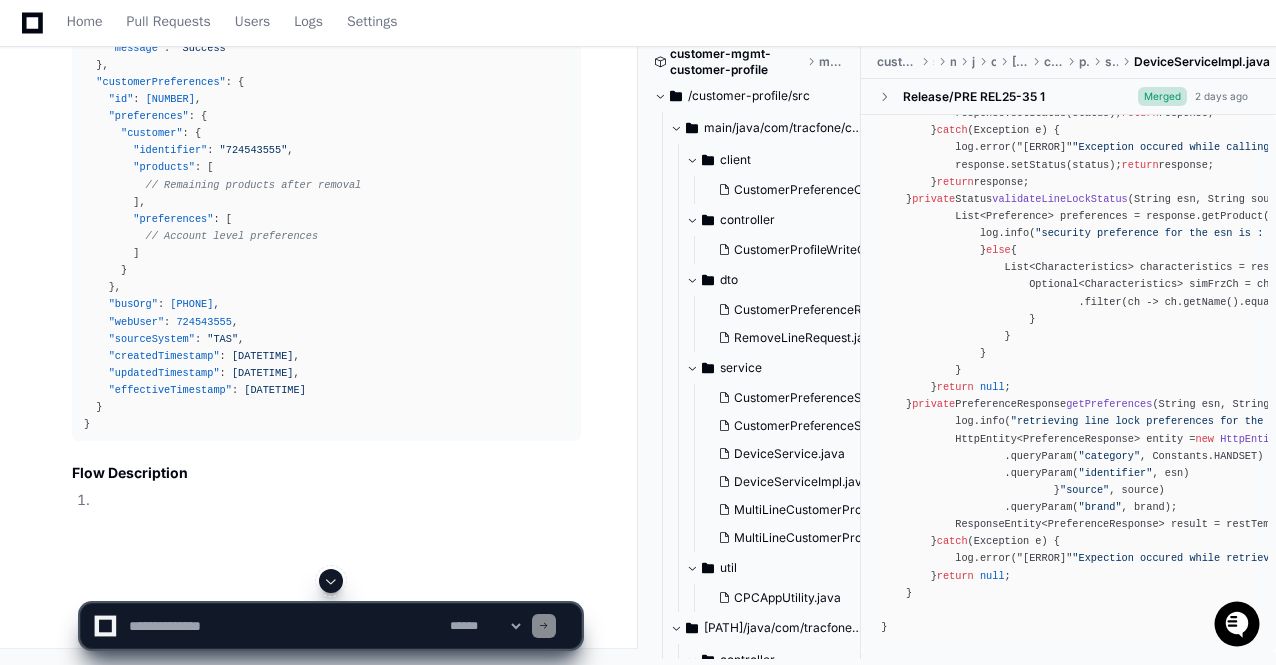 click 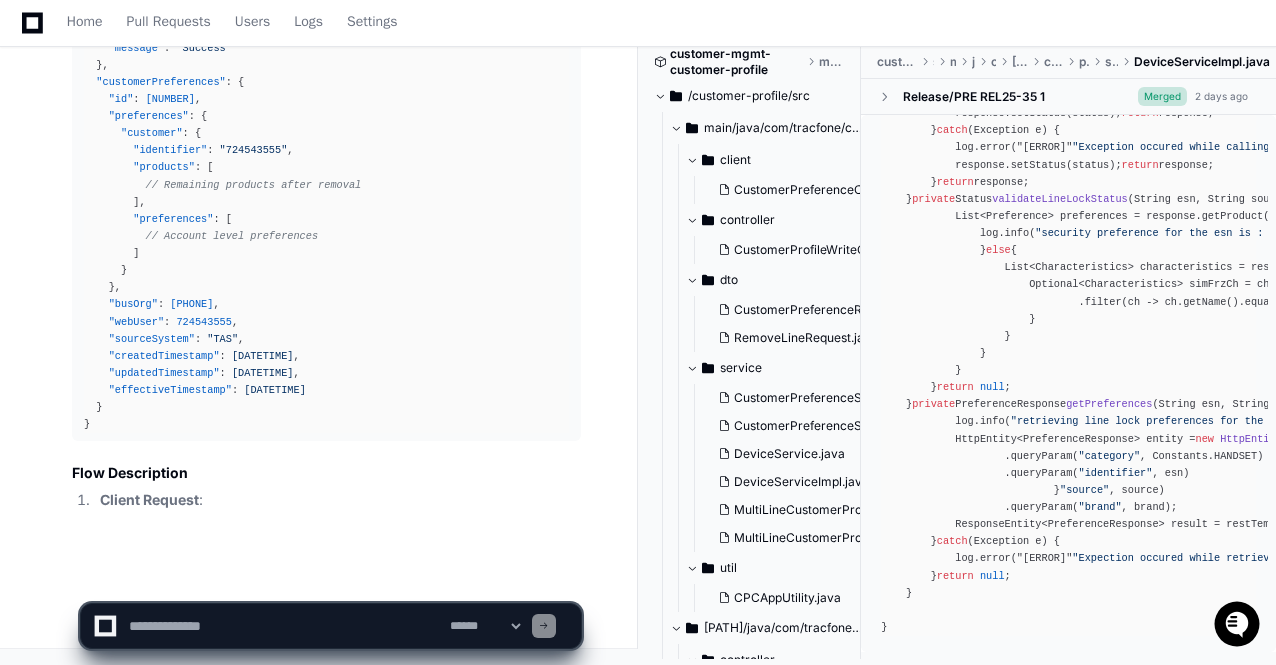 click on "**********" 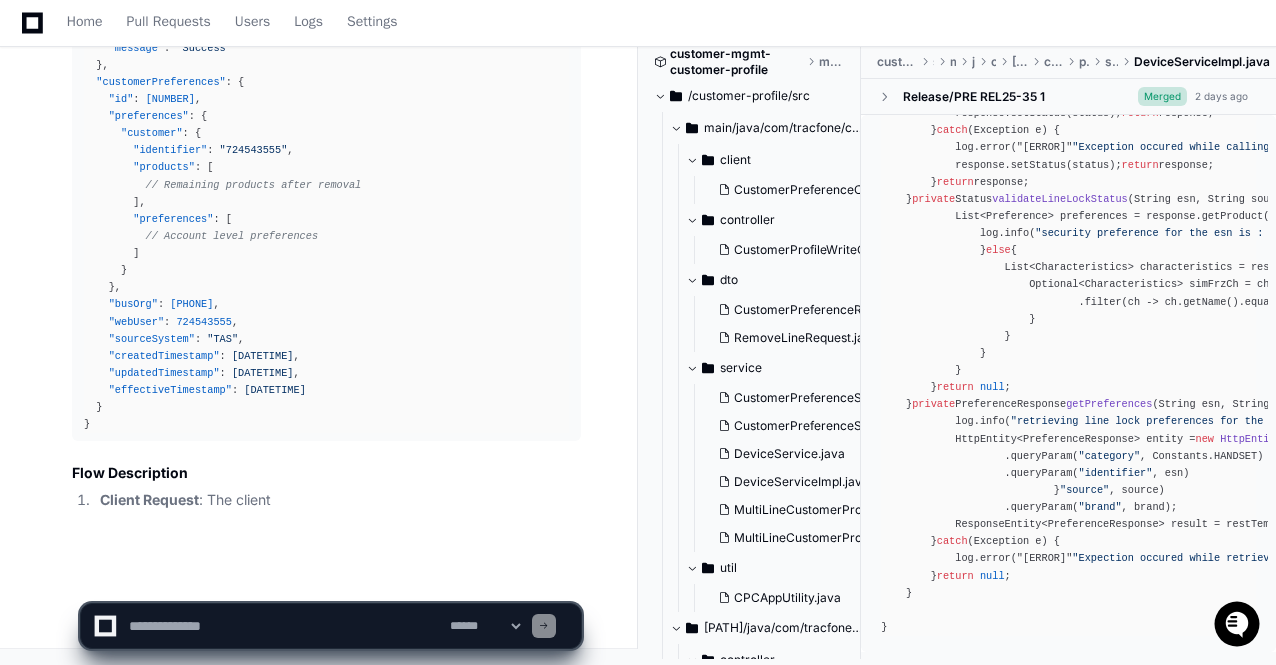 click on "**********" 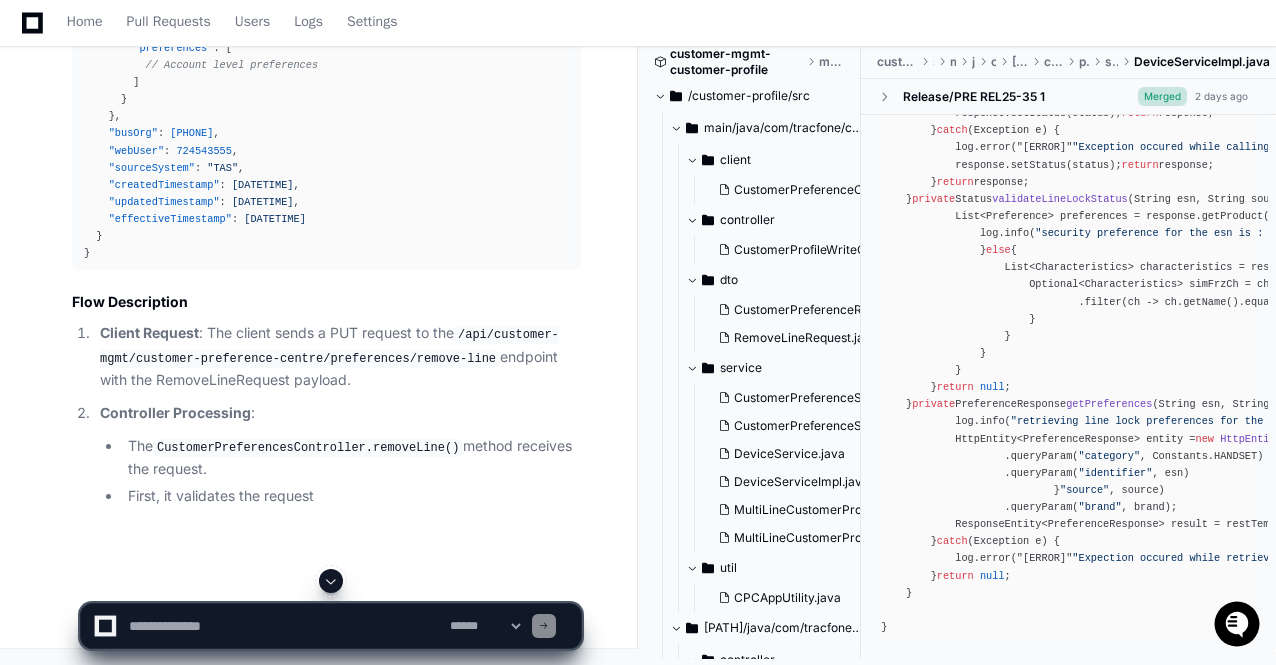 click 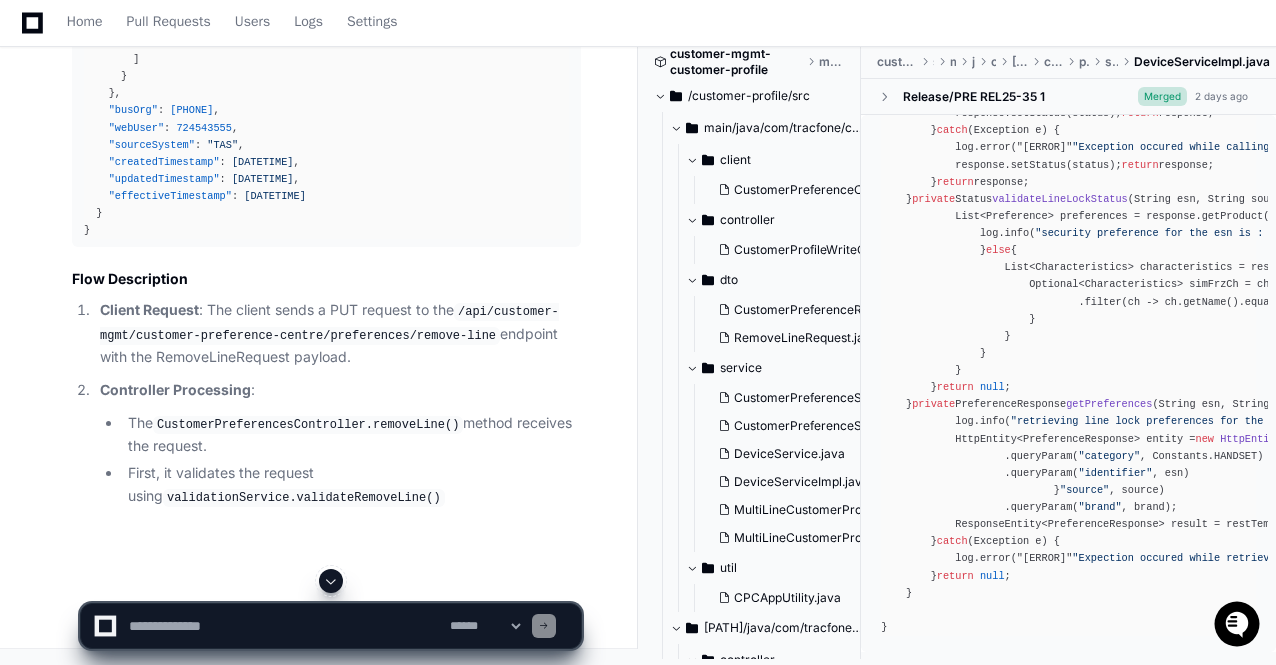 click on "**********" 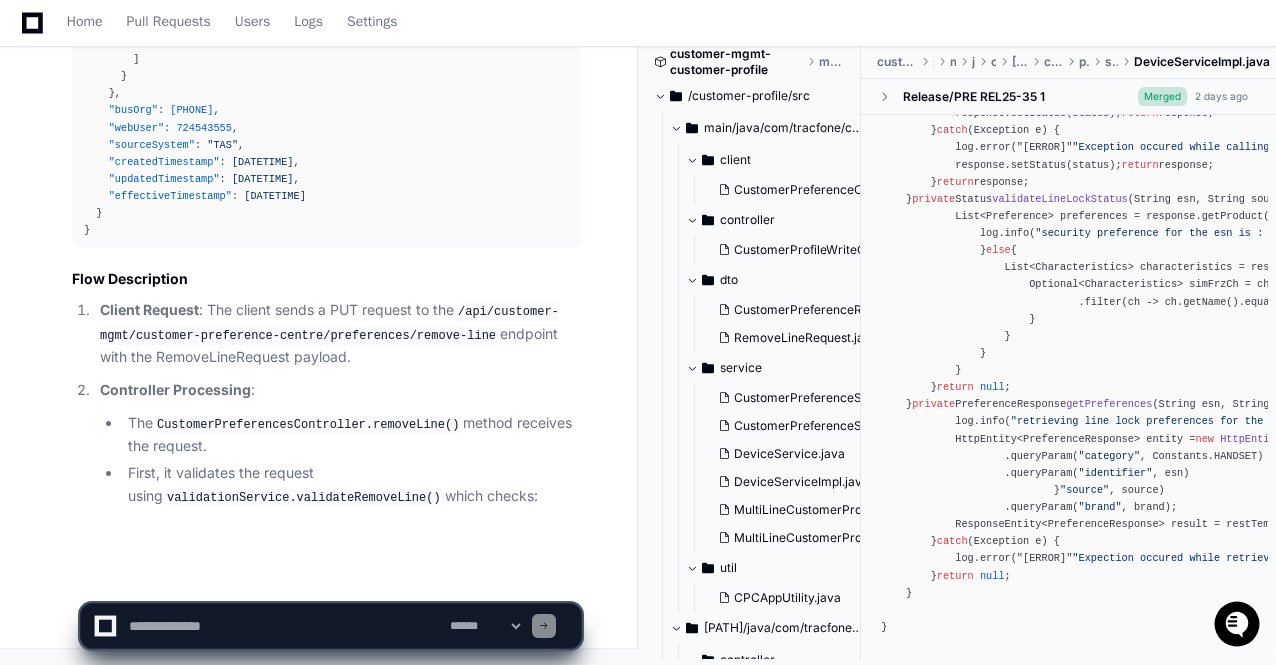 click on "**********" 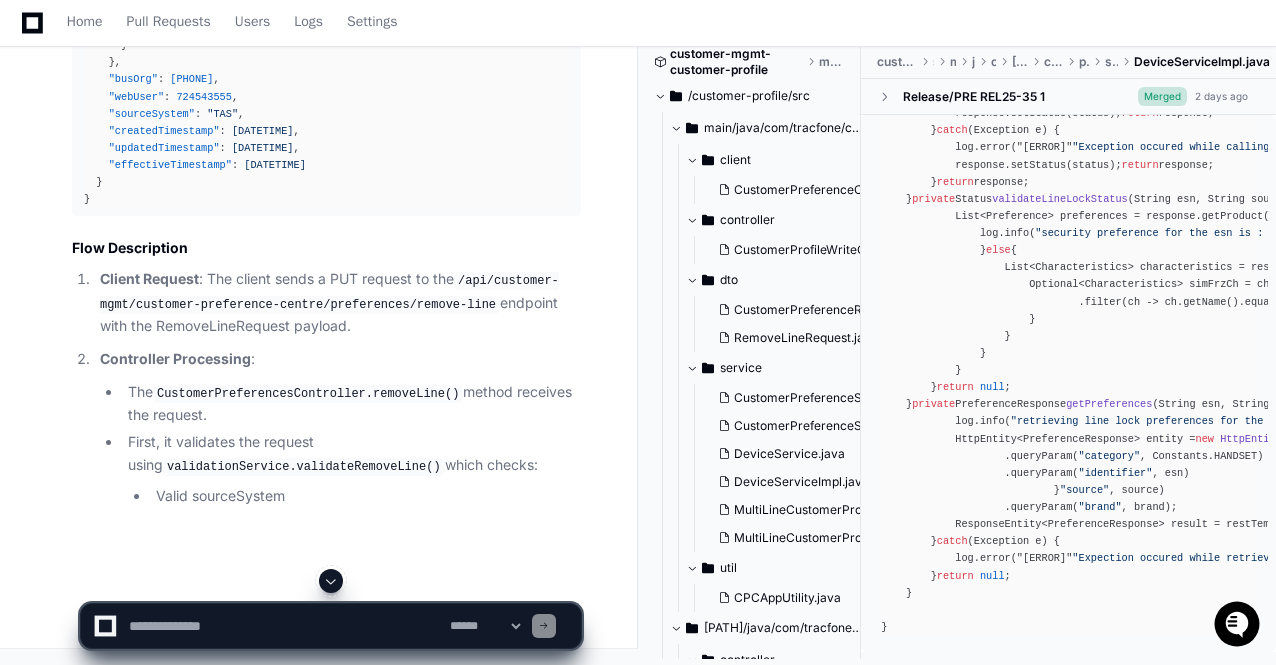 click 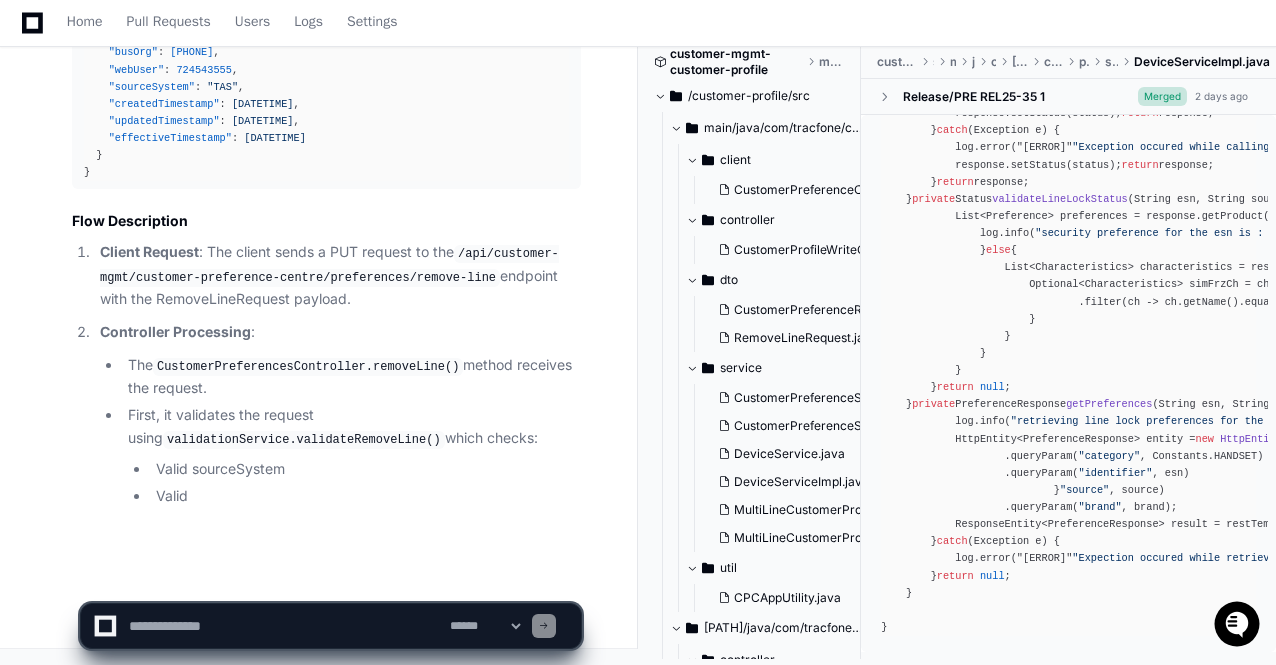 click on "**********" 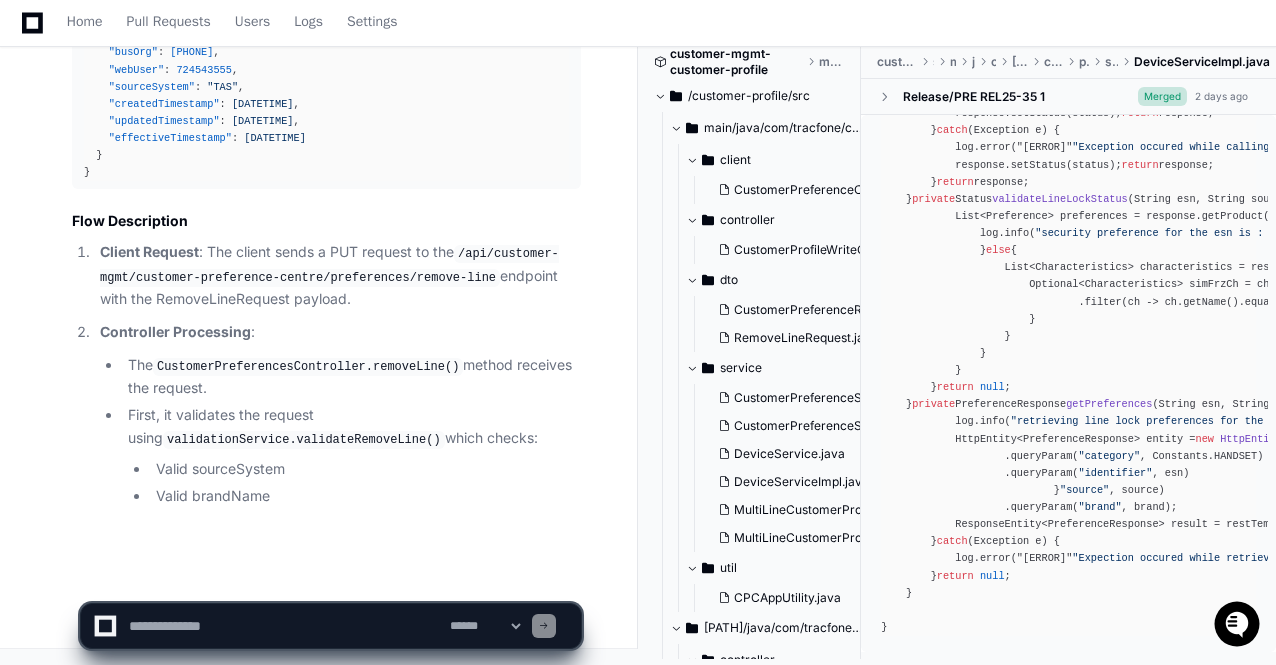 click on "**********" 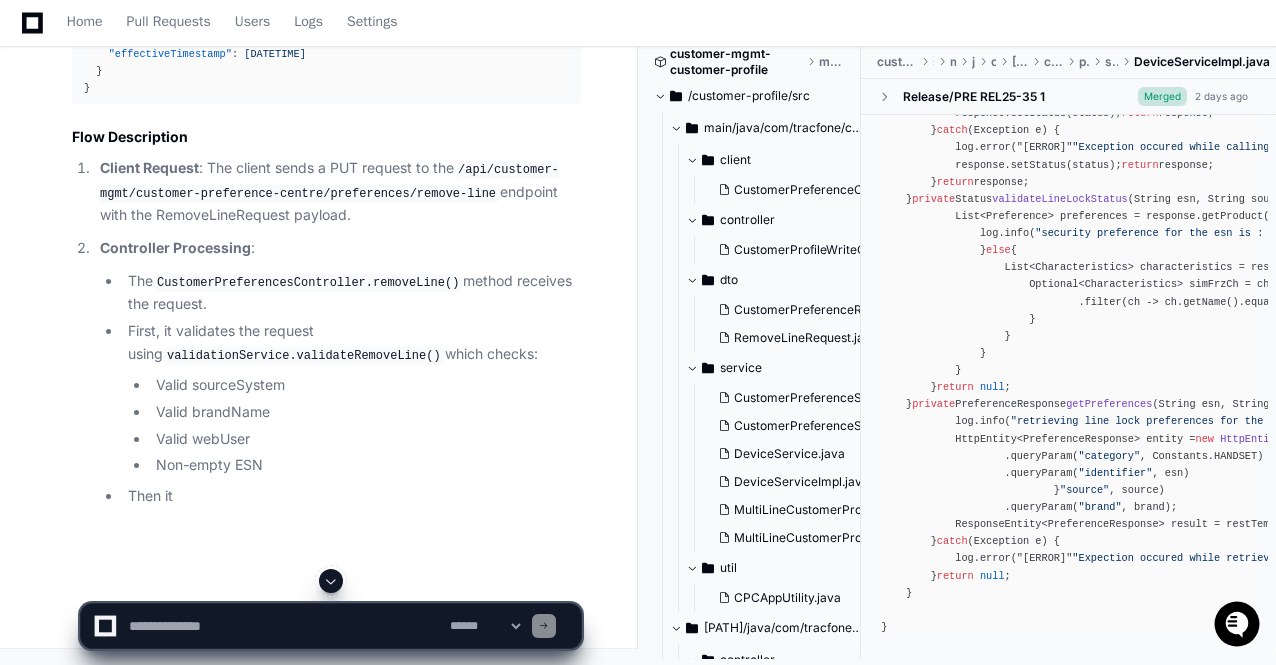 click 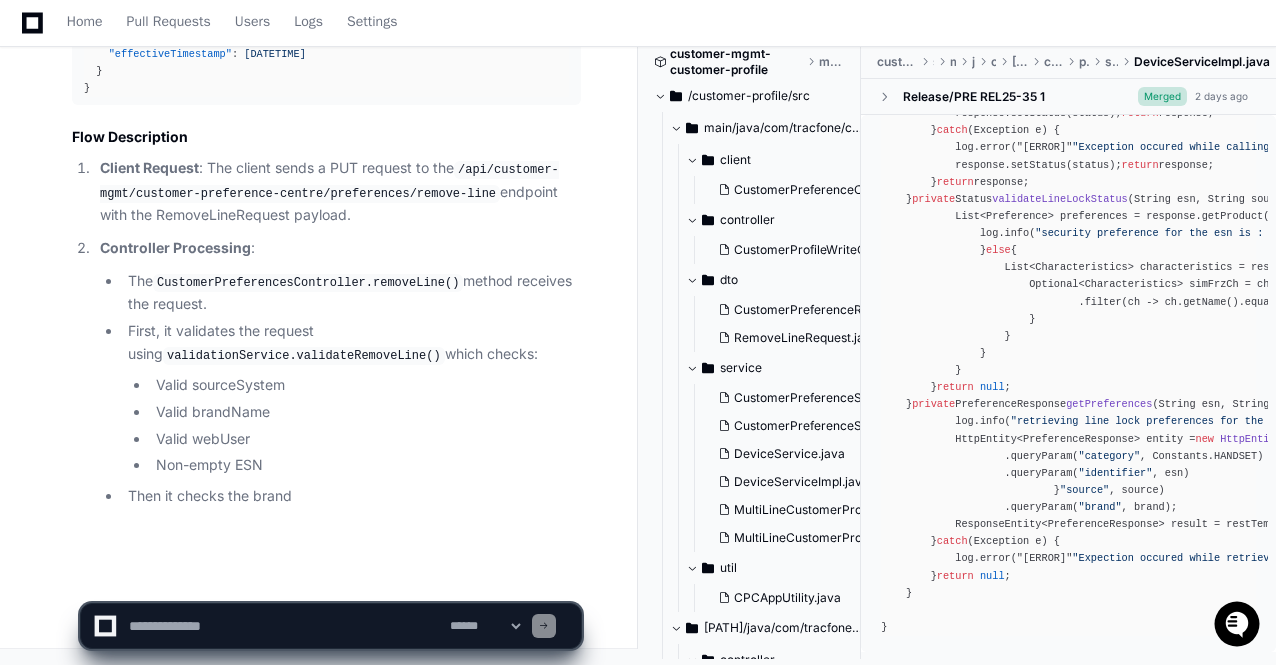 click on "**********" 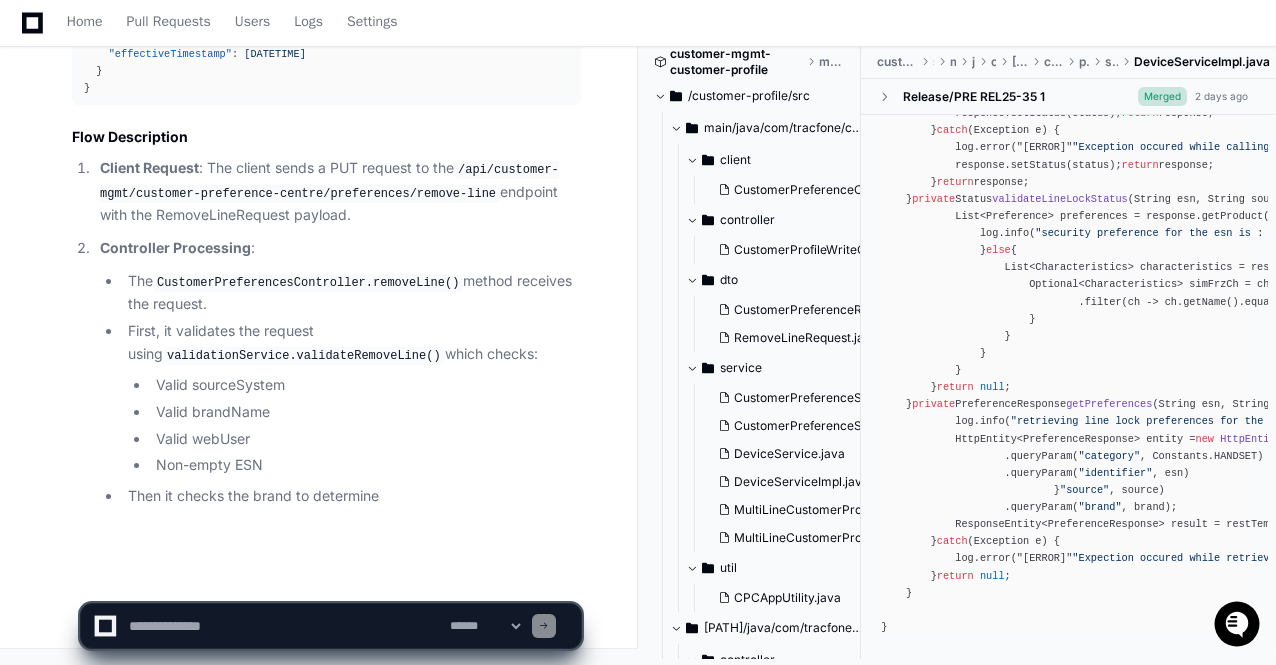 click on "**********" 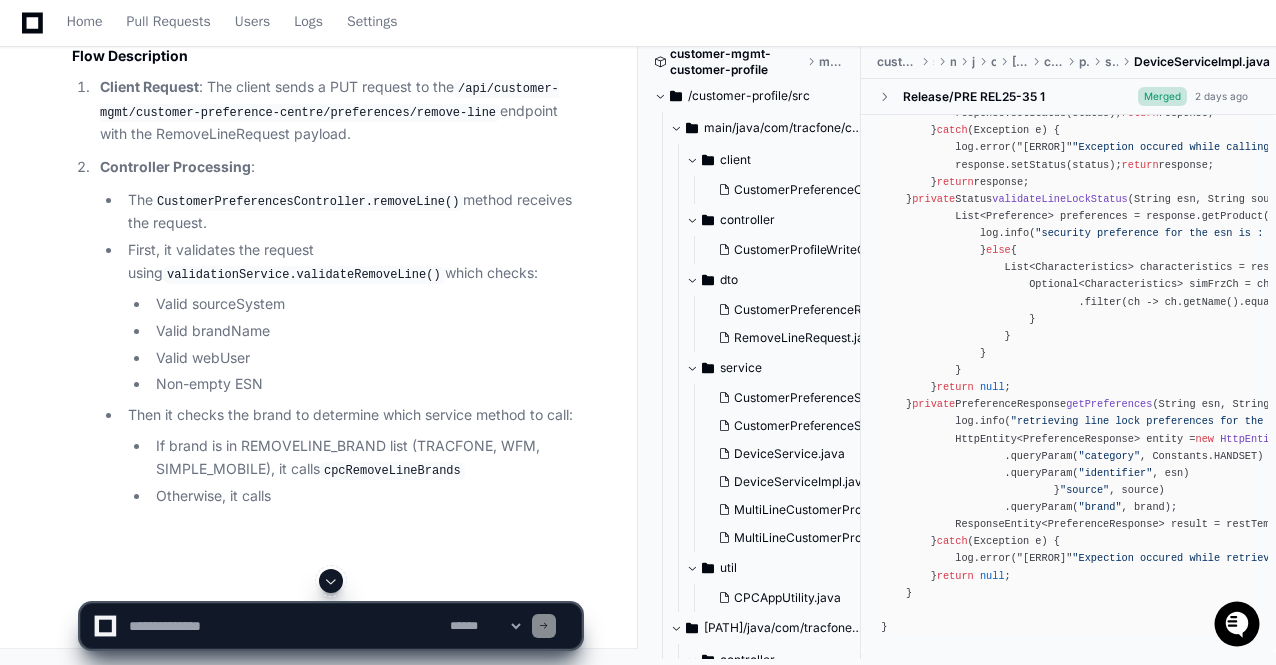 click 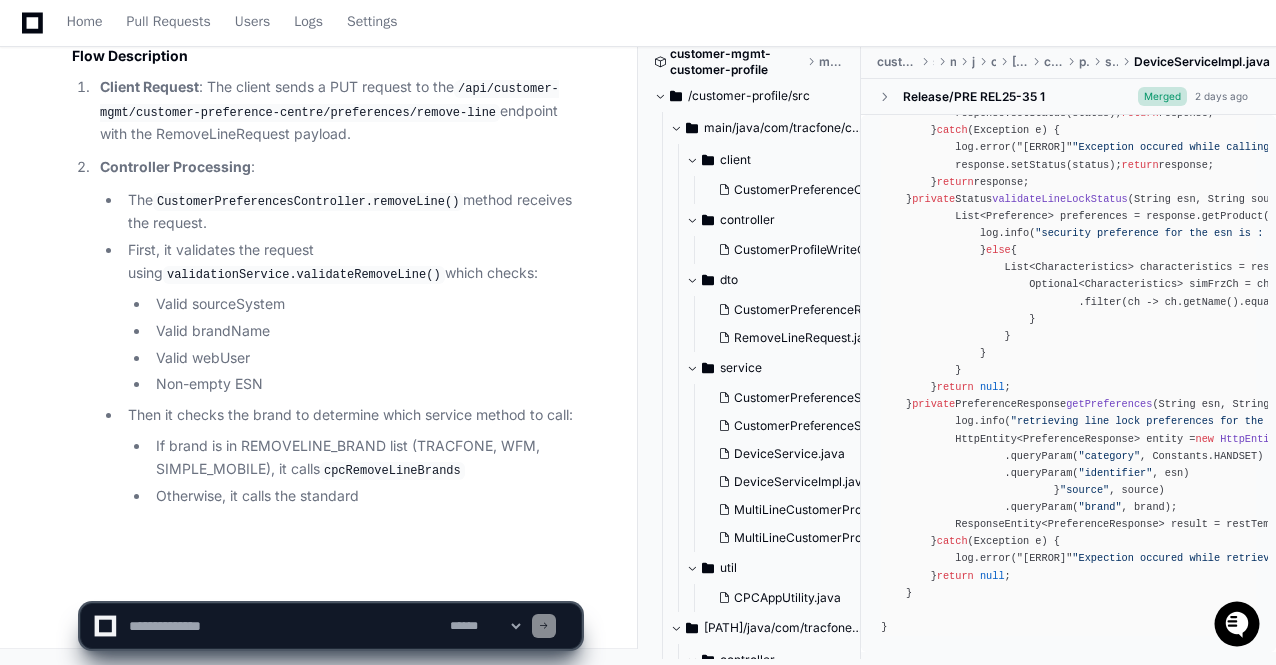 click on "**********" 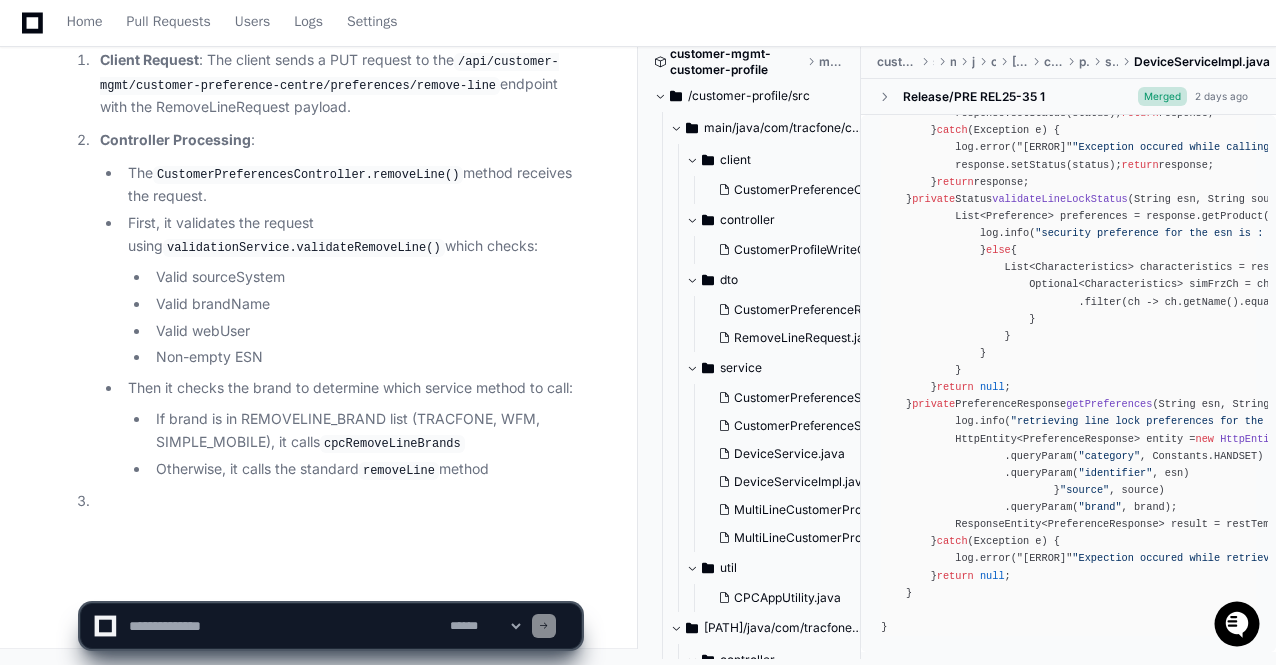 click on "**********" 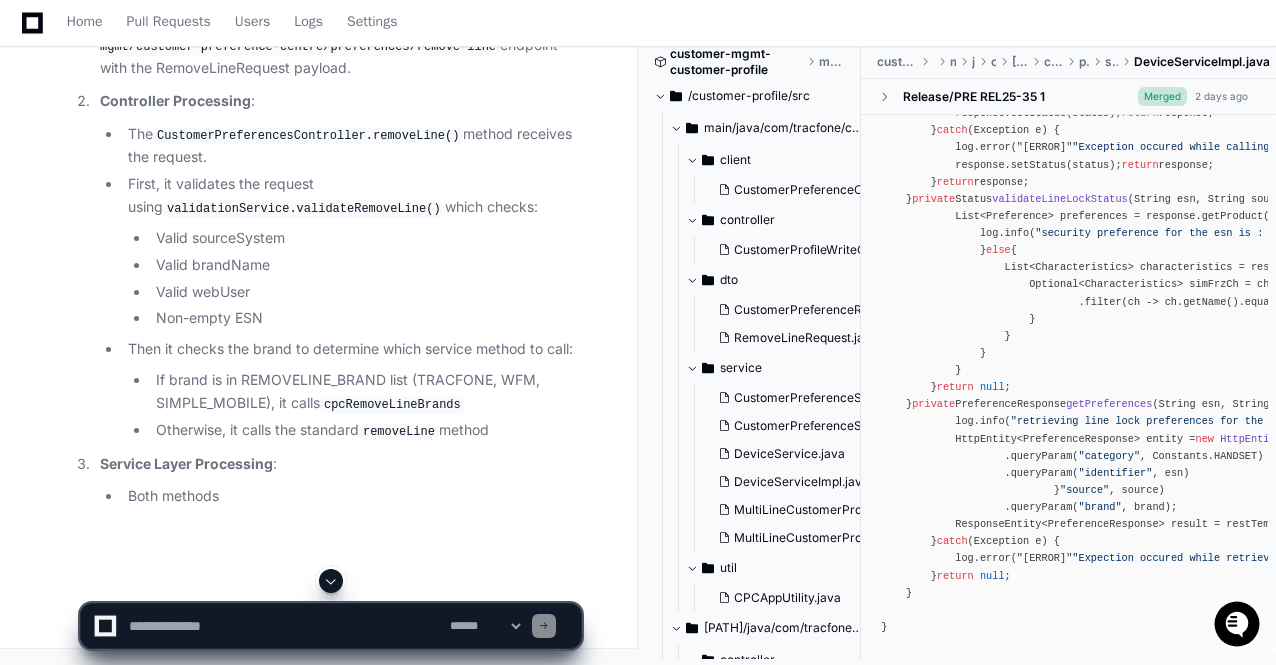click 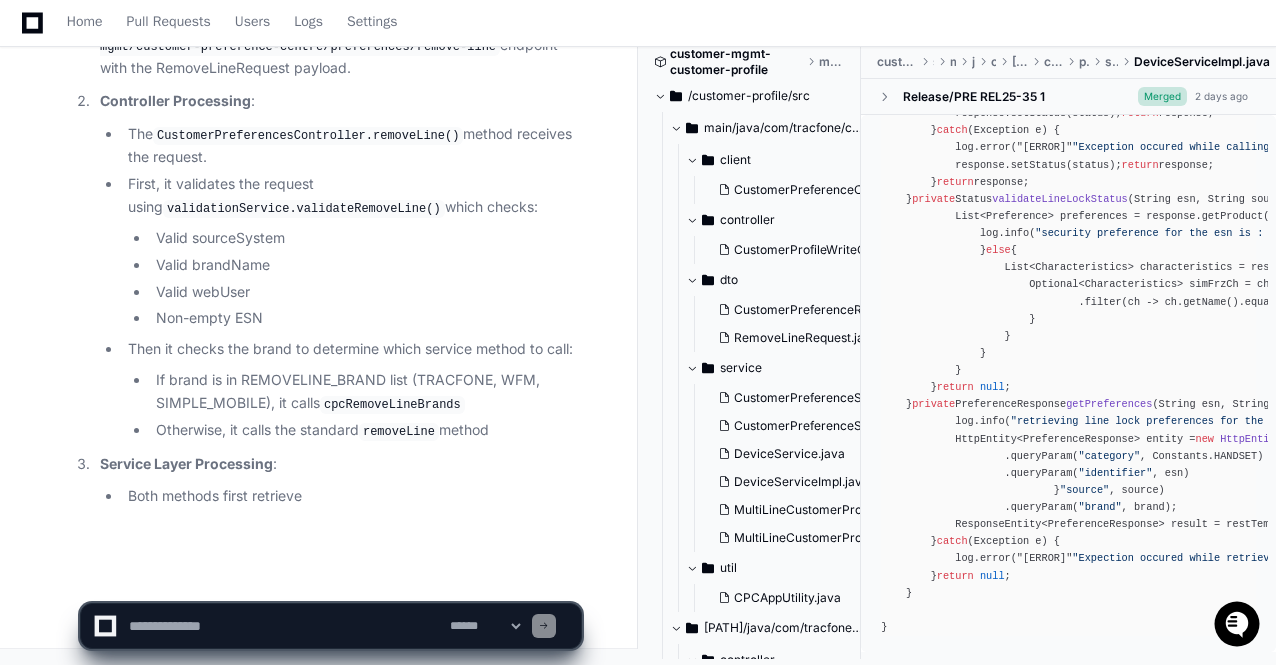 scroll, scrollTop: 6597, scrollLeft: 0, axis: vertical 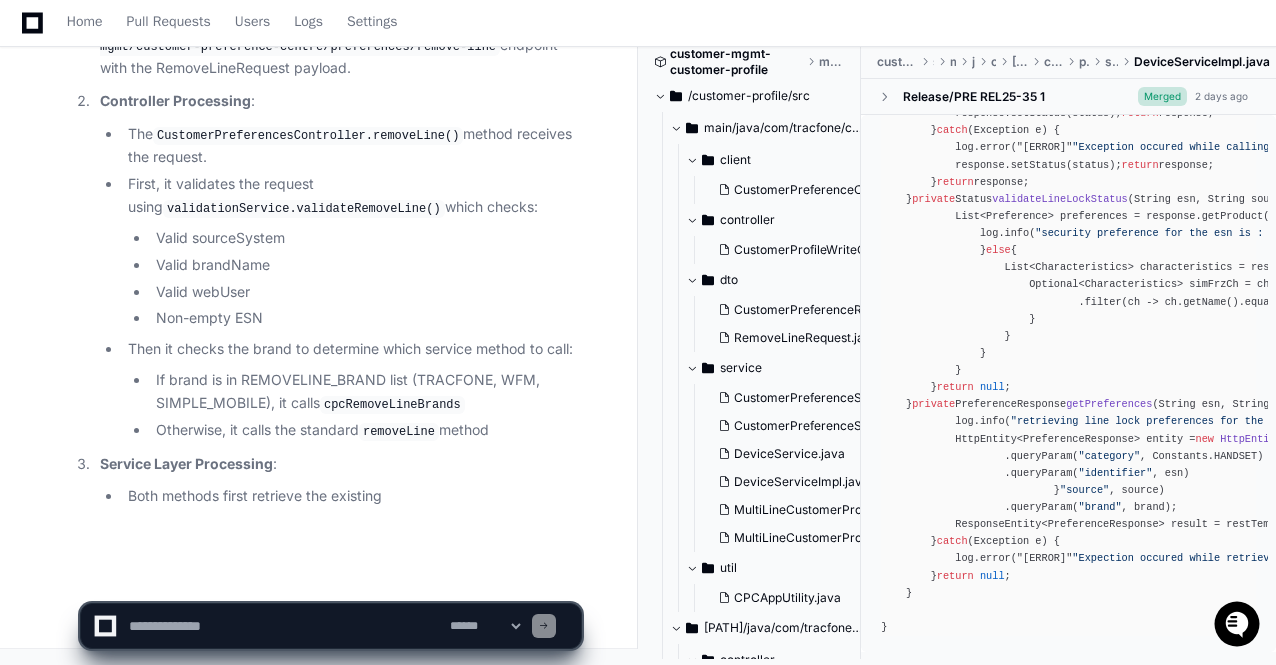 click on "**********" 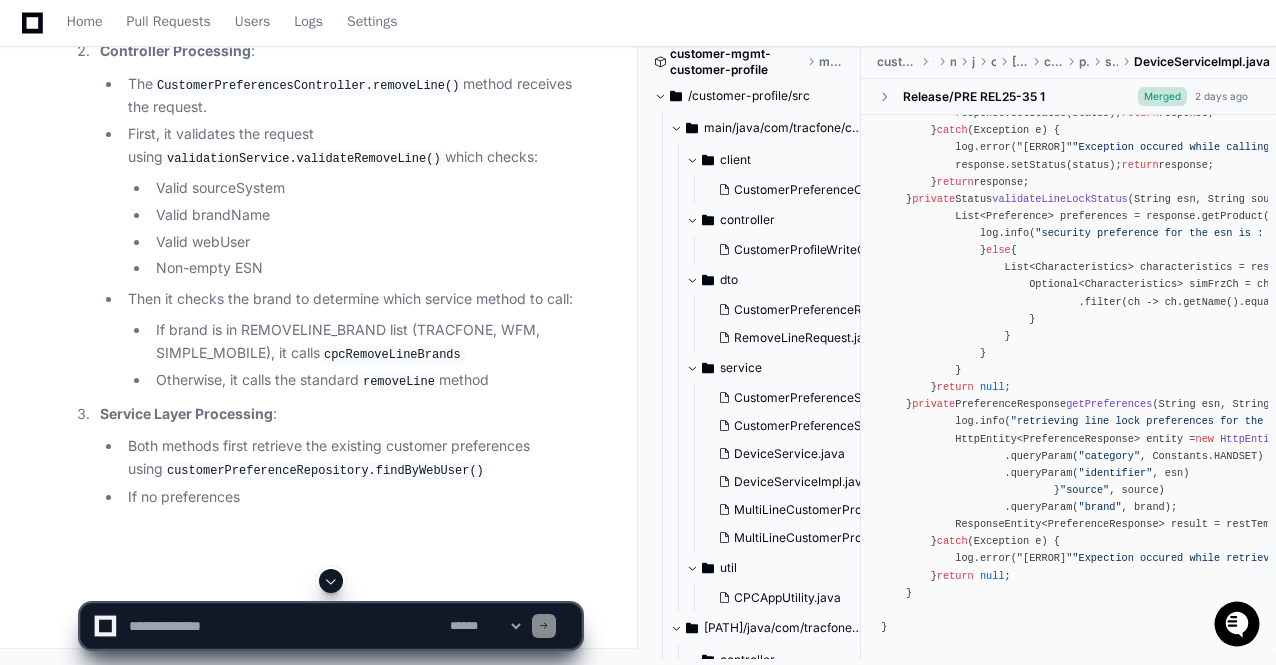 click 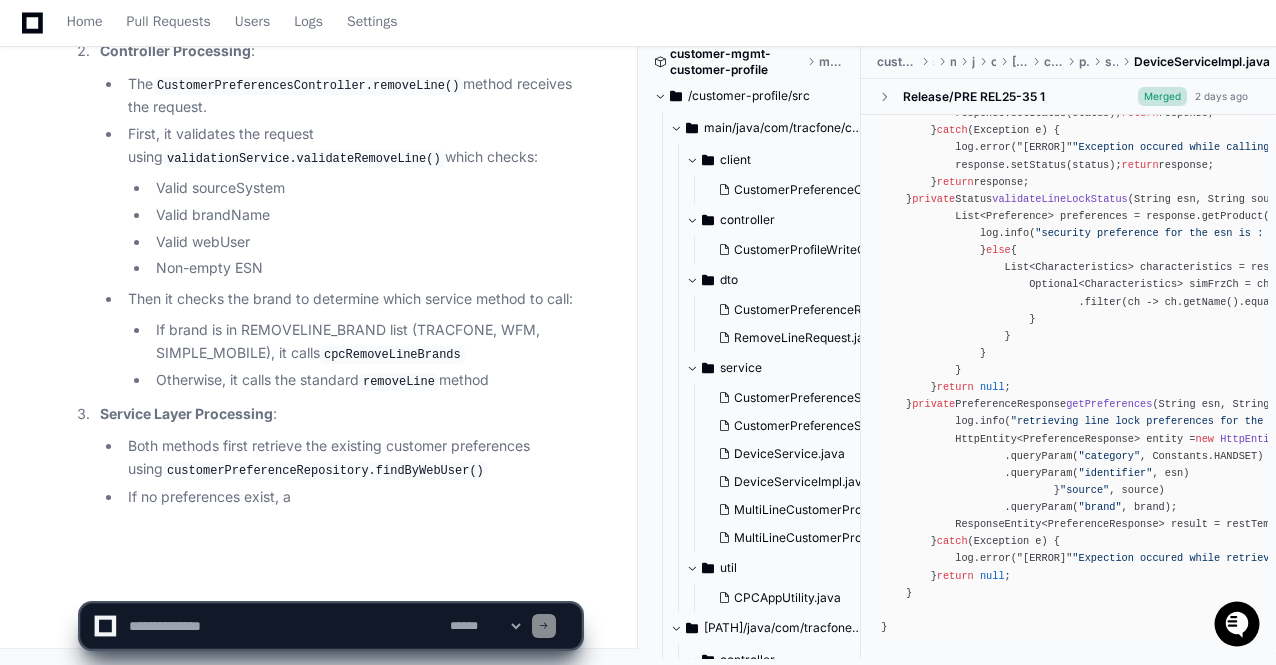 scroll, scrollTop: 6647, scrollLeft: 0, axis: vertical 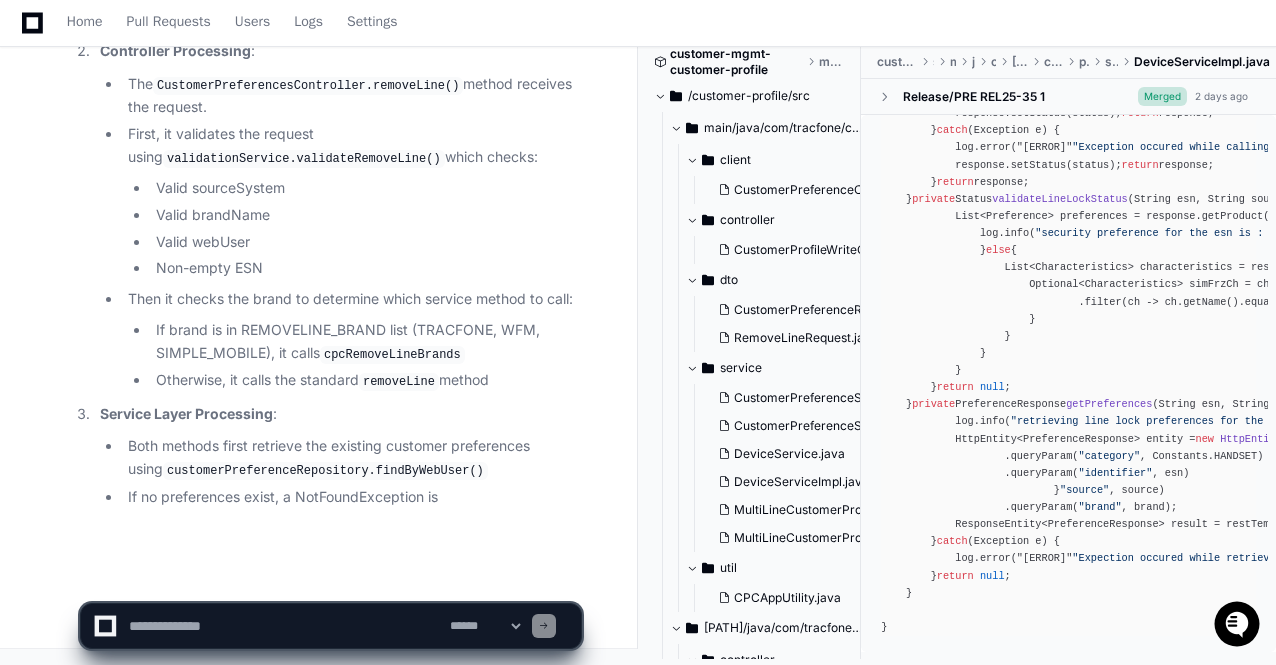 click on "**********" 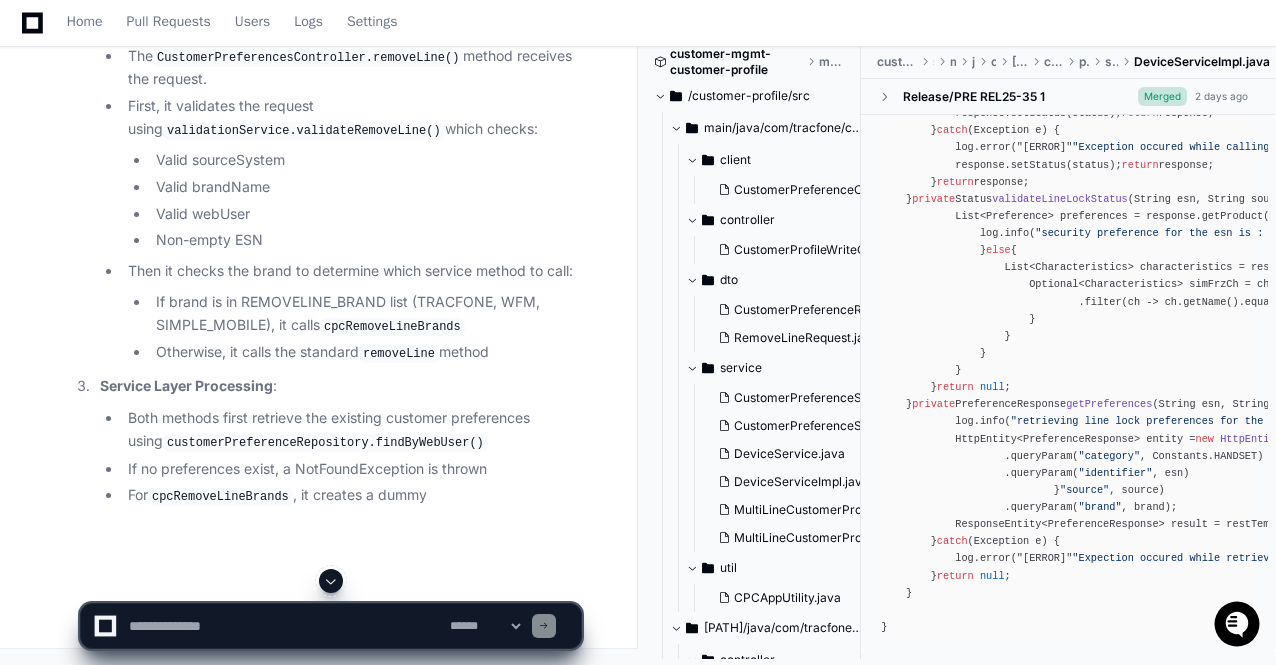 click 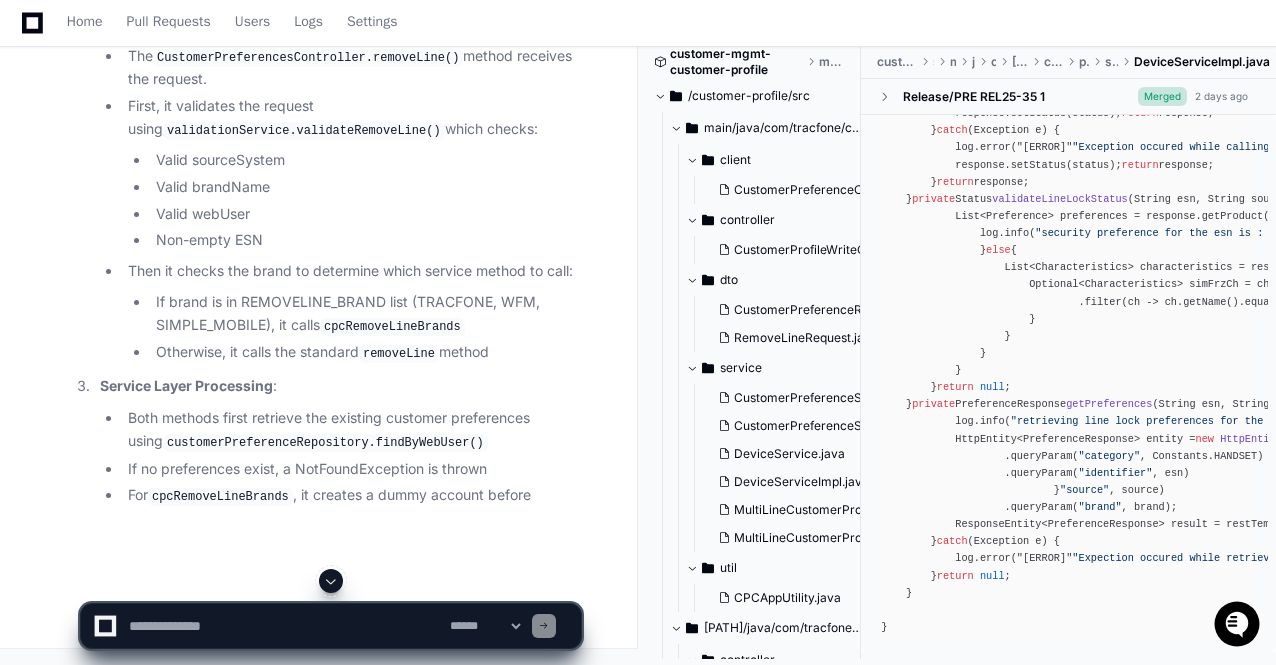 click on "**********" 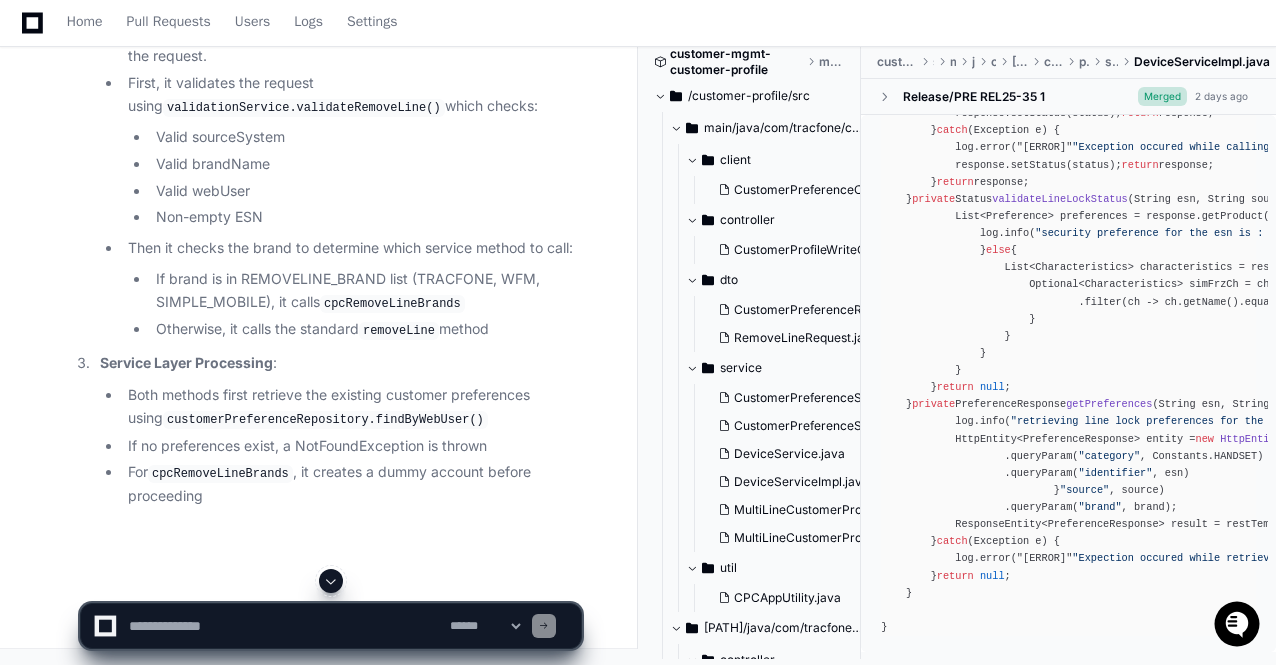 click on "**********" 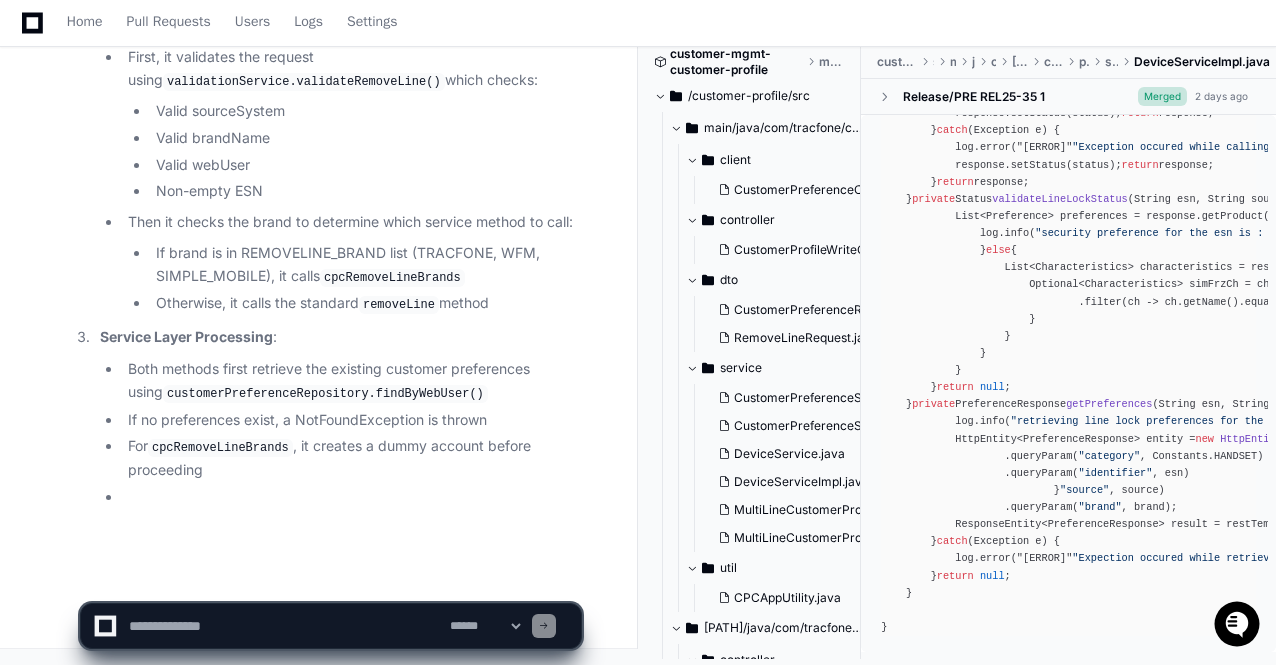 click on "**********" 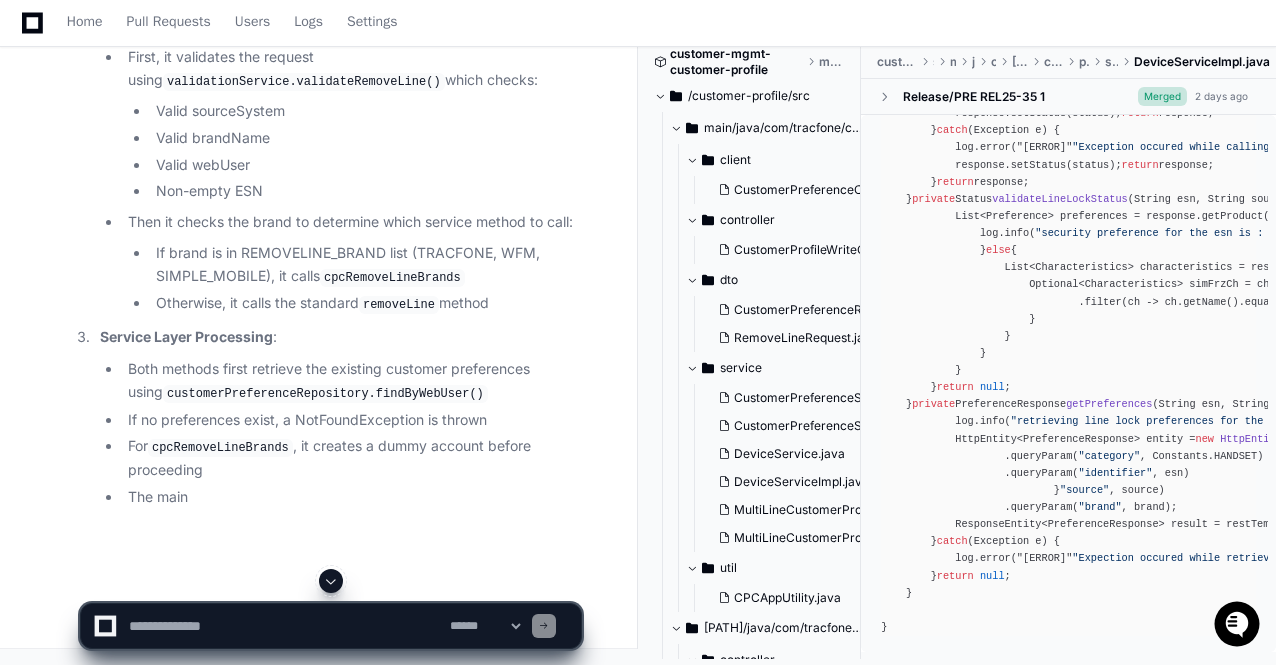 click on "**********" 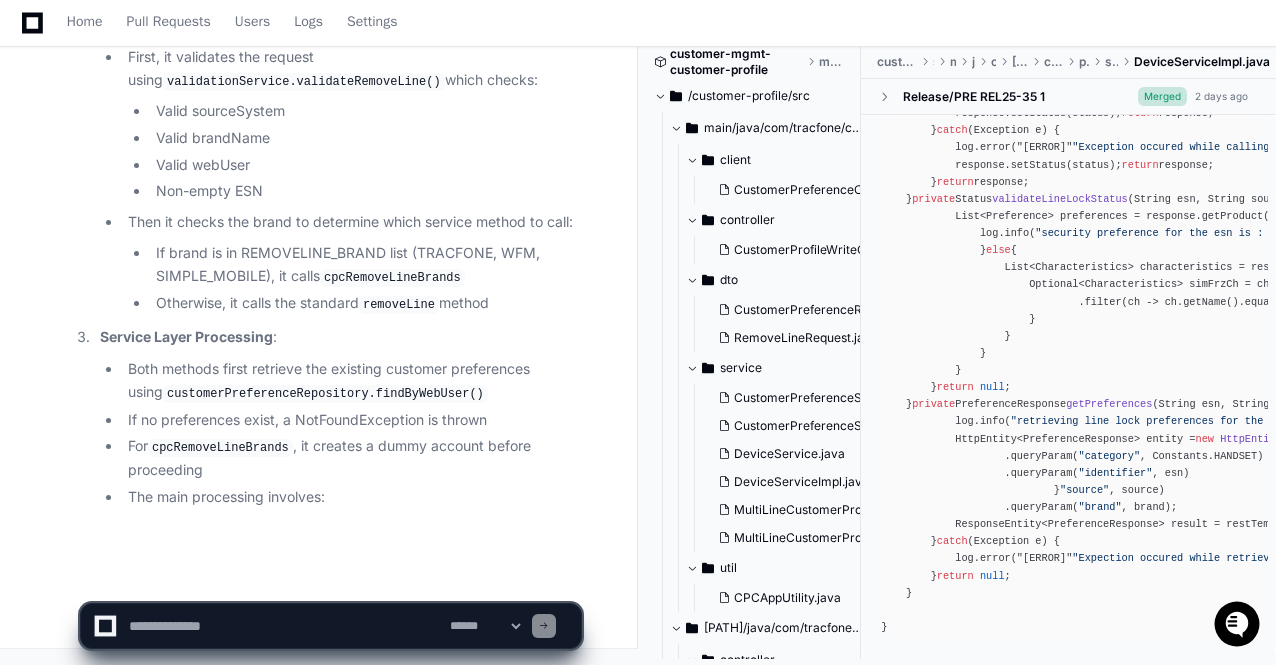 click on "**********" 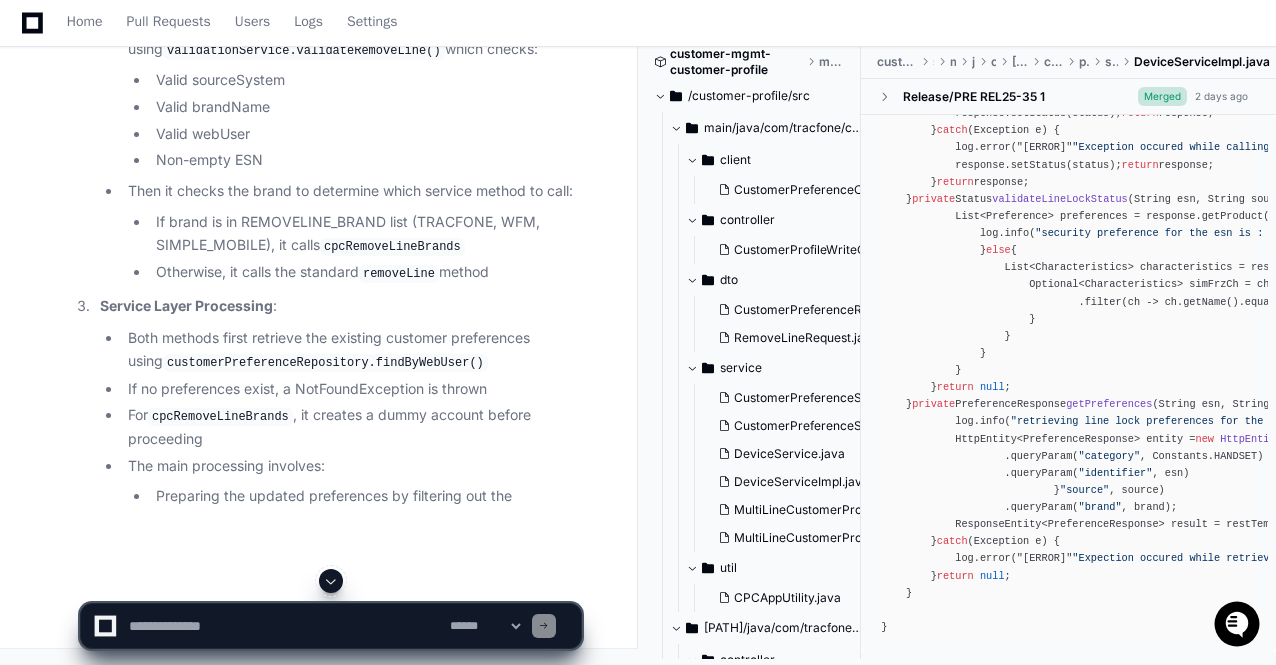 click 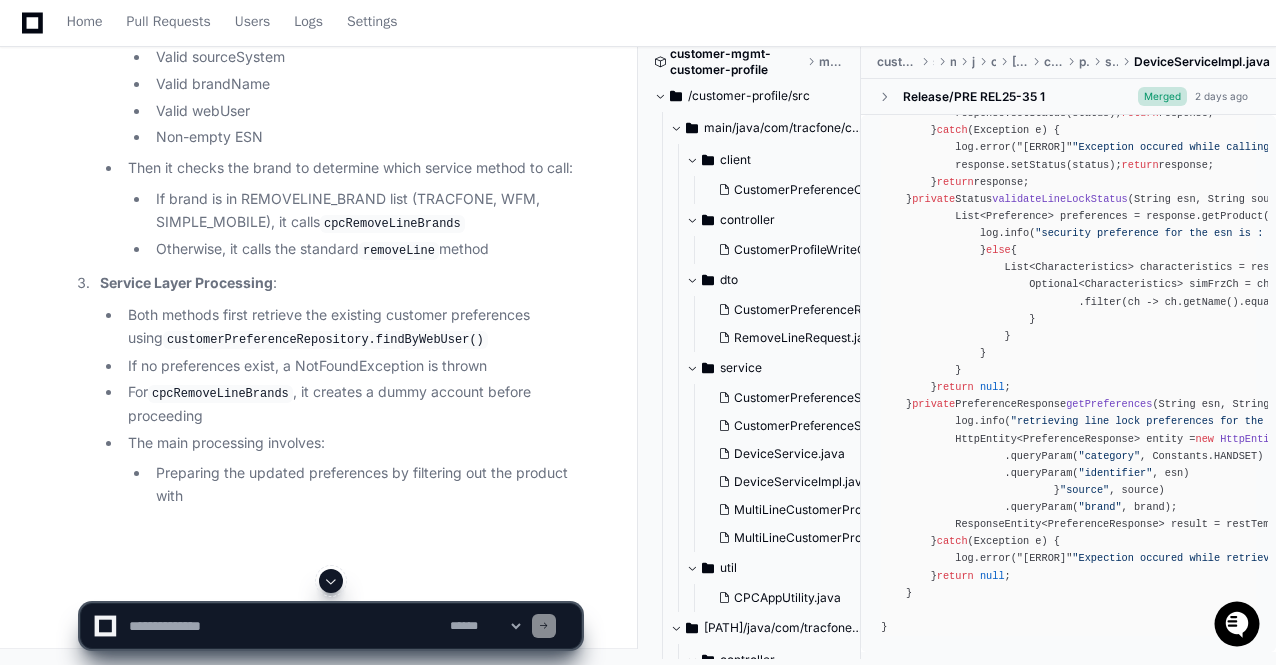 click 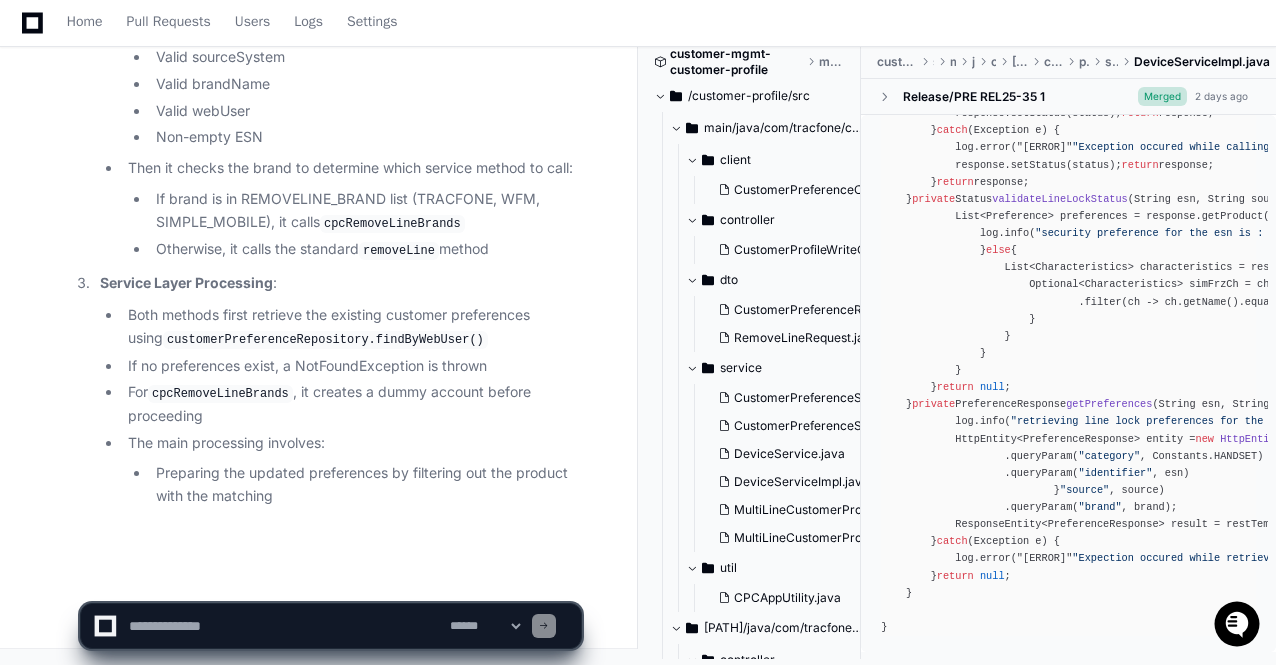 scroll, scrollTop: 6776, scrollLeft: 0, axis: vertical 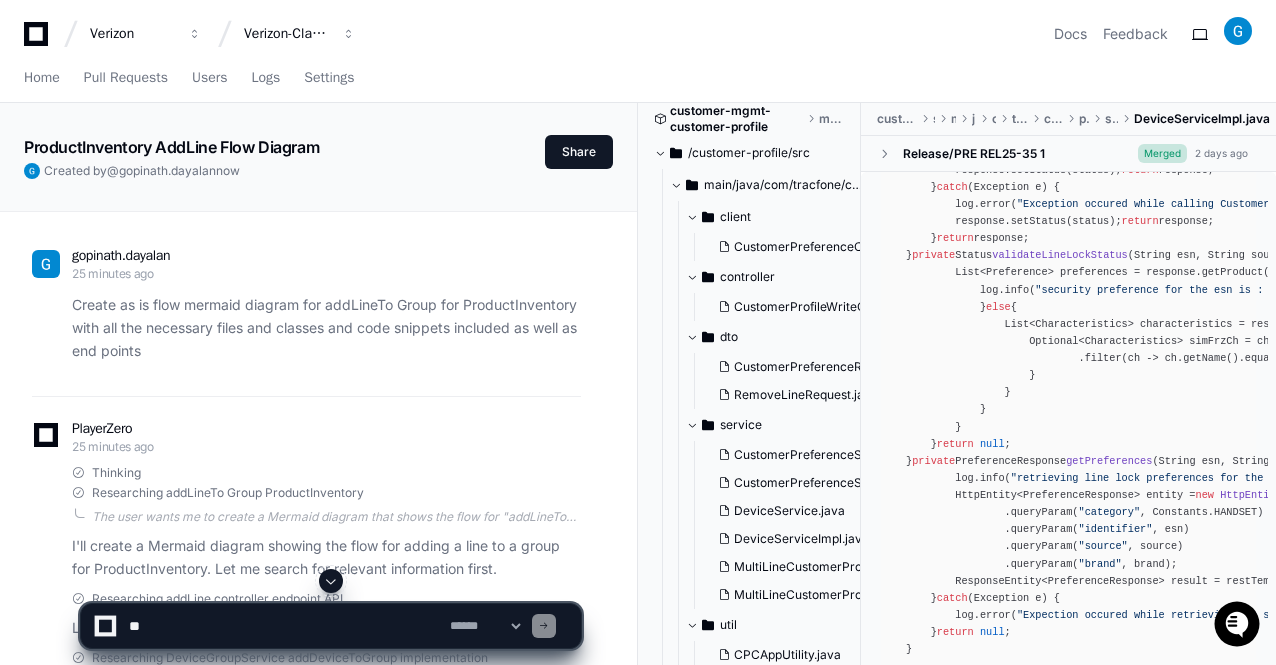 click on "Thinking" 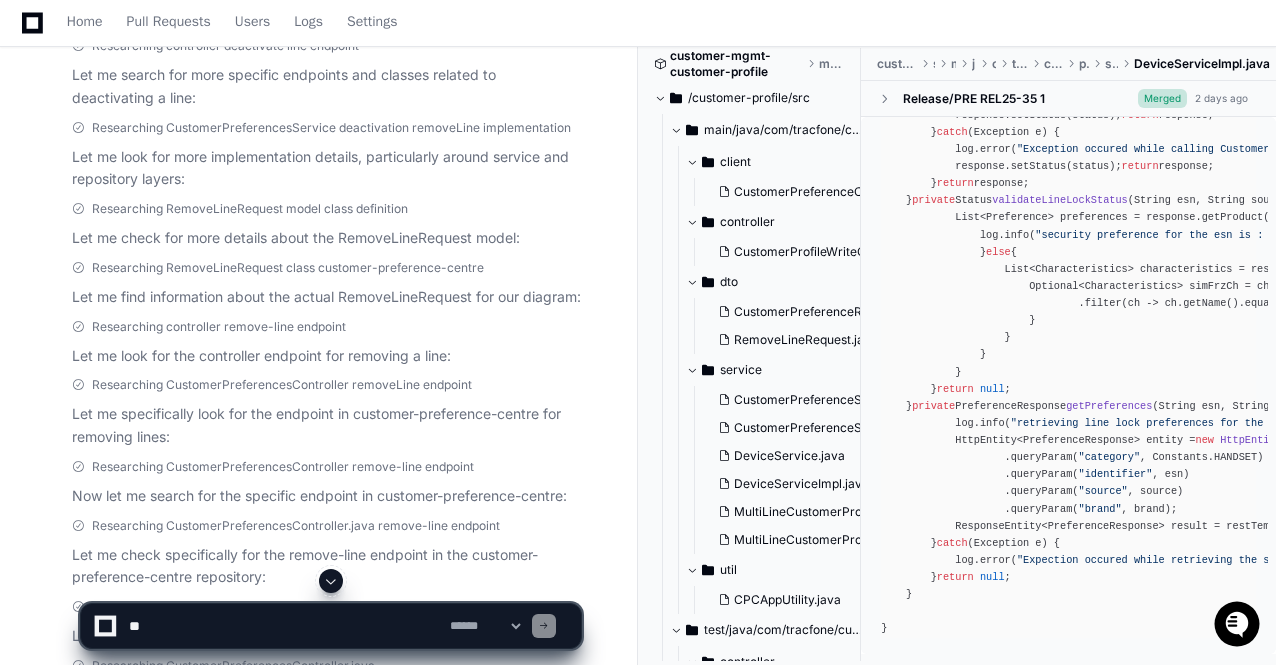 scroll, scrollTop: 3600, scrollLeft: 0, axis: vertical 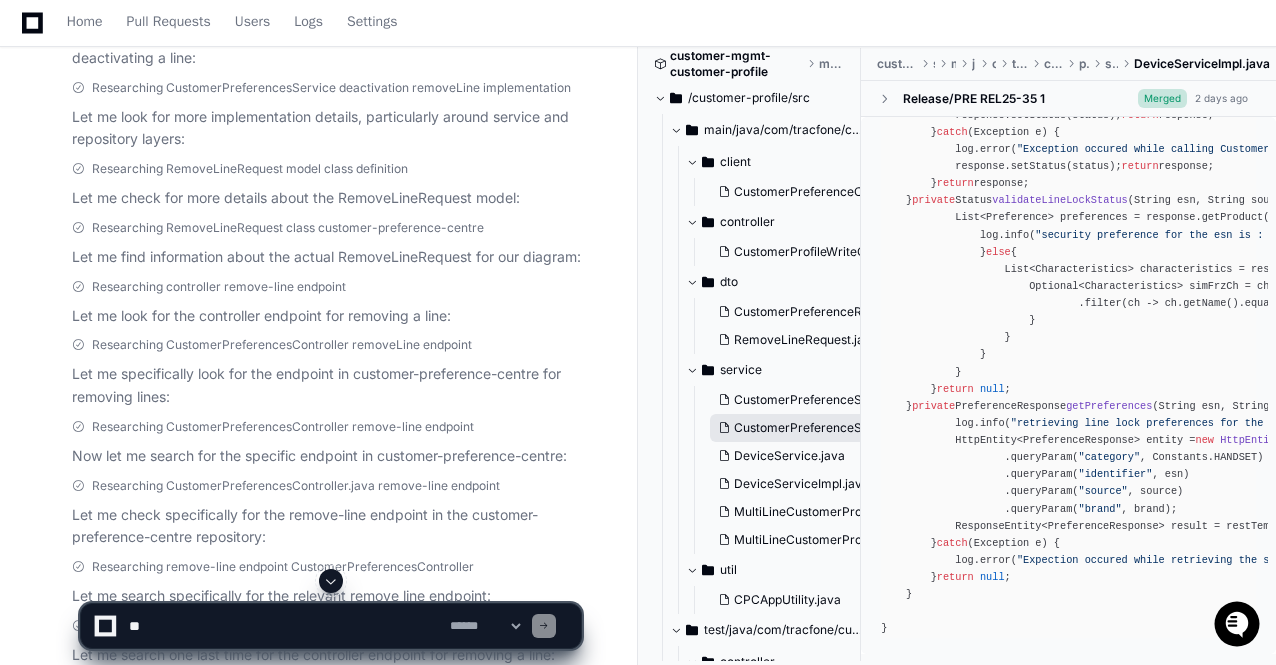 click on "CustomerPreferenceServiceImpl.java" 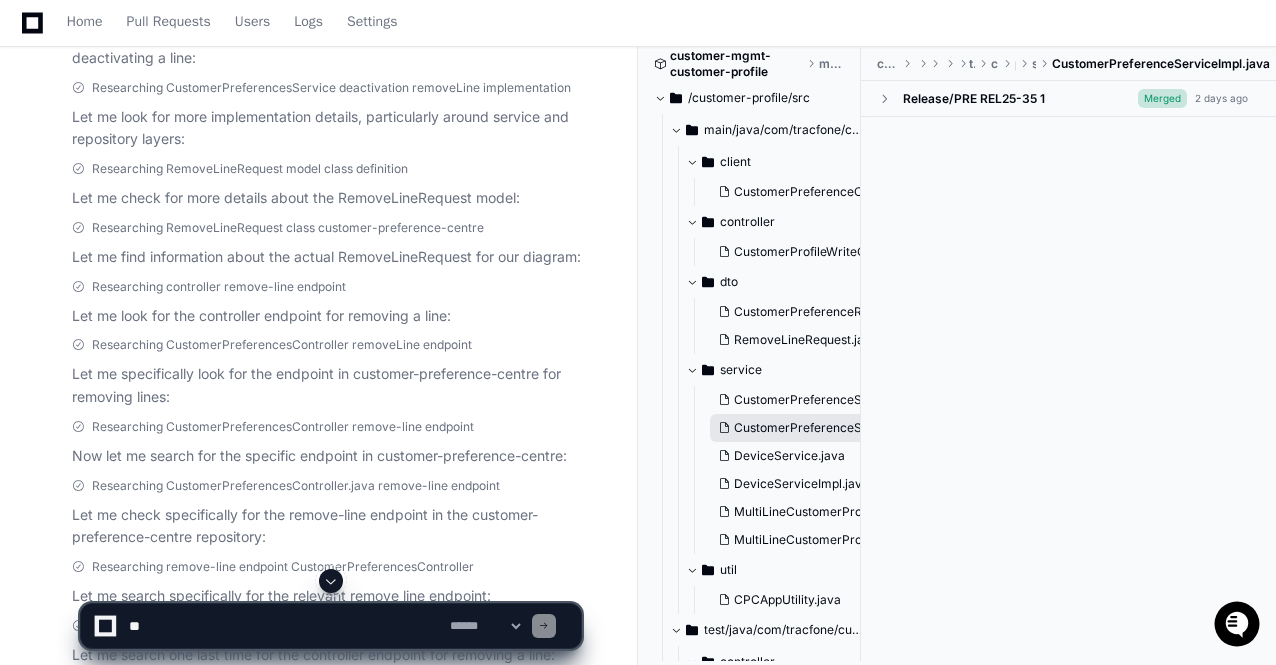 scroll, scrollTop: 0, scrollLeft: 0, axis: both 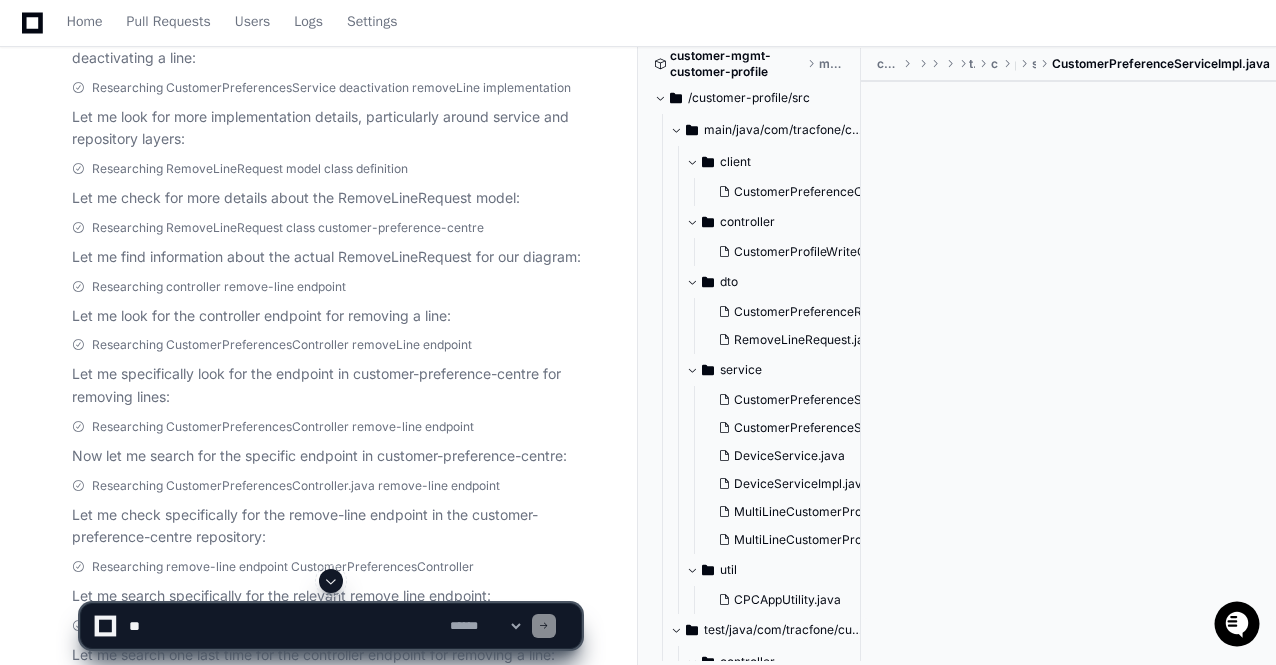 click on "Thinking Researching Deactivate Line ProductInventory  I'll create a comprehensive Mermaid diagram and detailed explanation for the Deactivate Line flow for ProductInventory. First, let me search for relevant code and endpoints related to deactivating lines in the ProductInventory system.
I should look for:
1. Controller endpoints for deactivating lines
2. Service layer implementations
3. Repository code
4. Request and response models
5. The actual flow from client to database
Let's start by searching for relevant information.  I'll create a comprehensive Mermaid diagram for the Deactivate Line flow for ProductInventory, including all necessary files, classes, endpoints, and JSON examples. Let's search for the relevant information first." 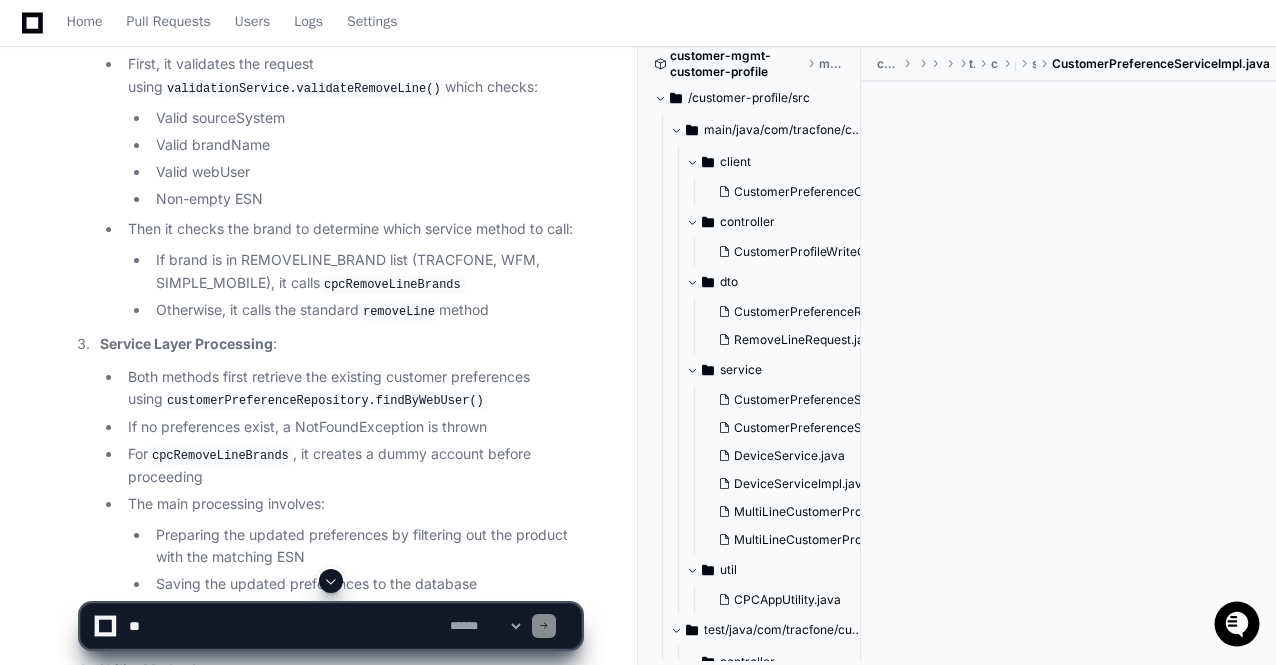 scroll, scrollTop: 6240, scrollLeft: 0, axis: vertical 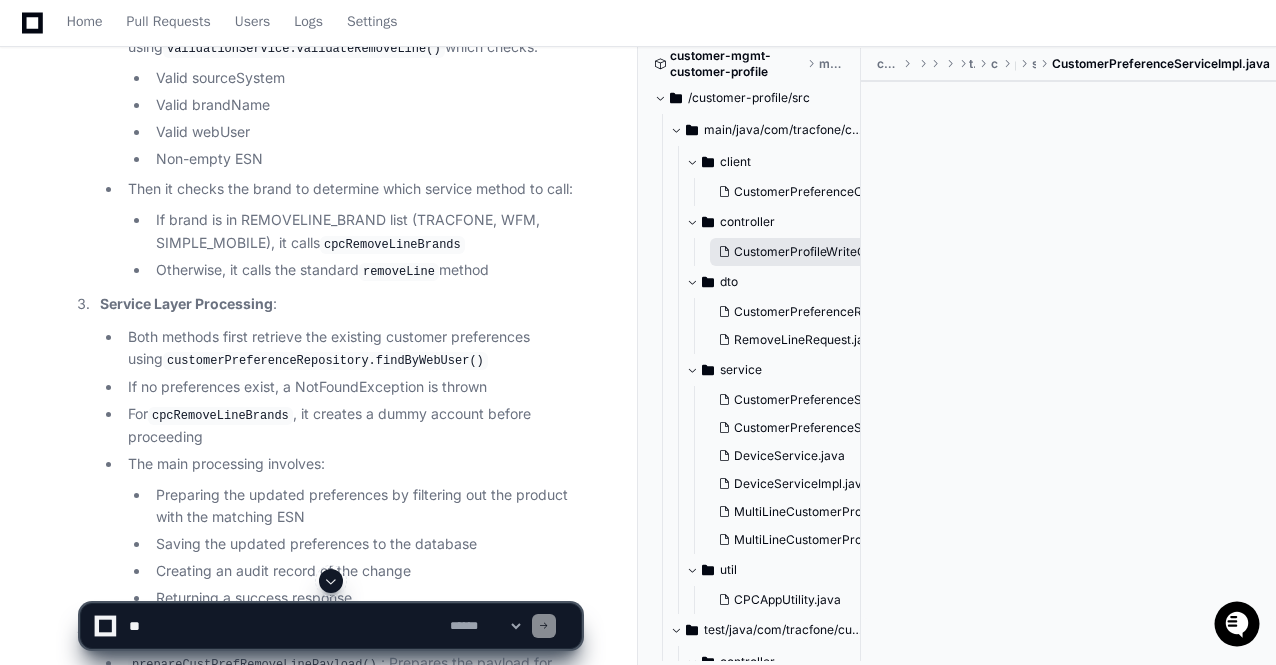 click on "CustomerProfileWriteController.java" 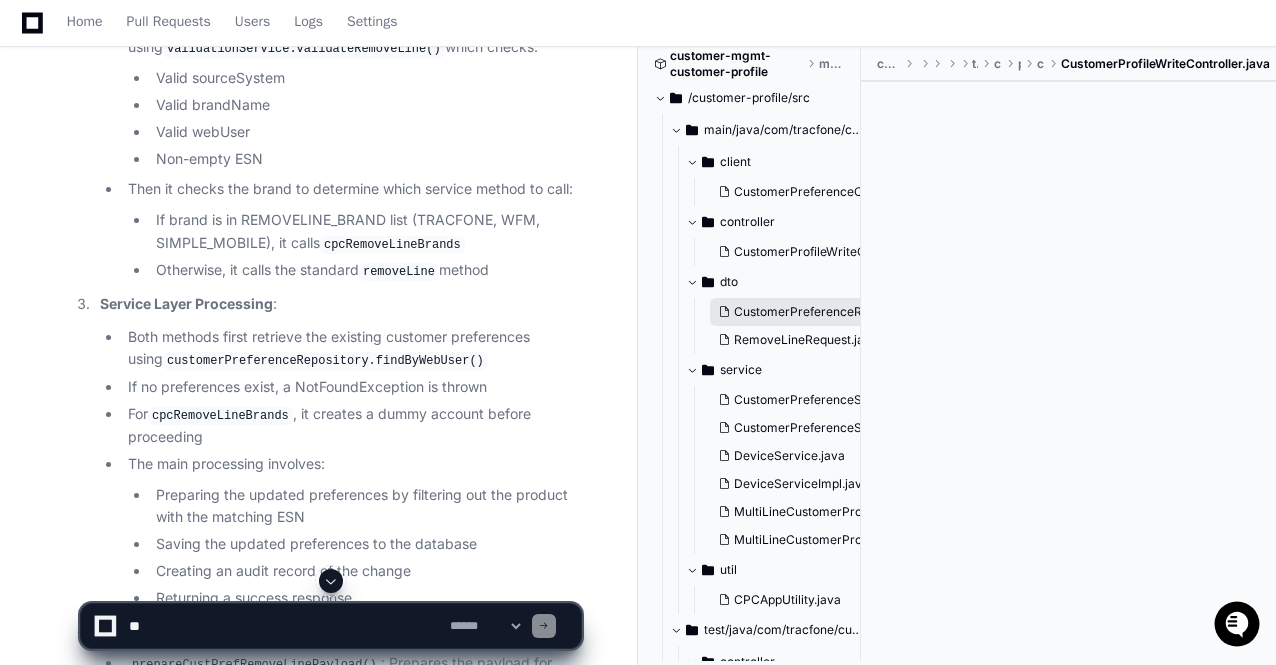 click on "CustomerPreferenceRequest.java" 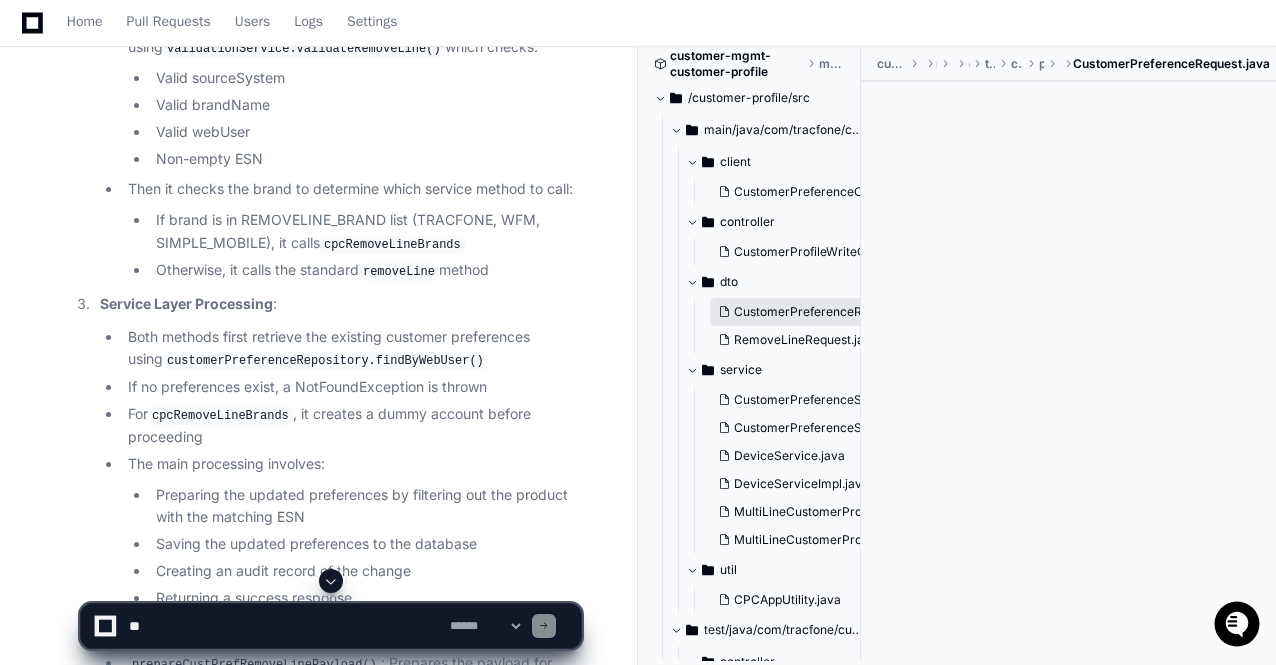 click on "CustomerPreferenceRequest.java" 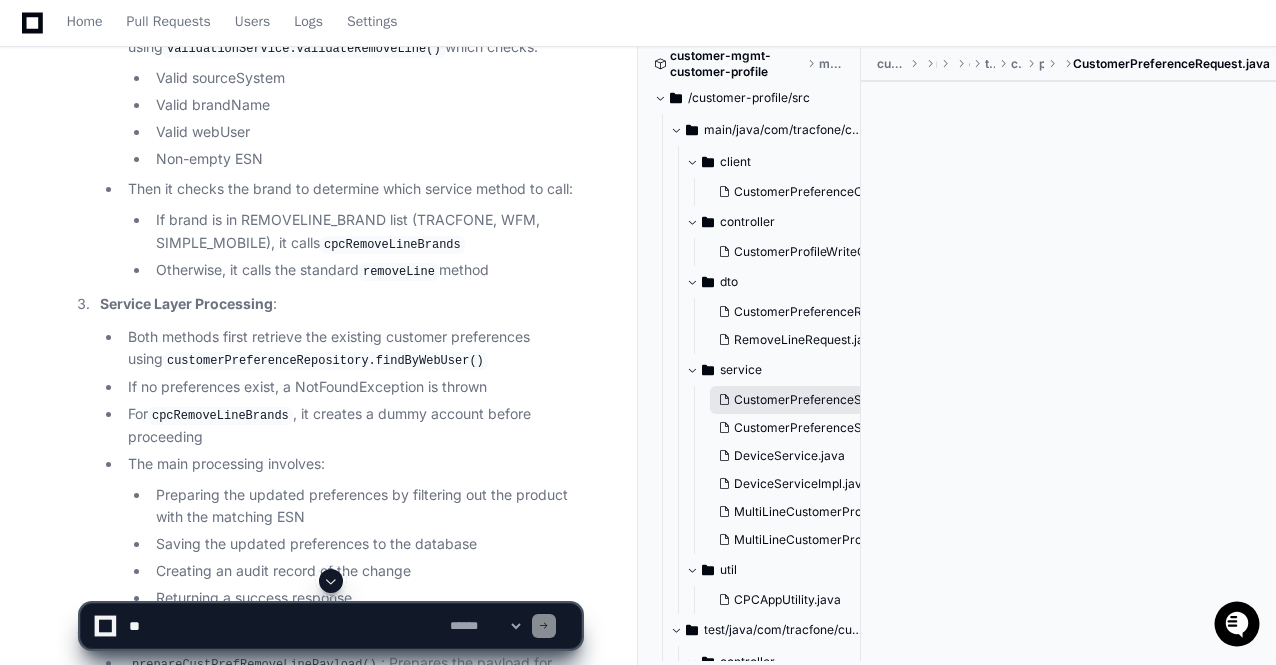 click on "CustomerPreferenceService.java" 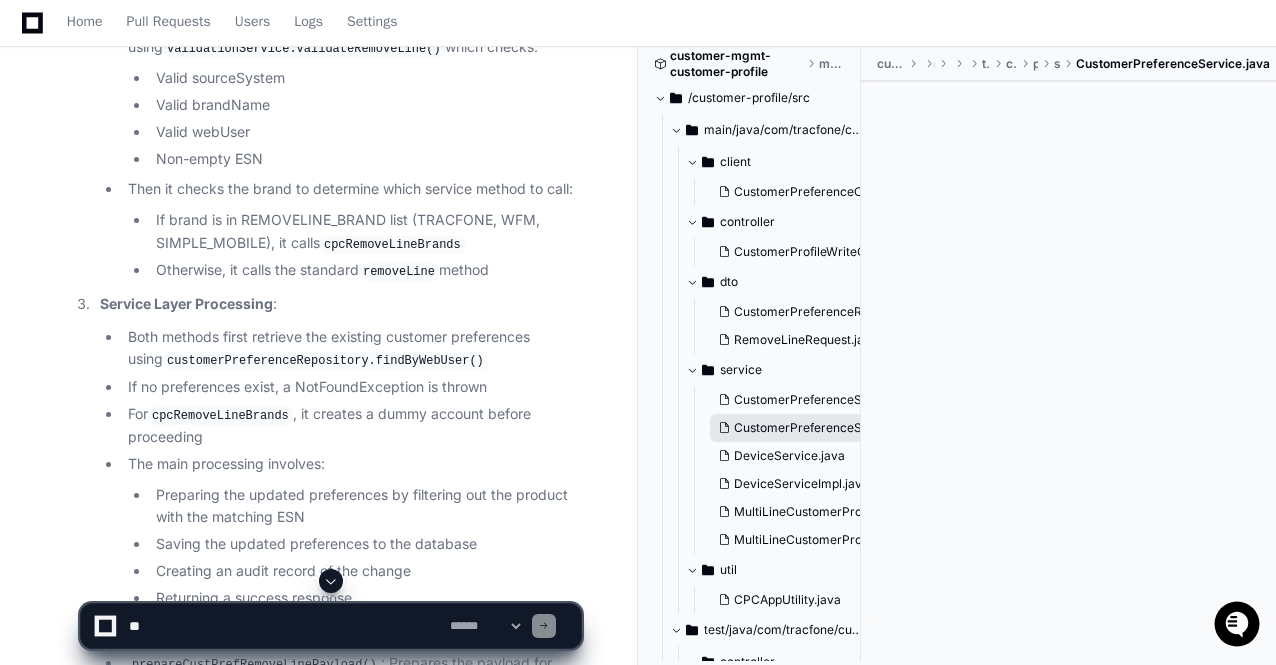 click on "CustomerPreferenceServiceImpl.java" 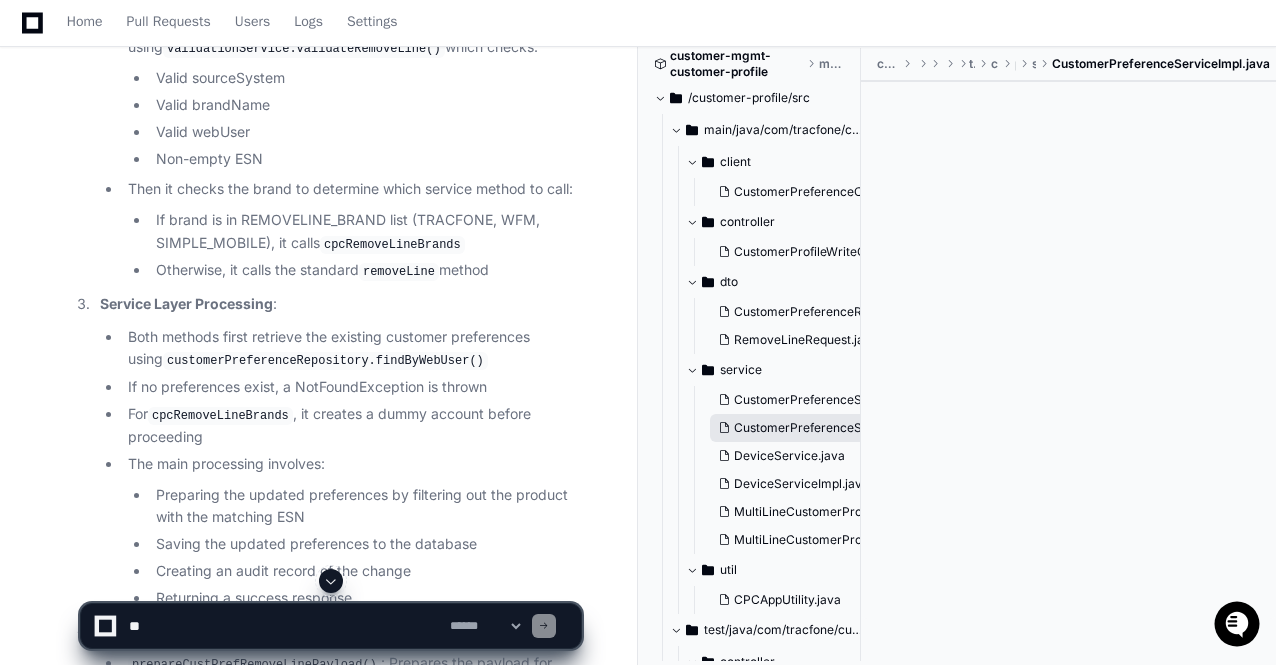 click on "CustomerPreferenceServiceImpl.java" 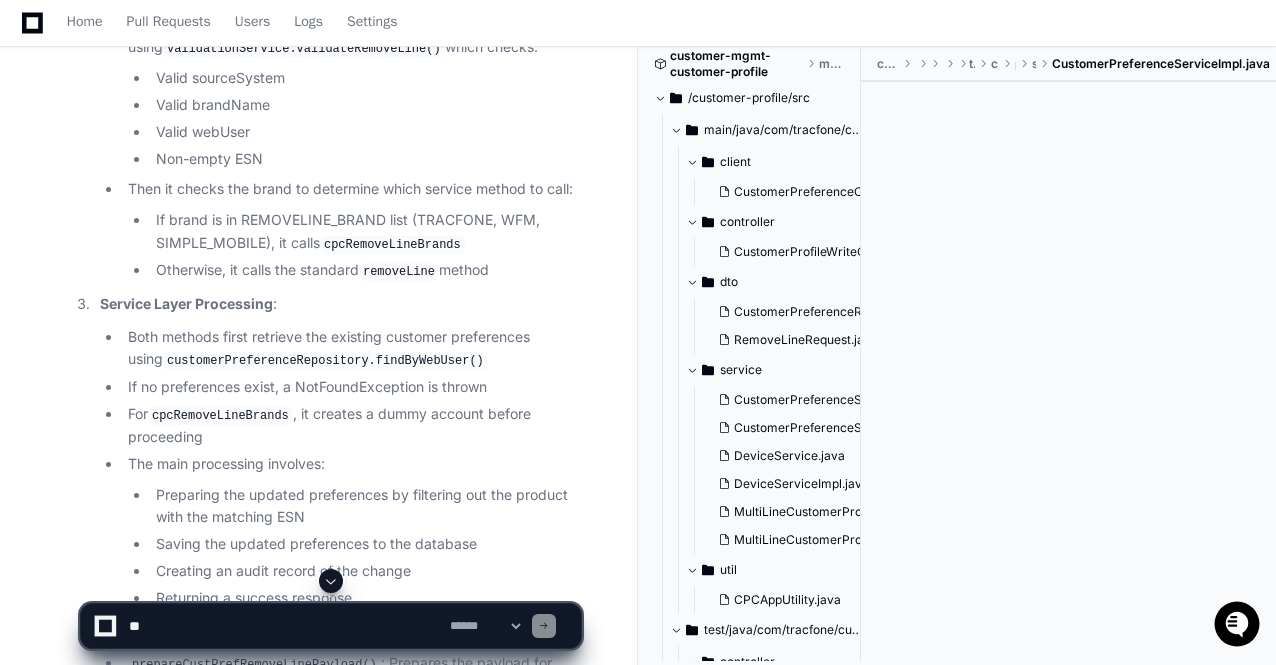 click on "First, it validates the request using  validationService.validateRemoveLine()  which checks:
Valid sourceSystem
Valid brandName
Valid webUser
Non-empty ESN" 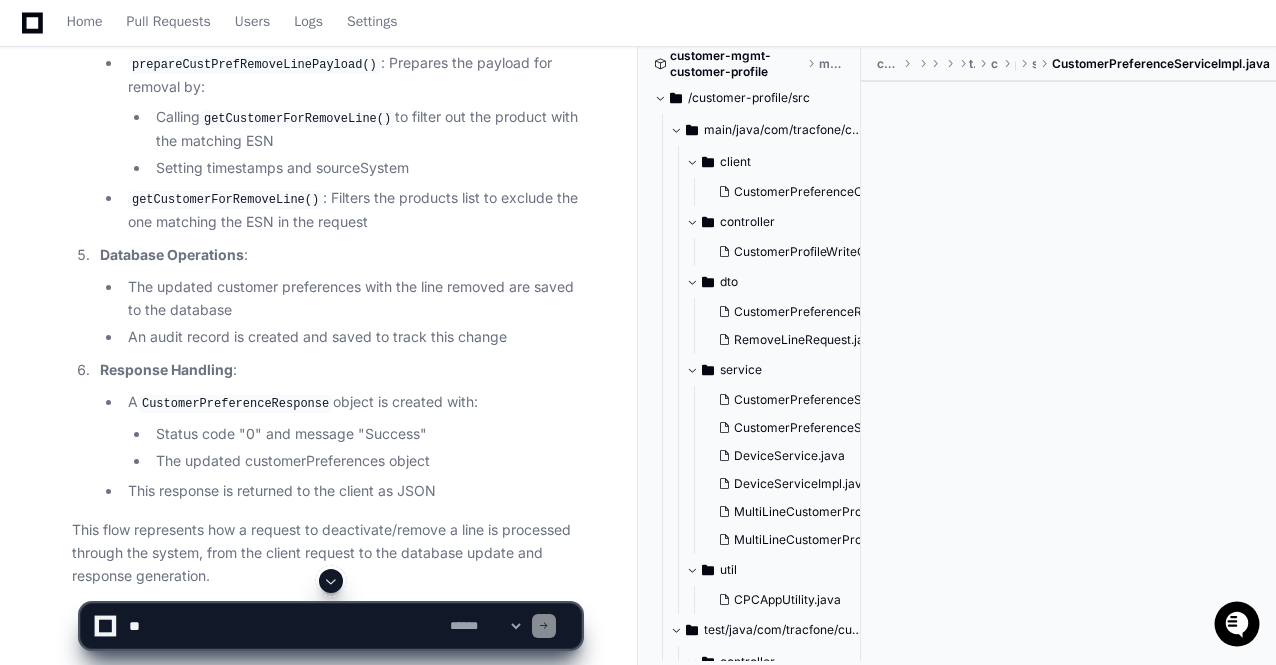 scroll, scrollTop: 6880, scrollLeft: 0, axis: vertical 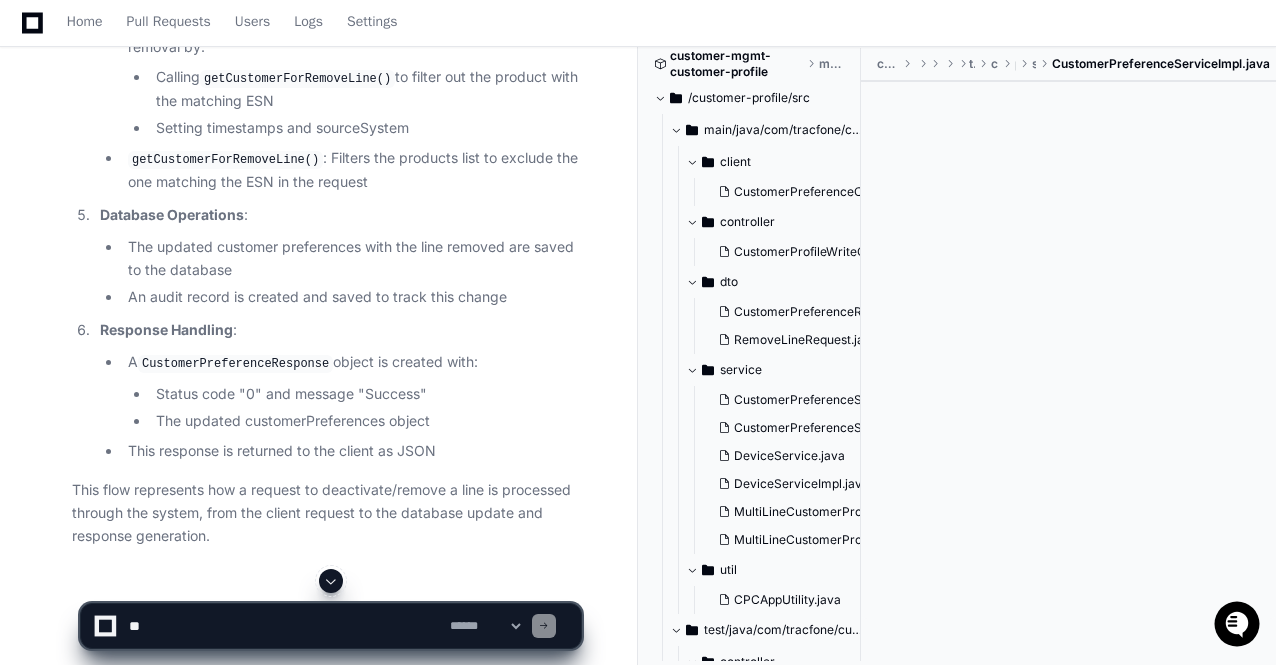 click 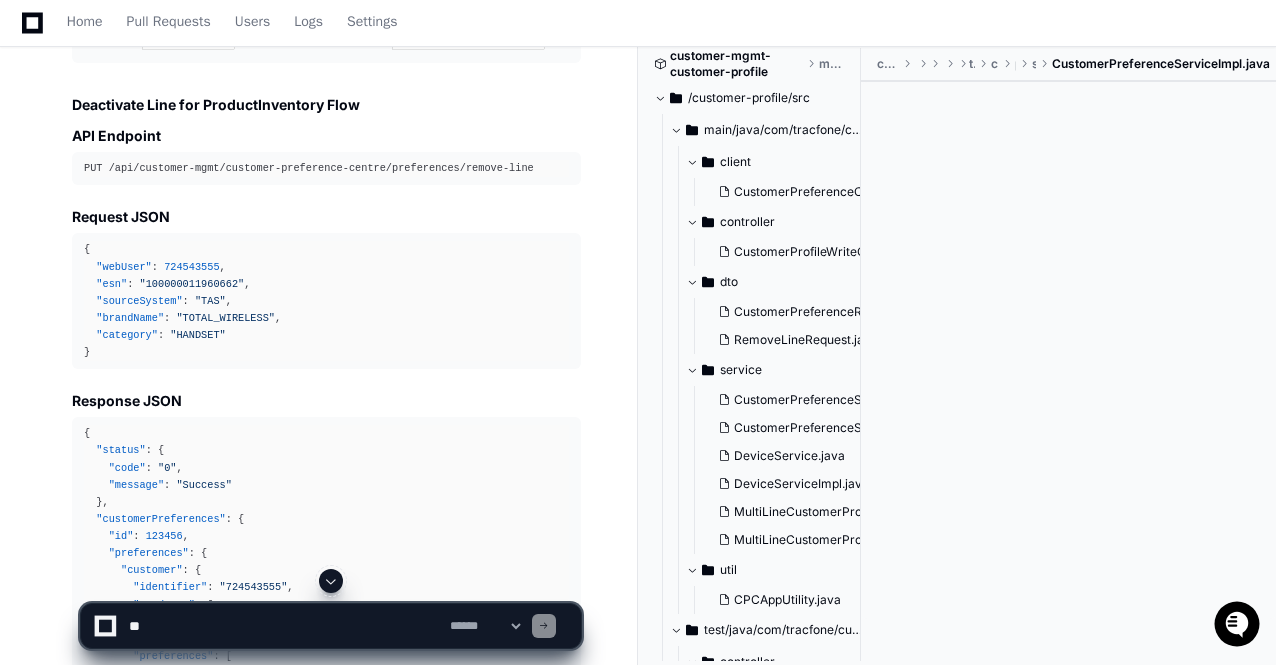 scroll, scrollTop: 5200, scrollLeft: 0, axis: vertical 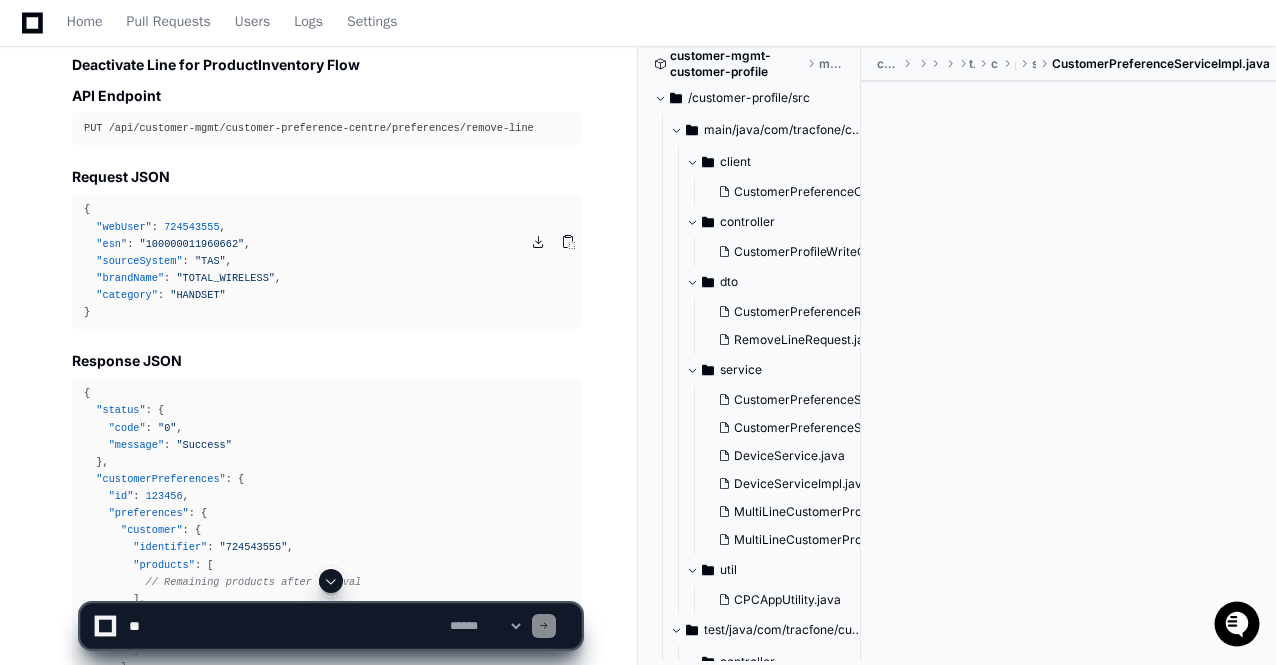 click 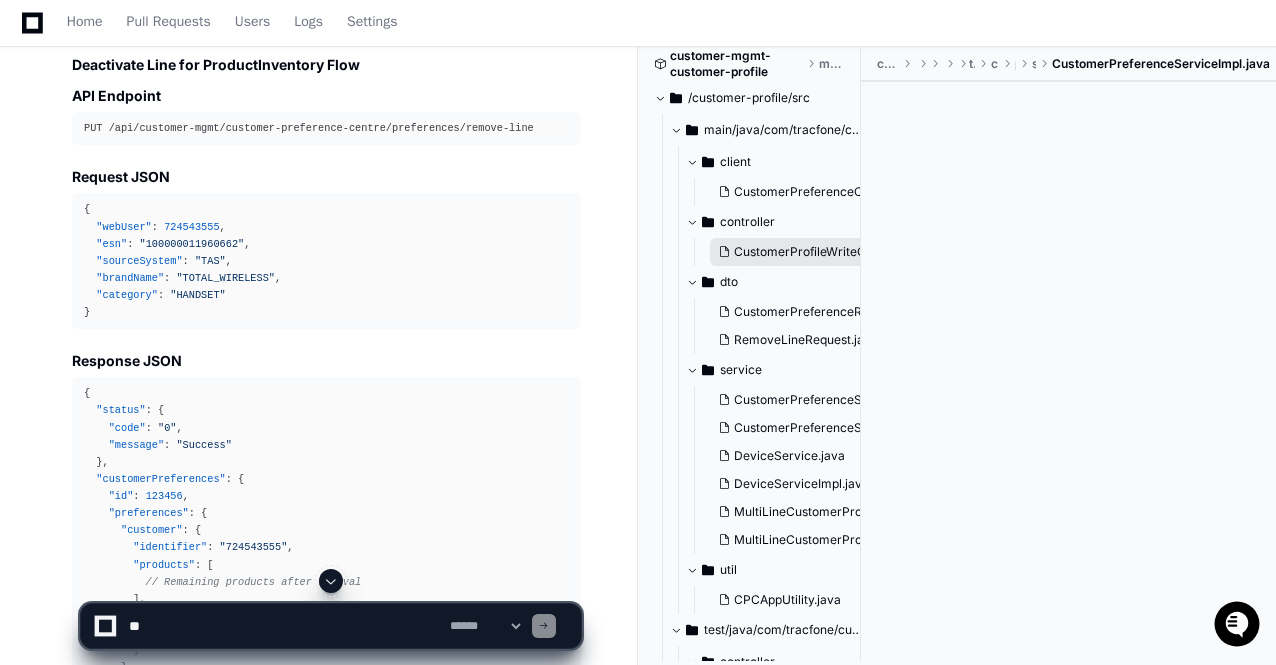 click on "CustomerProfileWriteController.java" 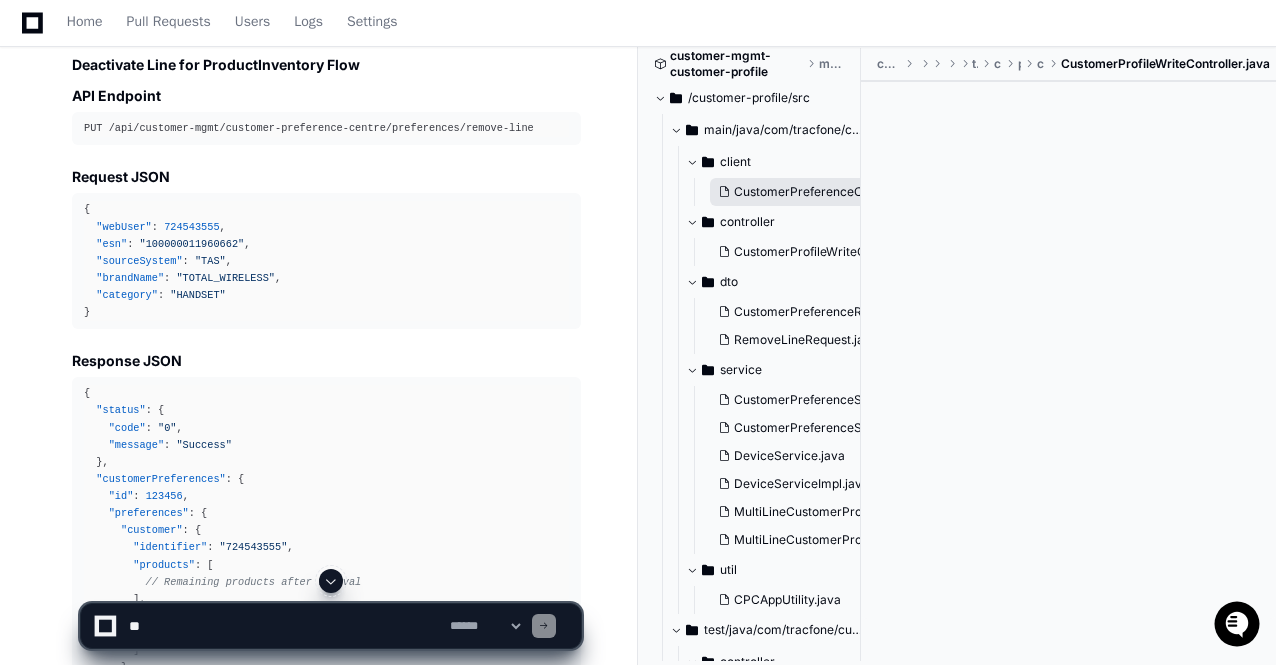 click on "CustomerPreferenceCentreClient.java" 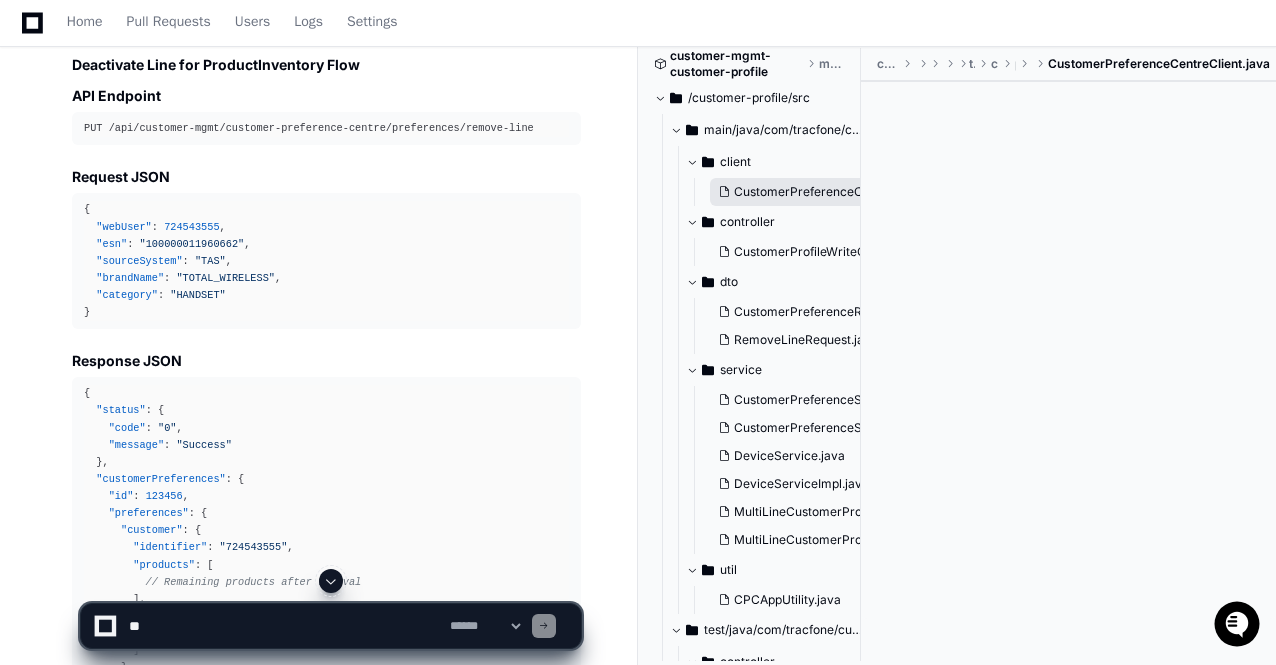 click on "CustomerPreferenceCentreClient.java" 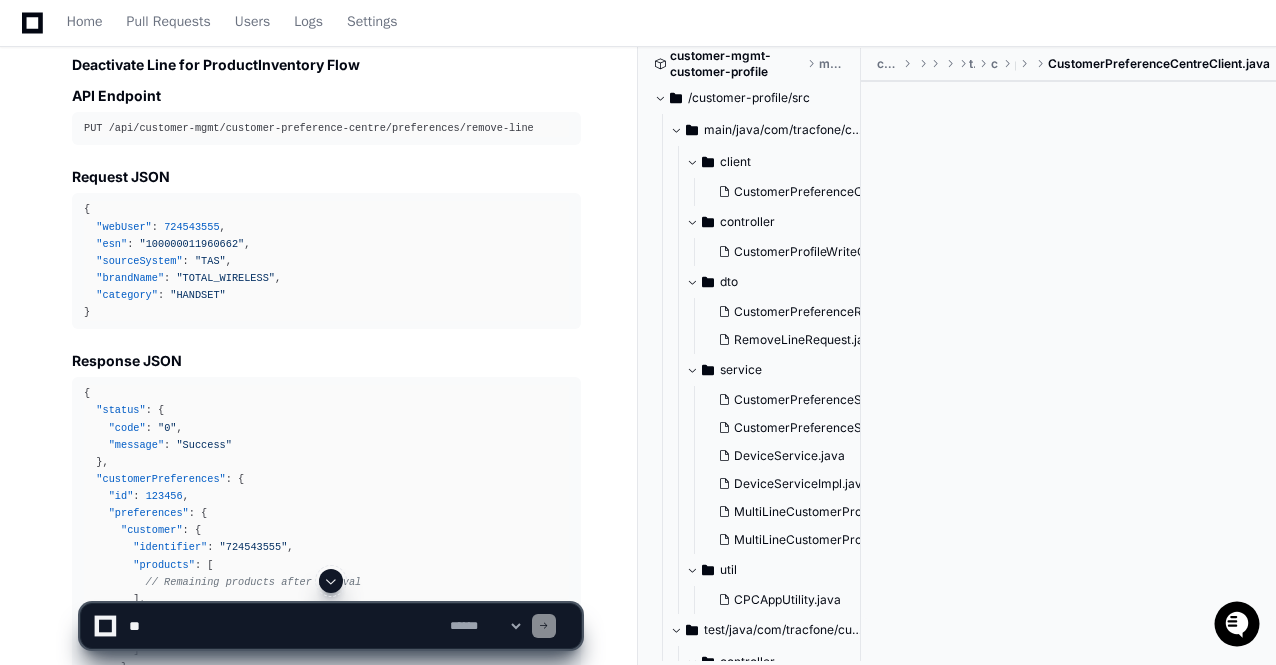 click 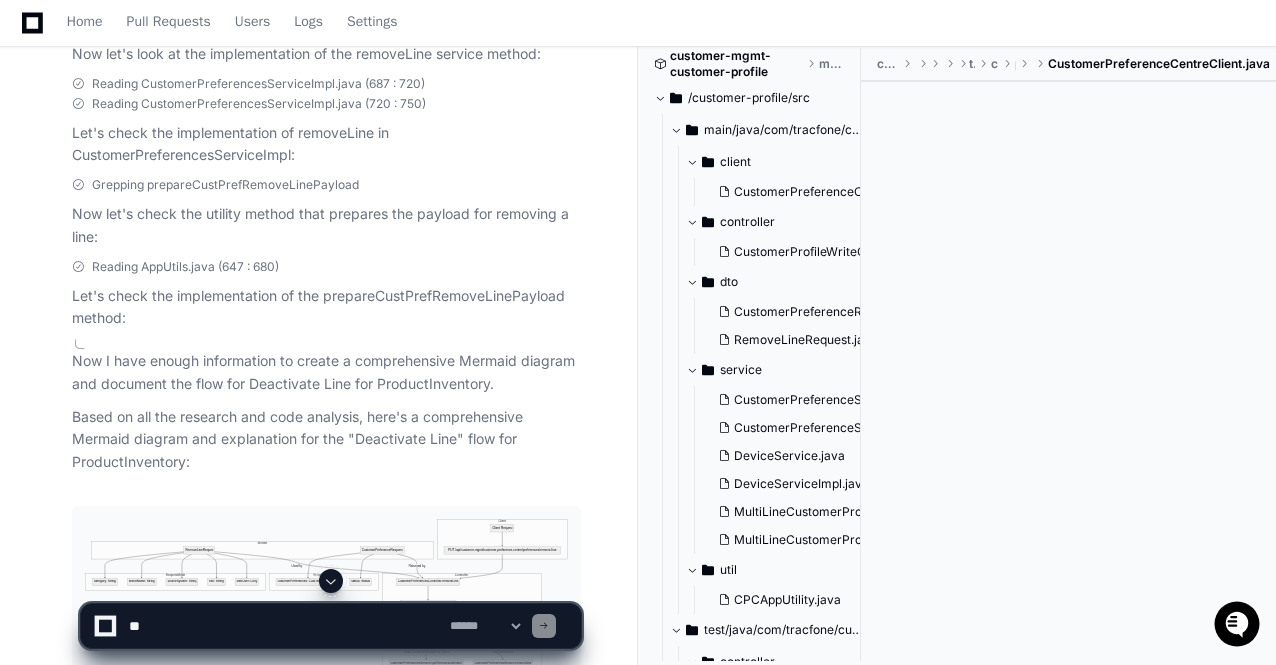 scroll, scrollTop: 4240, scrollLeft: 0, axis: vertical 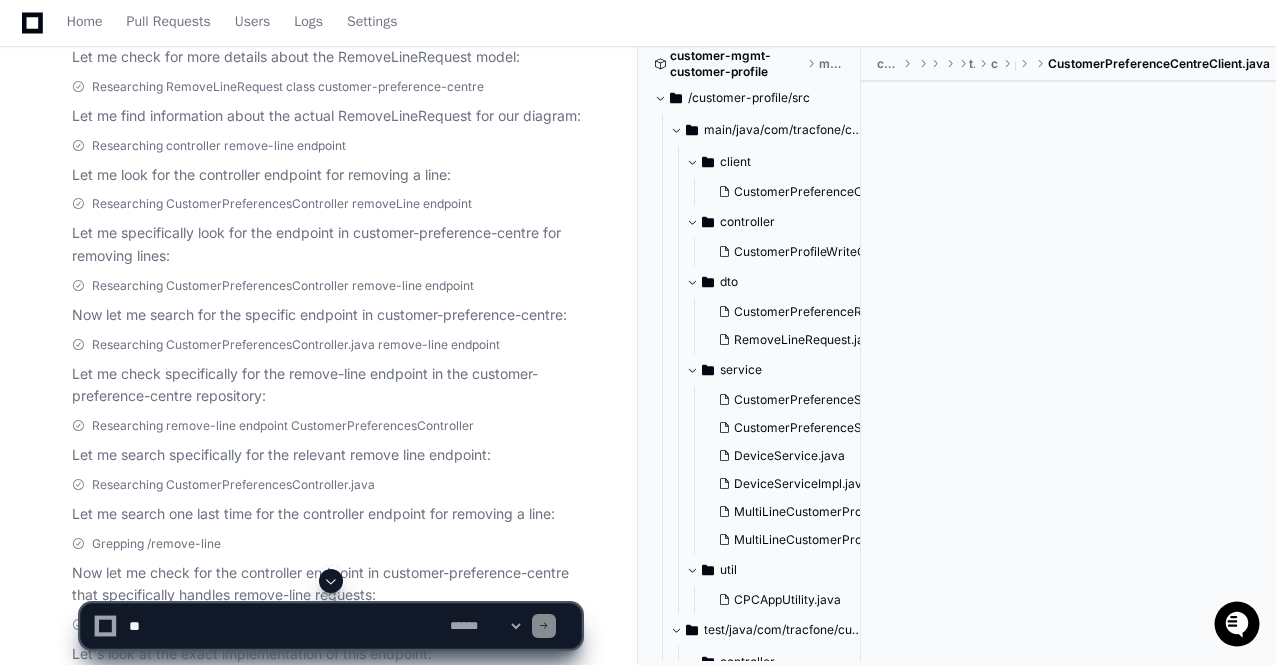 click 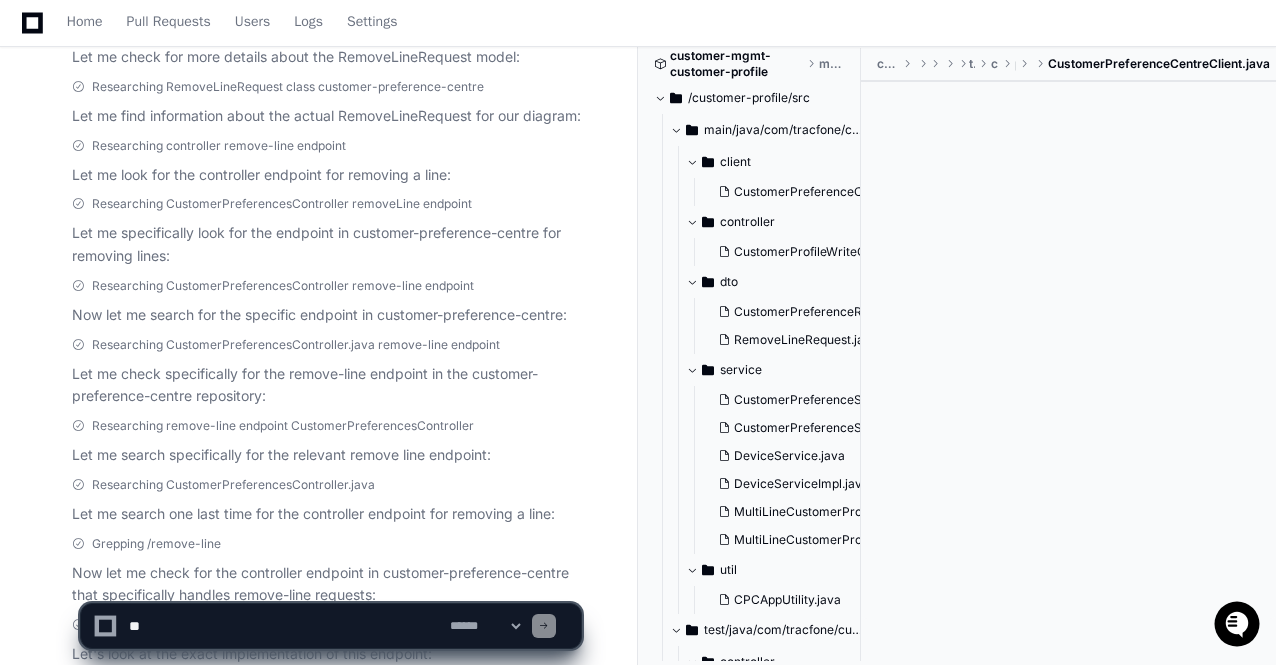 scroll, scrollTop: 7434, scrollLeft: 0, axis: vertical 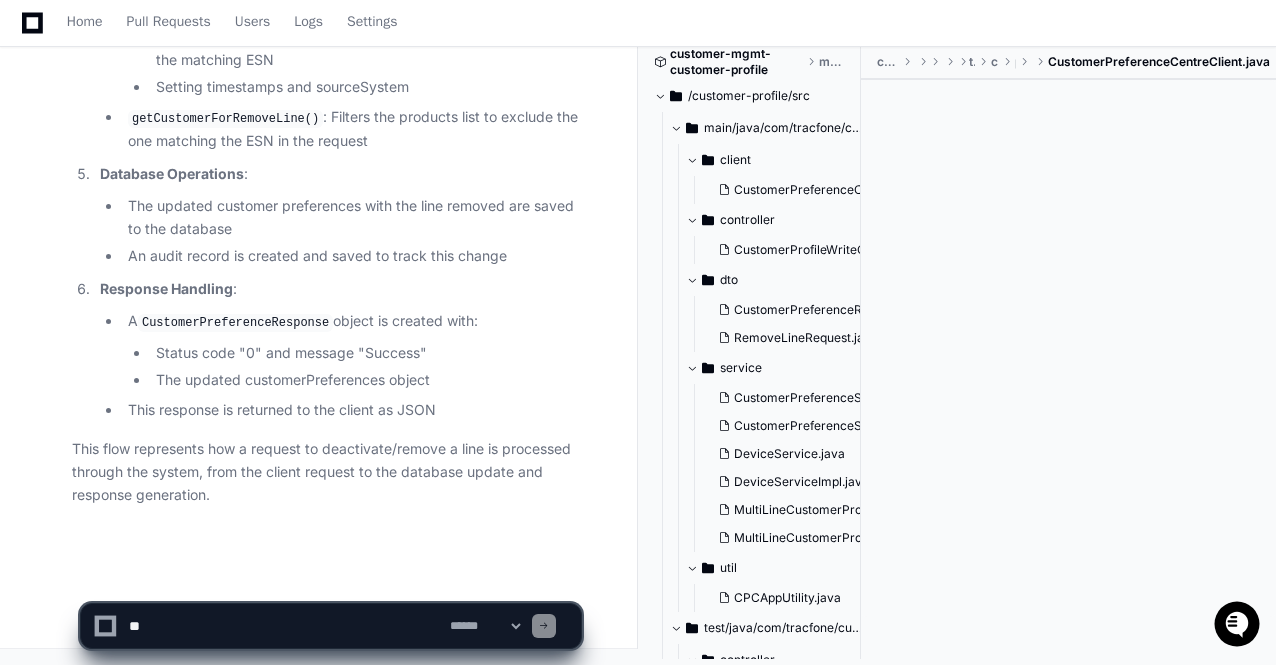 click on "**********" 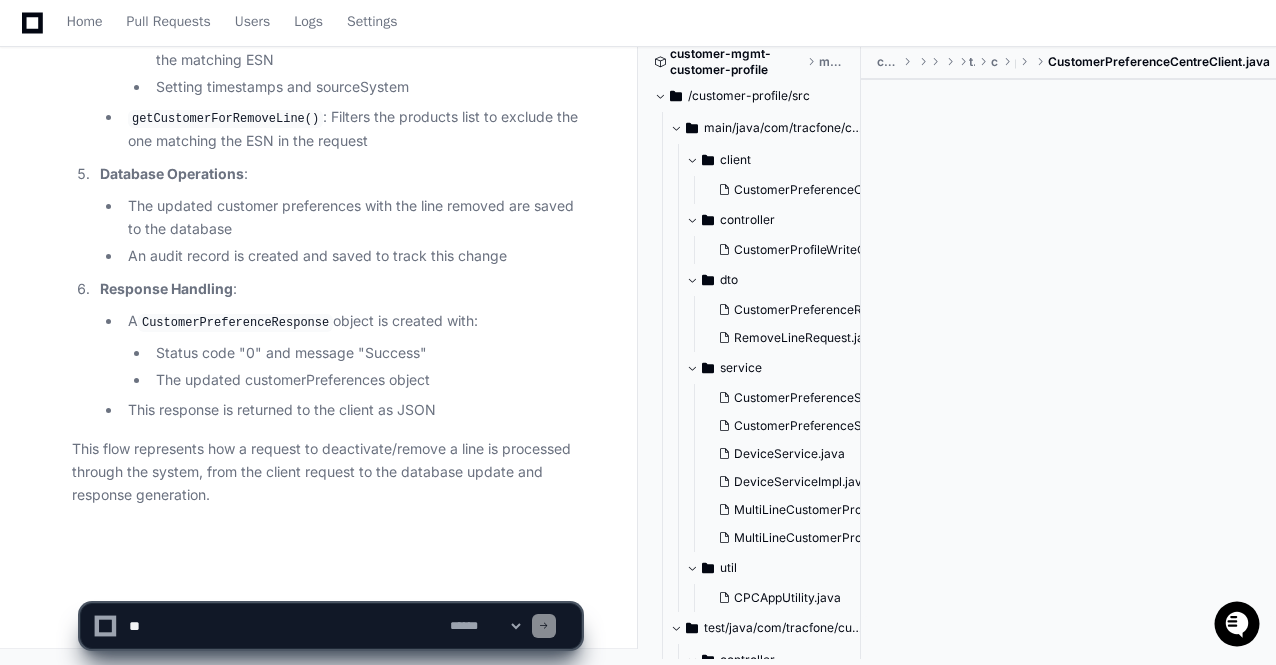 click on "This flow represents how a request to deactivate/remove a line is processed through the system, from the client request to the database update and response generation." 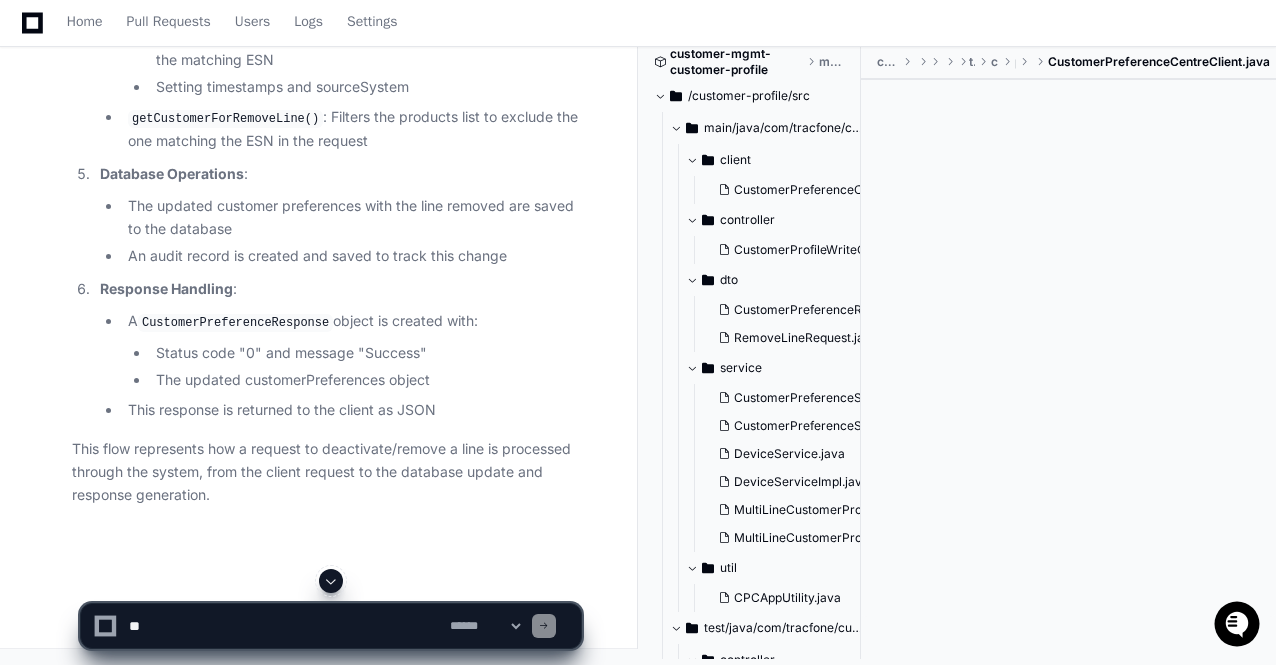 scroll, scrollTop: 7114, scrollLeft: 0, axis: vertical 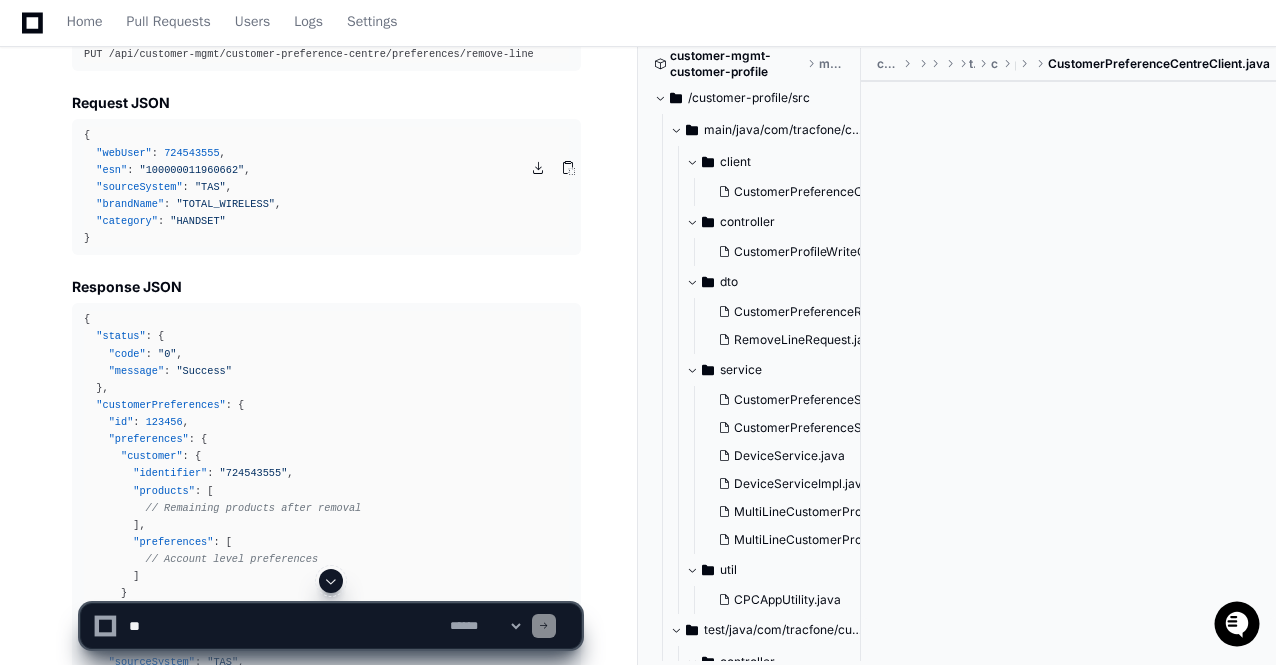 drag, startPoint x: 88, startPoint y: 149, endPoint x: 232, endPoint y: 461, distance: 343.62772 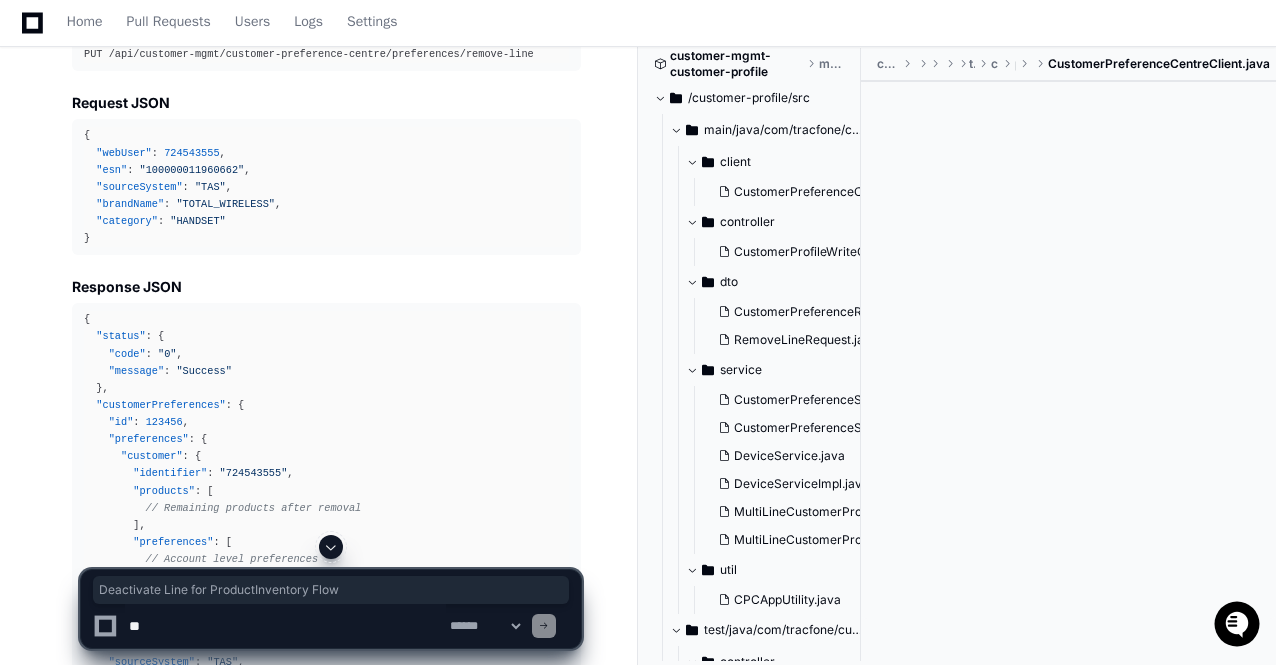 drag, startPoint x: 71, startPoint y: 513, endPoint x: 370, endPoint y: 514, distance: 299.00168 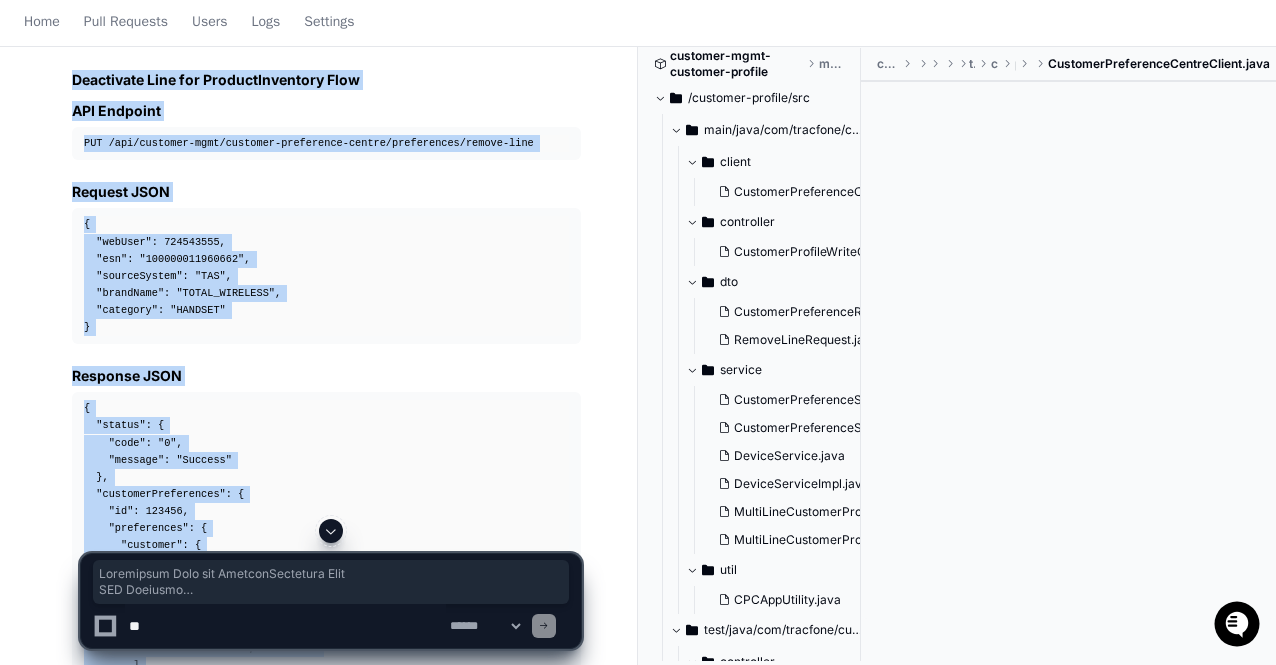 scroll, scrollTop: 0, scrollLeft: 0, axis: both 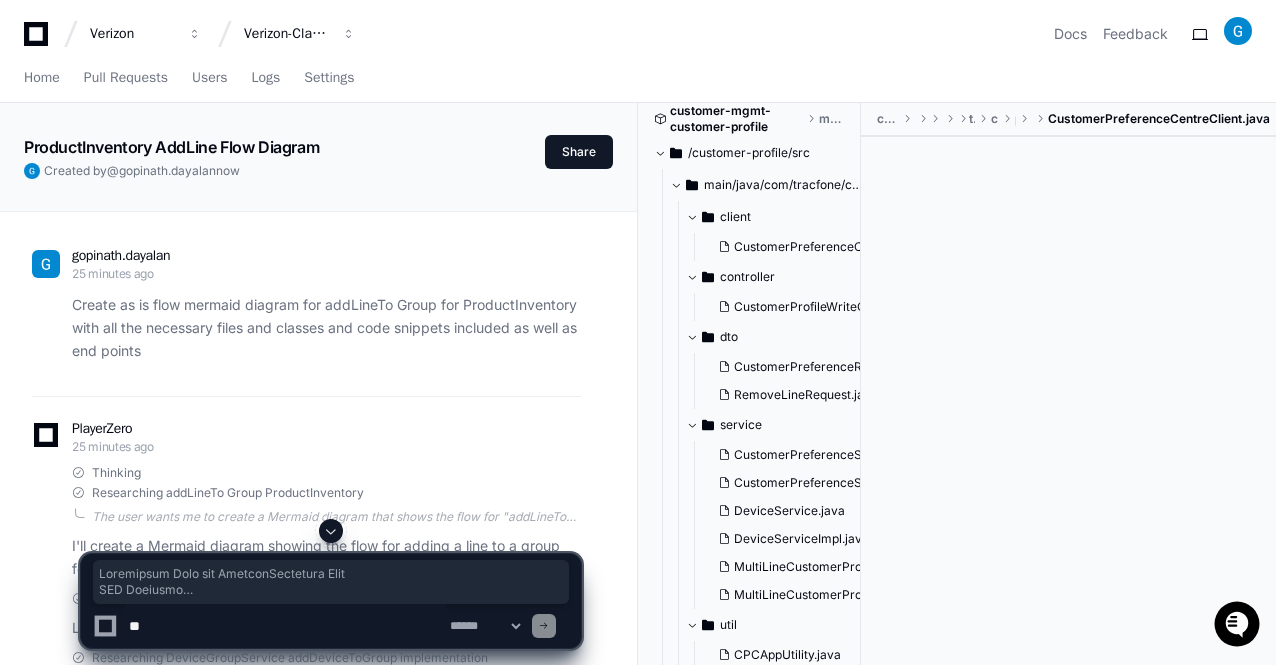 click 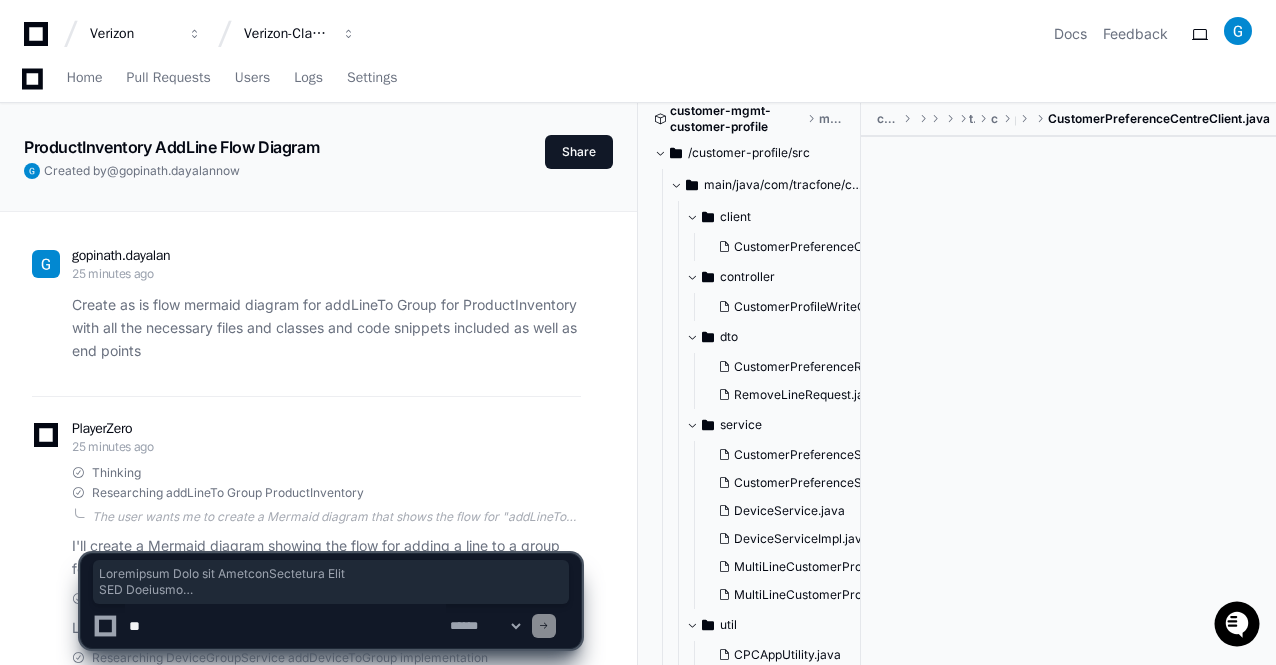 scroll, scrollTop: 7434, scrollLeft: 0, axis: vertical 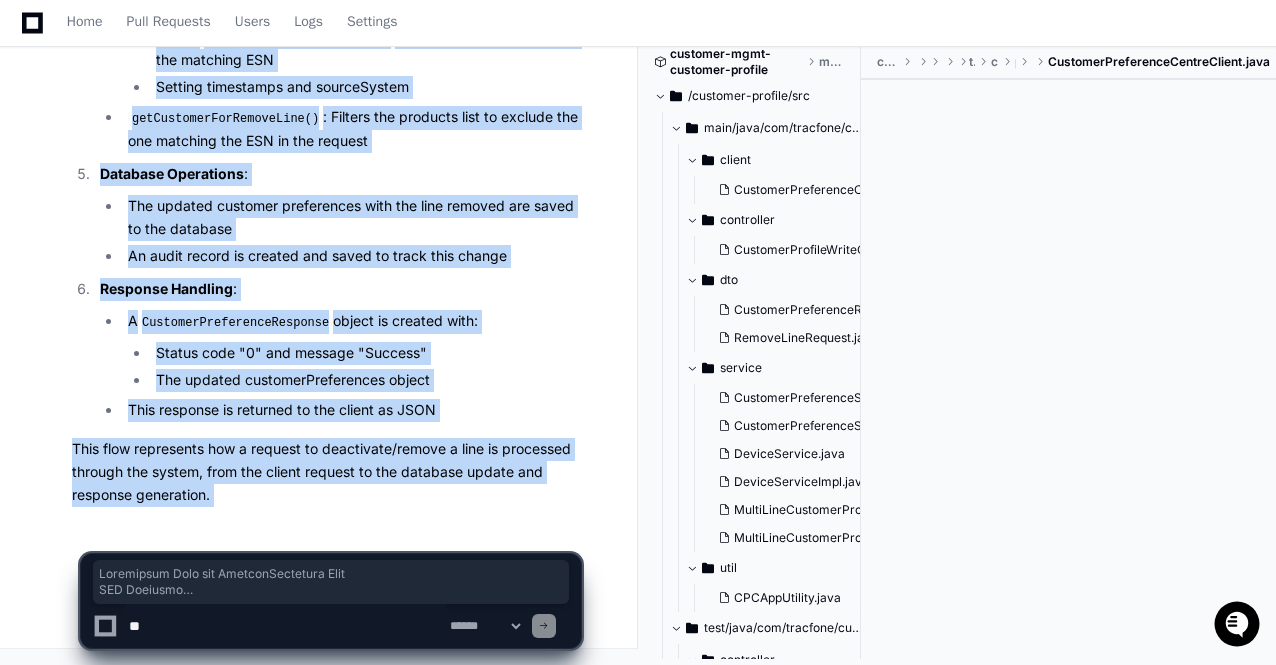 type 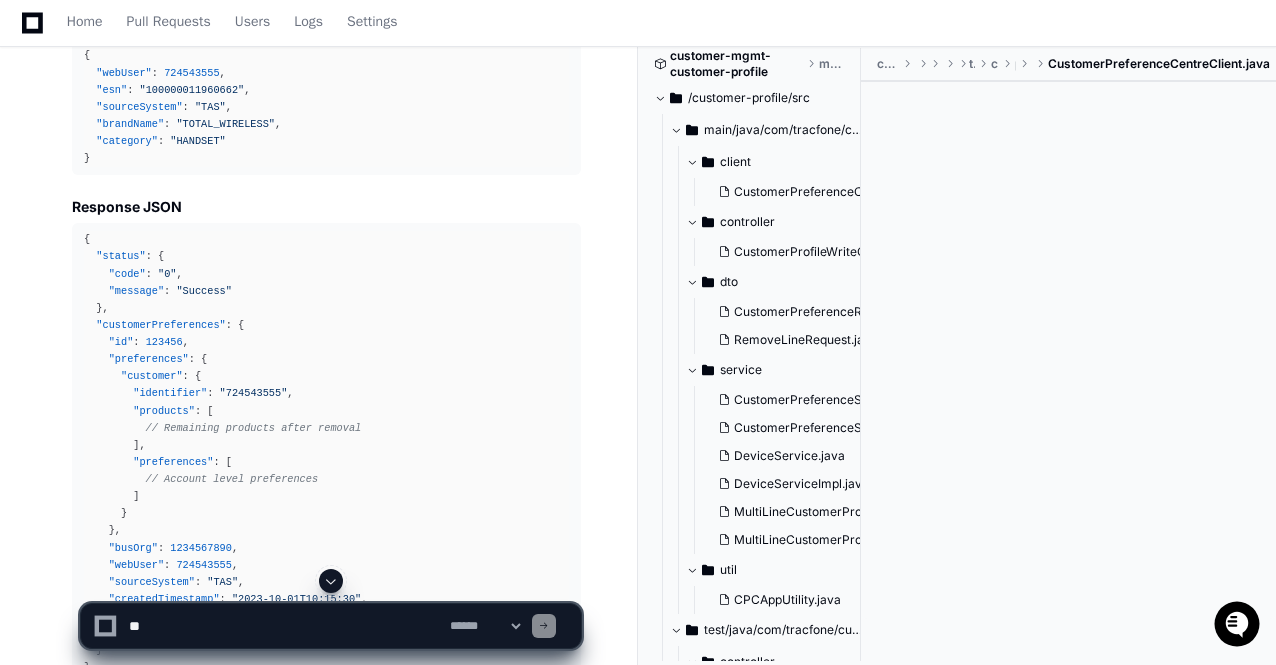 scroll, scrollTop: 5314, scrollLeft: 0, axis: vertical 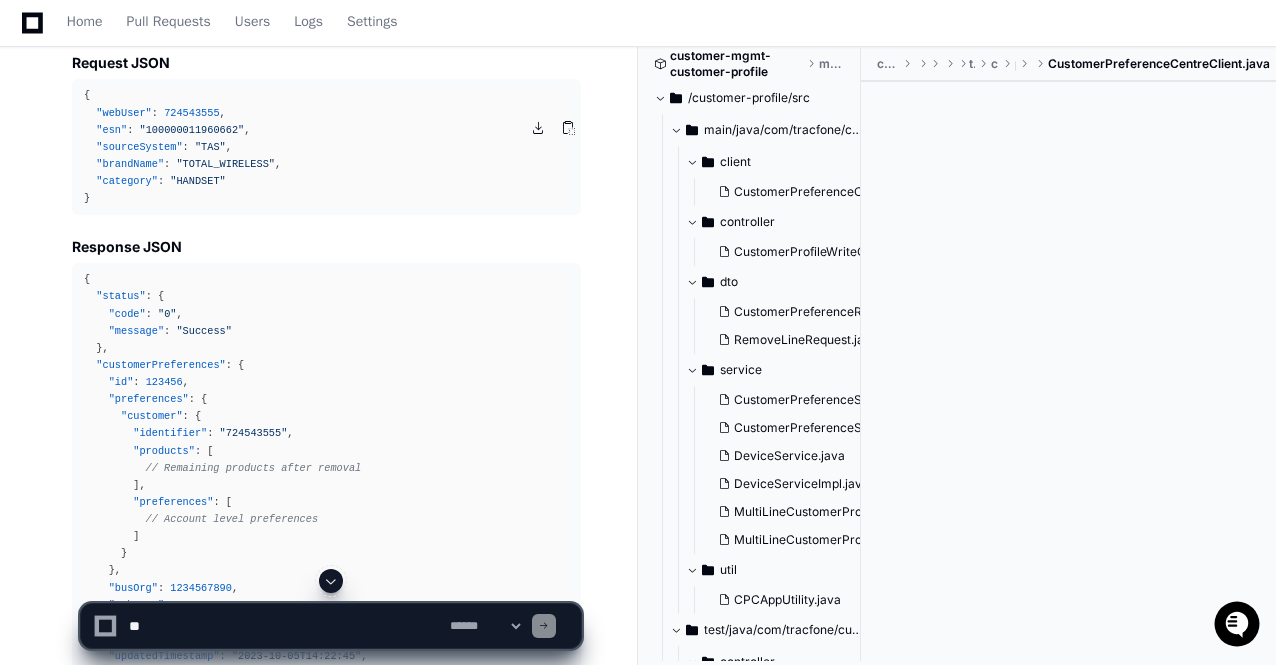 click 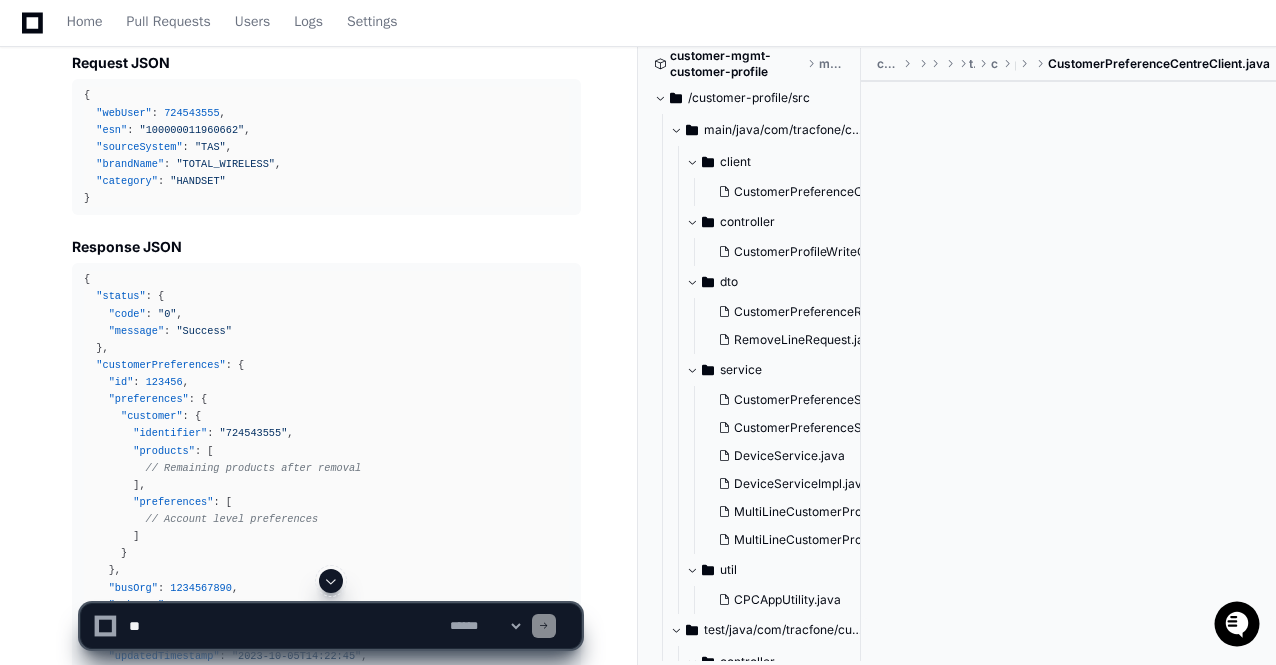 click 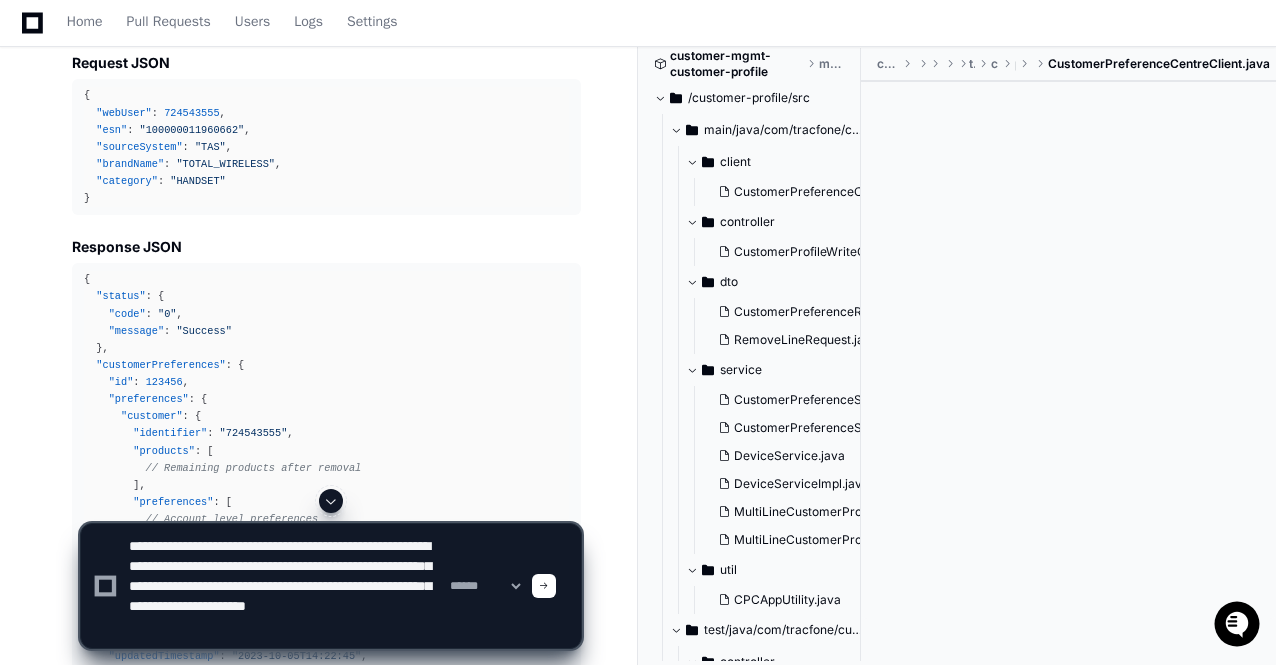 scroll, scrollTop: 26, scrollLeft: 0, axis: vertical 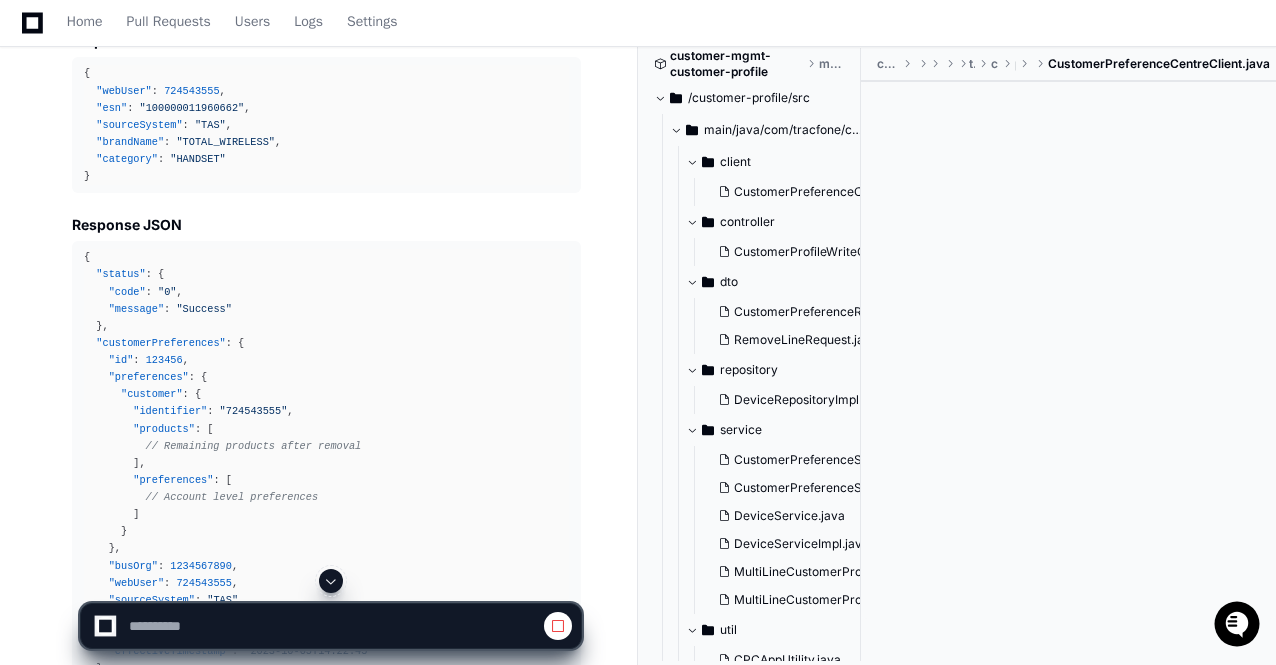 click 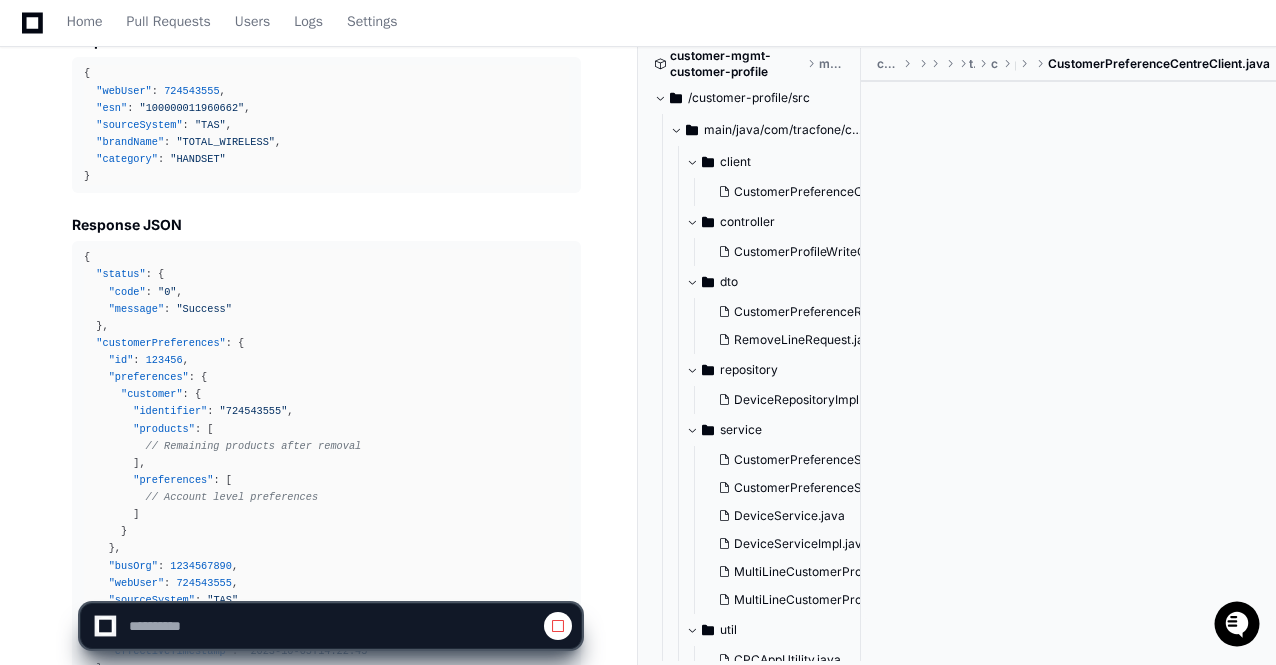 scroll, scrollTop: 8538, scrollLeft: 0, axis: vertical 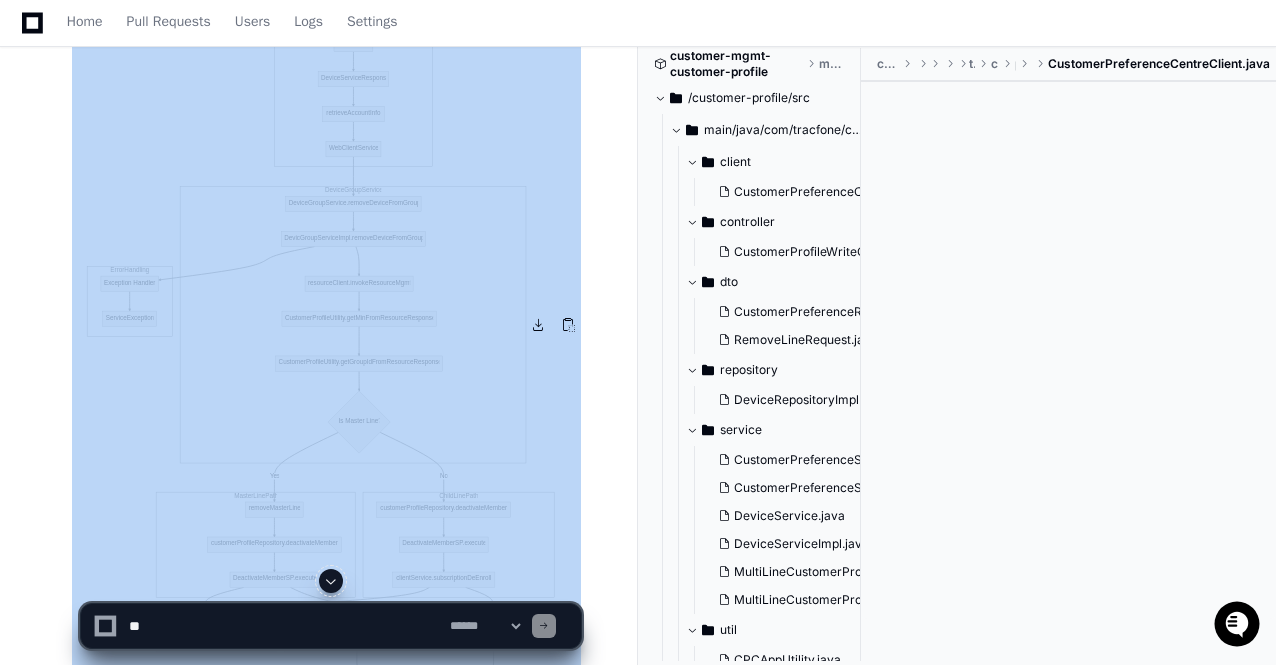 drag, startPoint x: 240, startPoint y: 296, endPoint x: 437, endPoint y: 374, distance: 211.87968 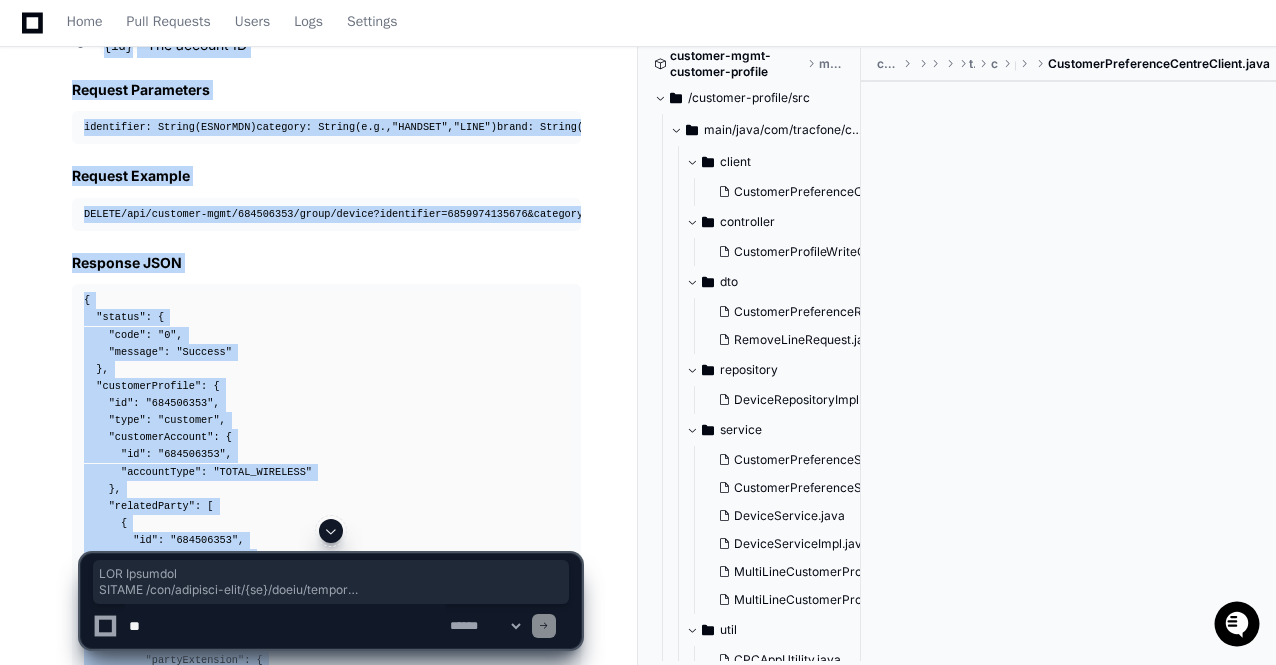 scroll, scrollTop: 12187, scrollLeft: 0, axis: vertical 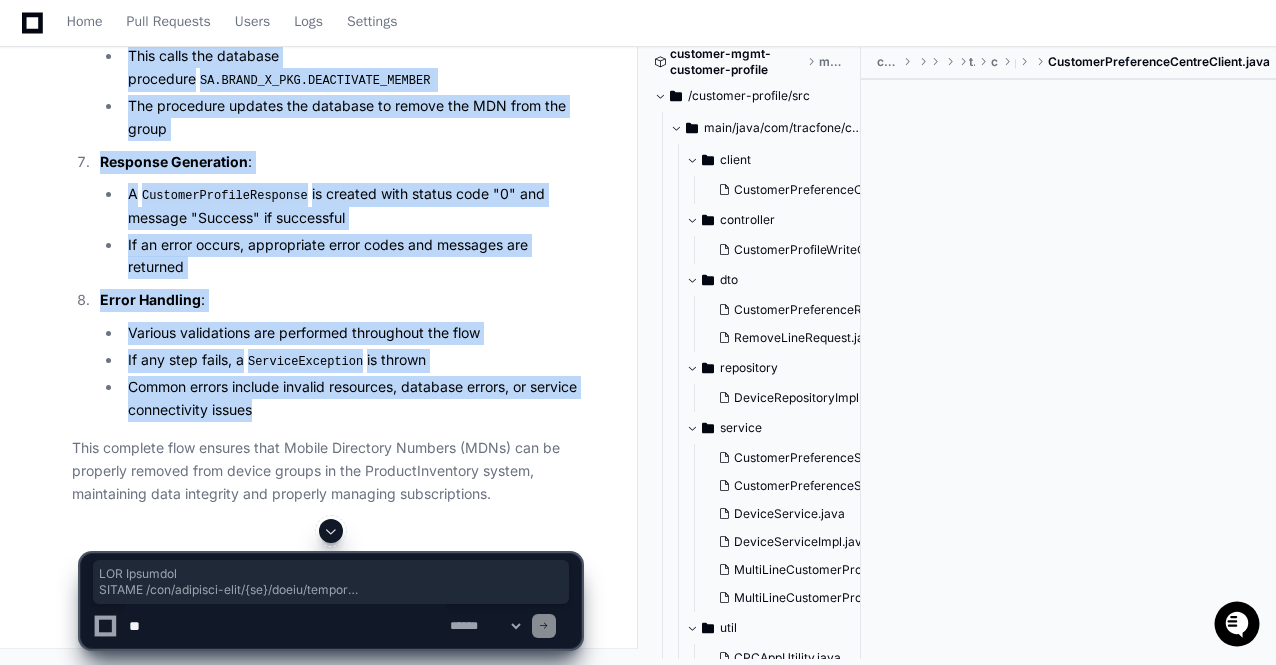 copy on "API Endpoint
DELETE /api/customer-mgmt/{ id }/group/device
Where:
{id}  - The account ID
Request Parameters
identifier:   String  (ESN  or  MDN)
category:   String  (e.g.,  "HANDSET" ,  "LINE" )
brand:   String  (e.g.,  "TOTAL_WIRELESS" ,  "STRAIGHT_TALK" )
sourceSystem:   String  (e.g.,  "WEB" ,  "APP" )
token:   String  (authentication token)
Request Example
DELETE  /api/ customer-mgmt/ [ACCOUNT_ID] /group/ device? identifier = [ESN_OR_MDN] &category = [CATEGORY] &brand = [BRAND] & sourceS ystem = [SOURCE_SYSTEM] &token = [TOKEN]
Response JSON
{
"status" :   {
"code" :   "0" ,
"message" :   "Success"
} ,
"customerProfile" :   {
"id" :   "[ACCOUNT_ID]" ,
"type" :   "customer" ,
"customerAccount" :   {
"id" :   "[ACCOUNT_ID]" ,
"accountType" :   "TOTAL_WIRELESS"
} ,
"relatedParty" :   [
{
"id" :   "[ACCOUNT_ID]" ,
"role" :   "customer" ,
"party" :   {
"id" :   "[ACCOUNT_ID]" ,
..." 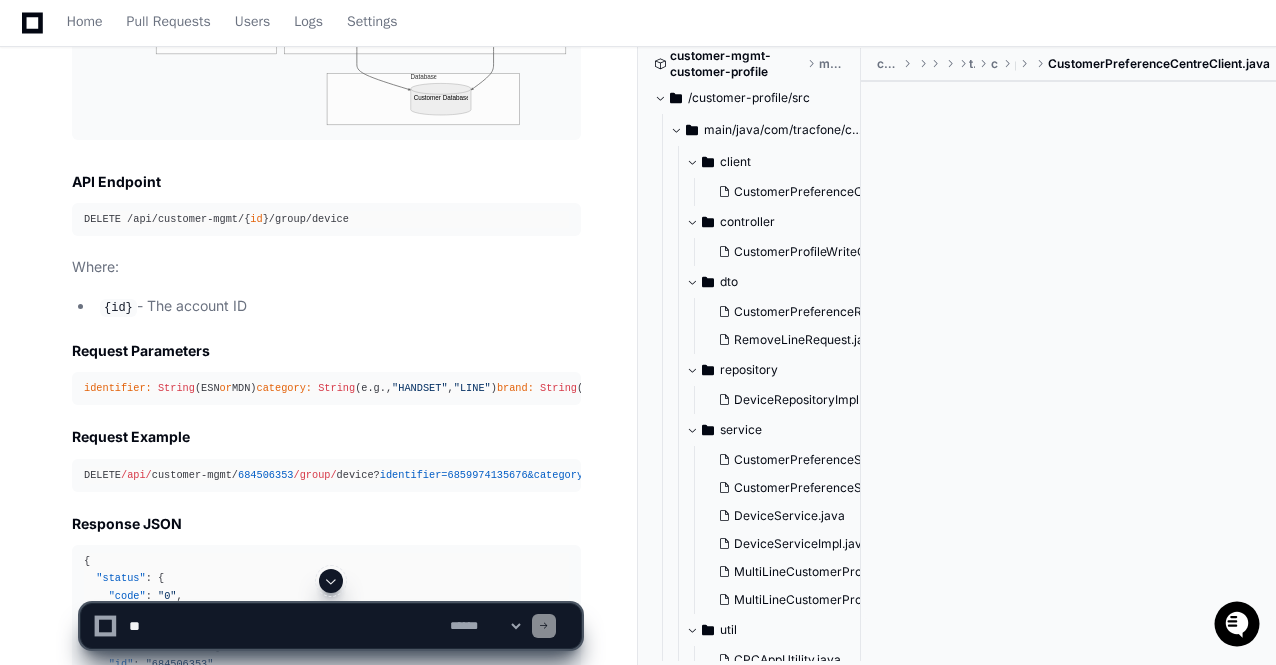 scroll, scrollTop: 9707, scrollLeft: 0, axis: vertical 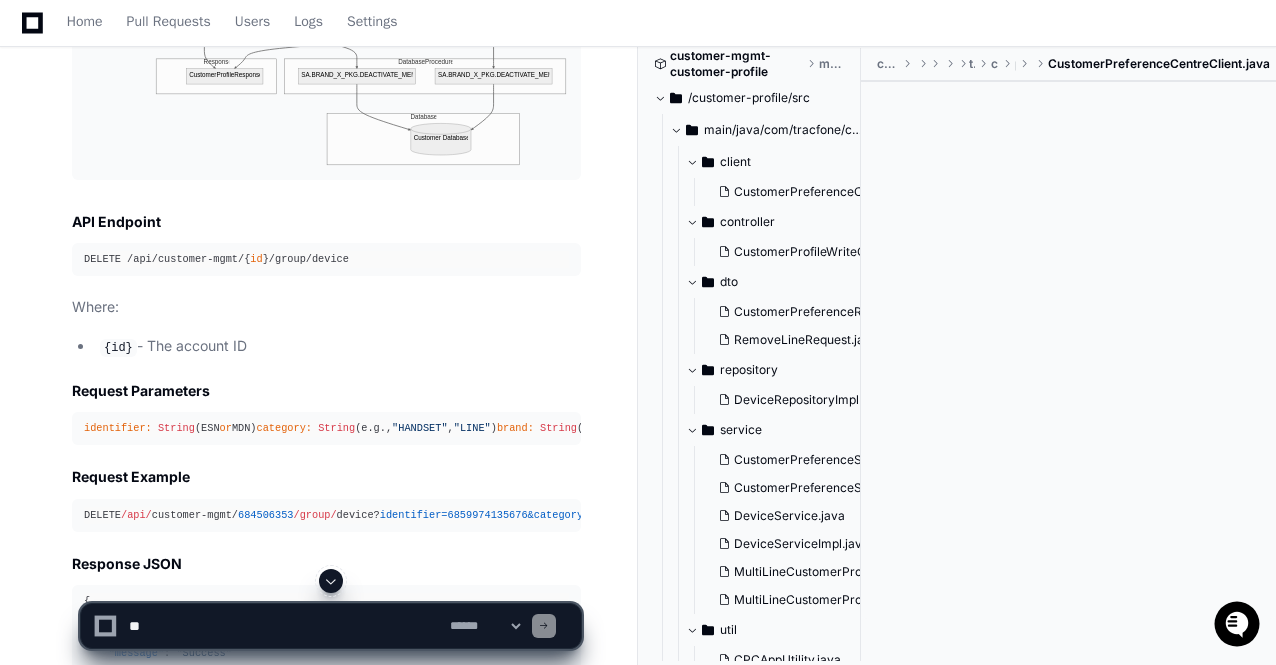 click 